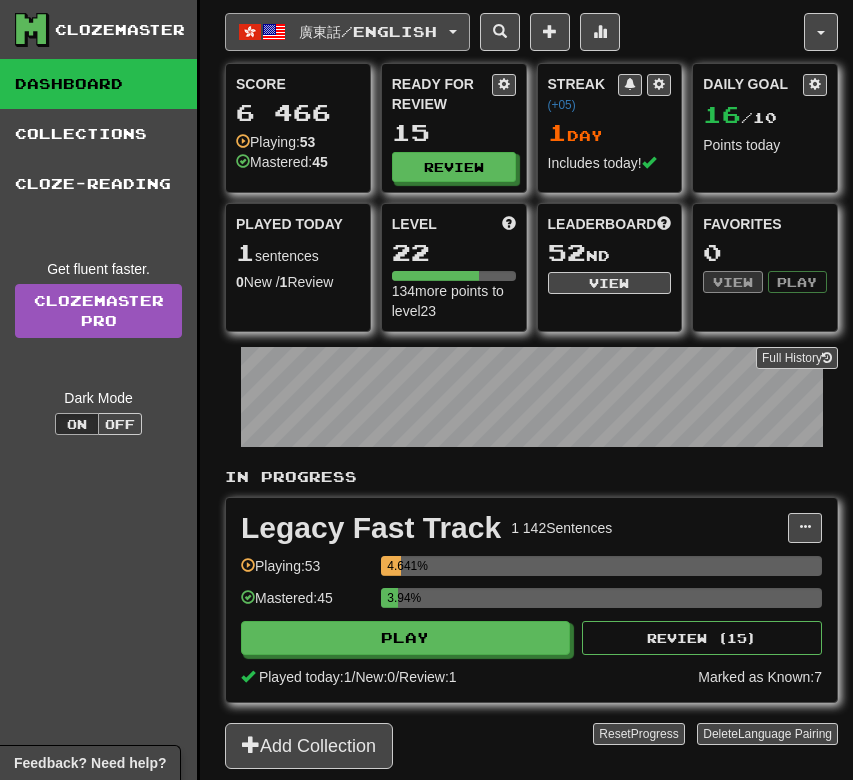 scroll, scrollTop: 0, scrollLeft: 0, axis: both 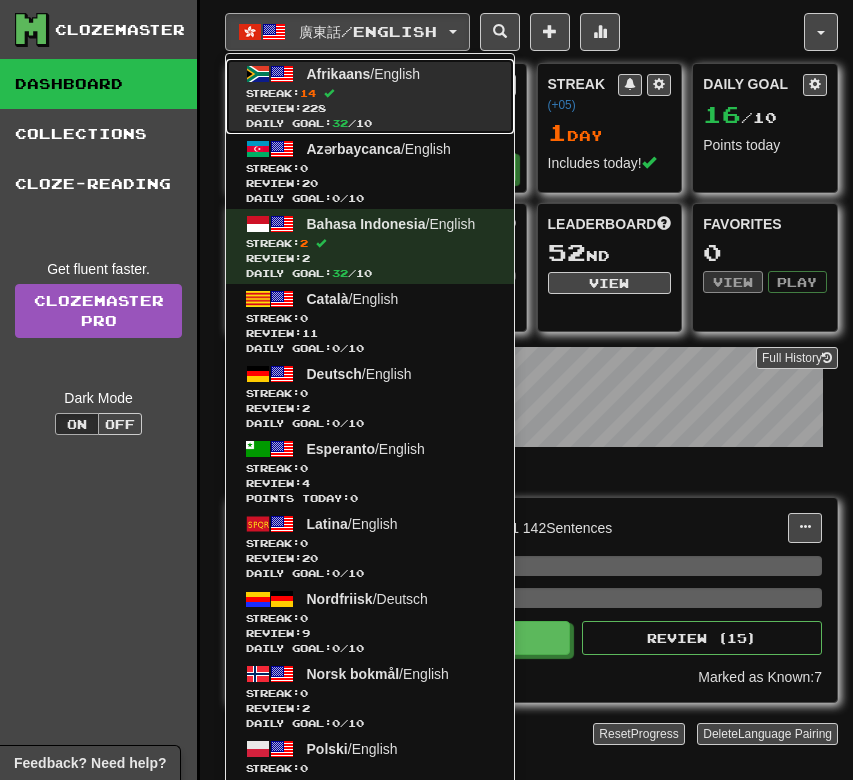 click on "Streak:  14" at bounding box center (370, 93) 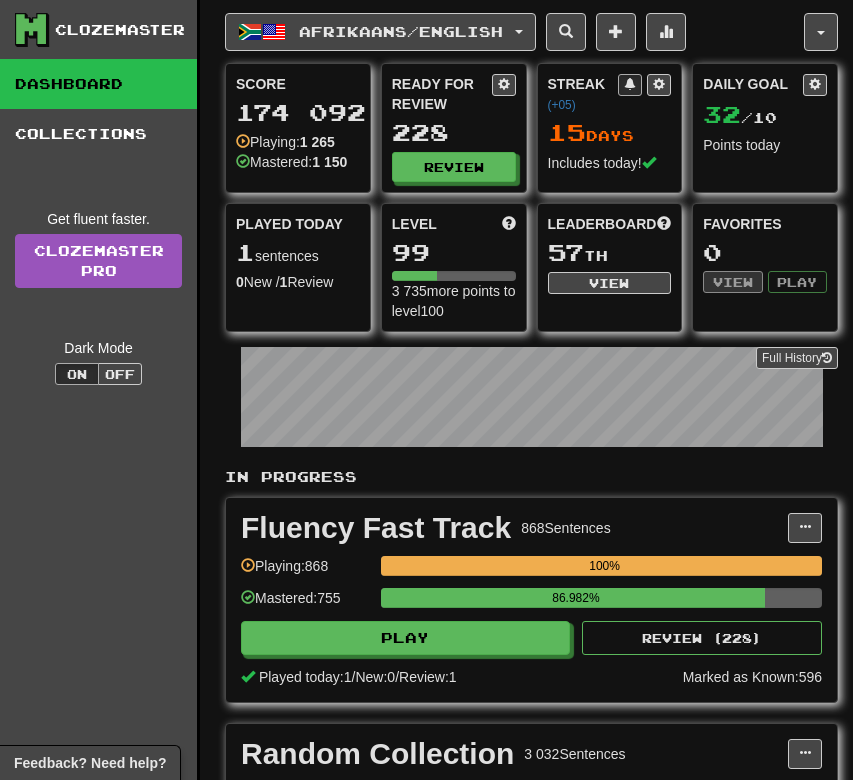 scroll, scrollTop: 0, scrollLeft: 0, axis: both 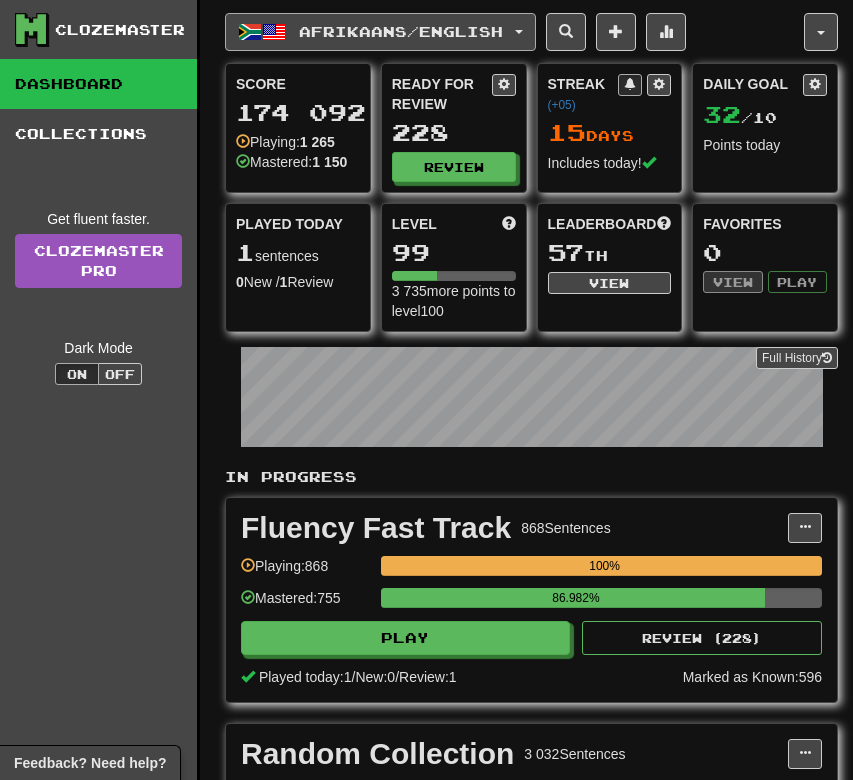 click on "Afrikaans  /  English" at bounding box center [401, 31] 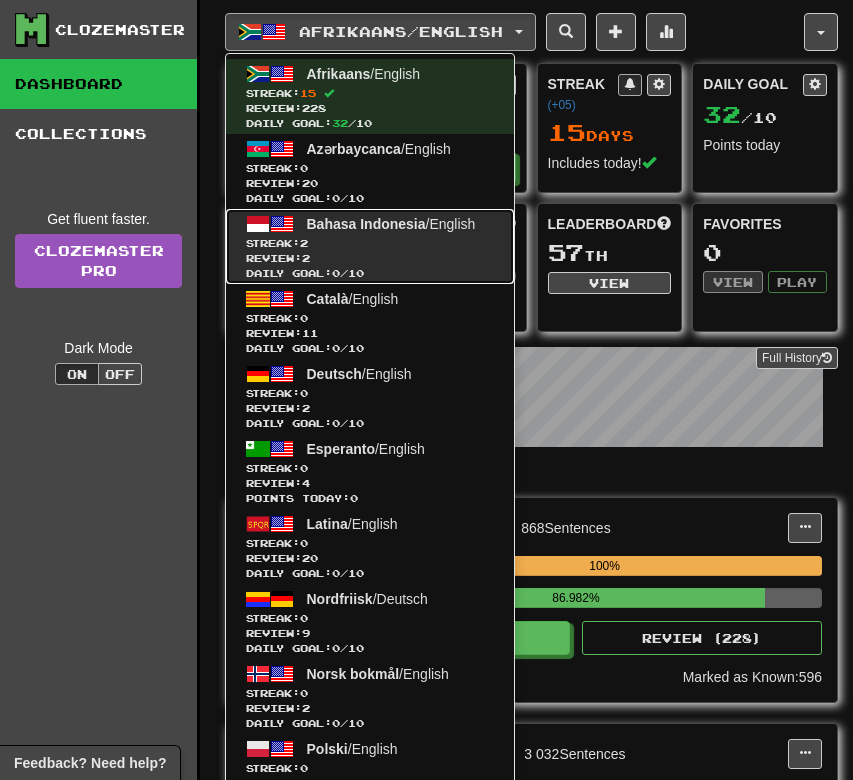click on "Streak:  2" at bounding box center [370, 243] 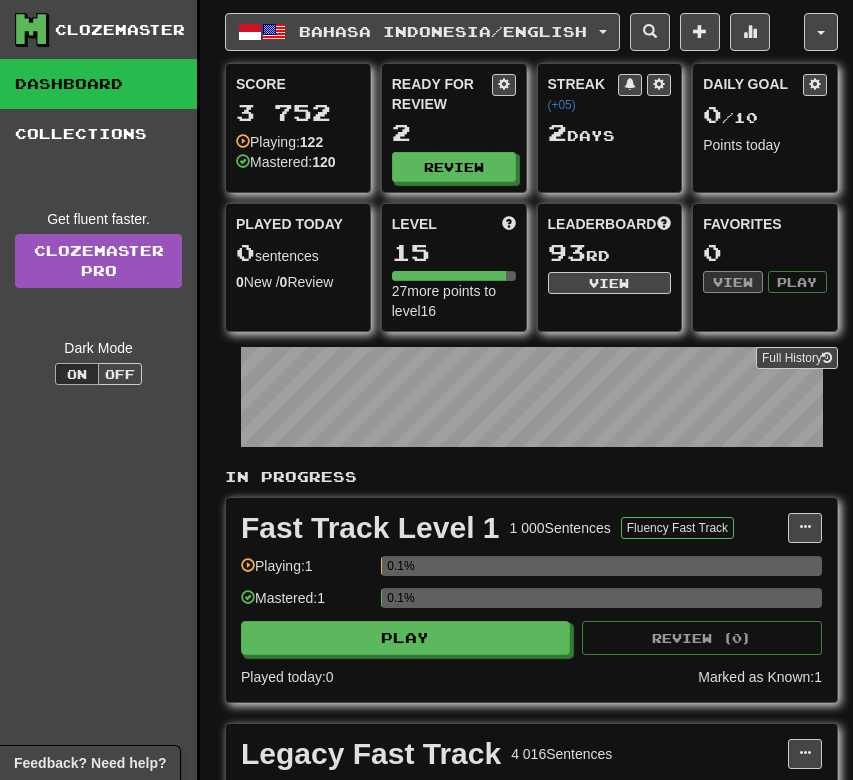 scroll, scrollTop: 0, scrollLeft: 0, axis: both 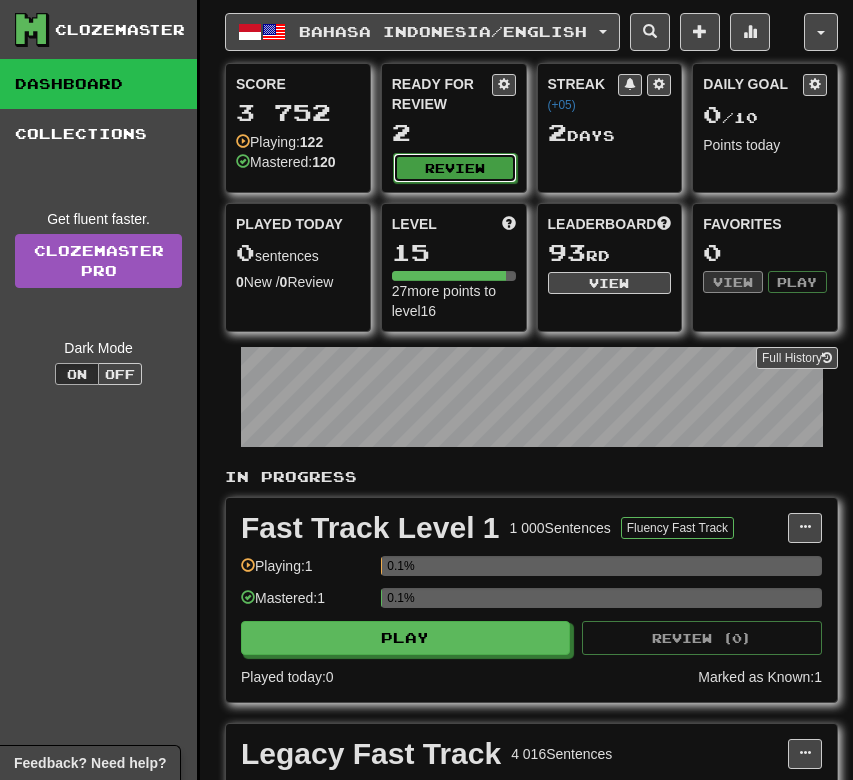 click on "Review" at bounding box center (455, 168) 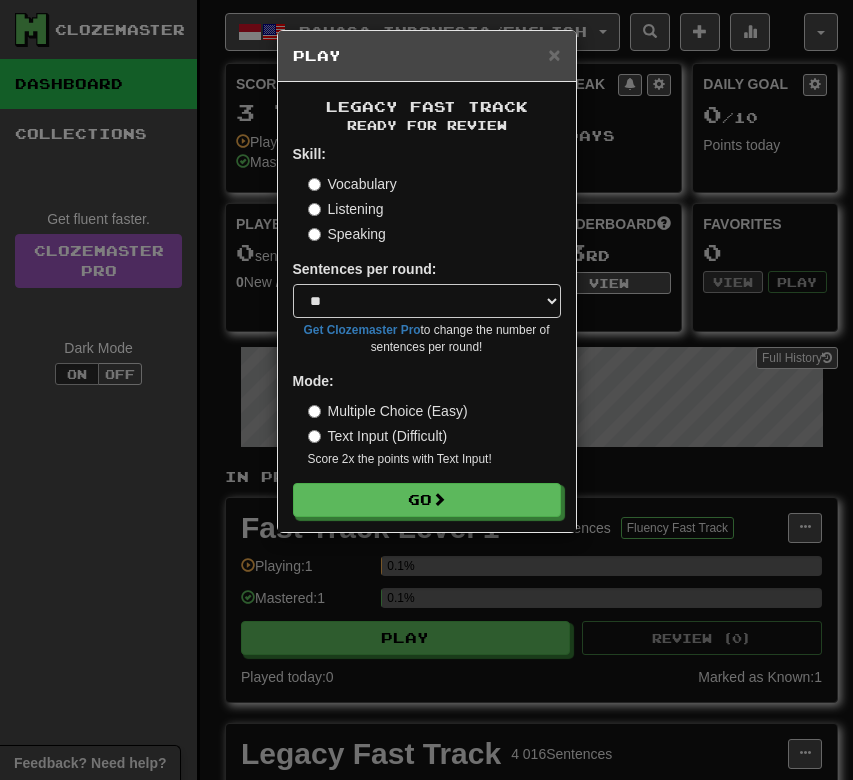click on "Speaking" at bounding box center [347, 234] 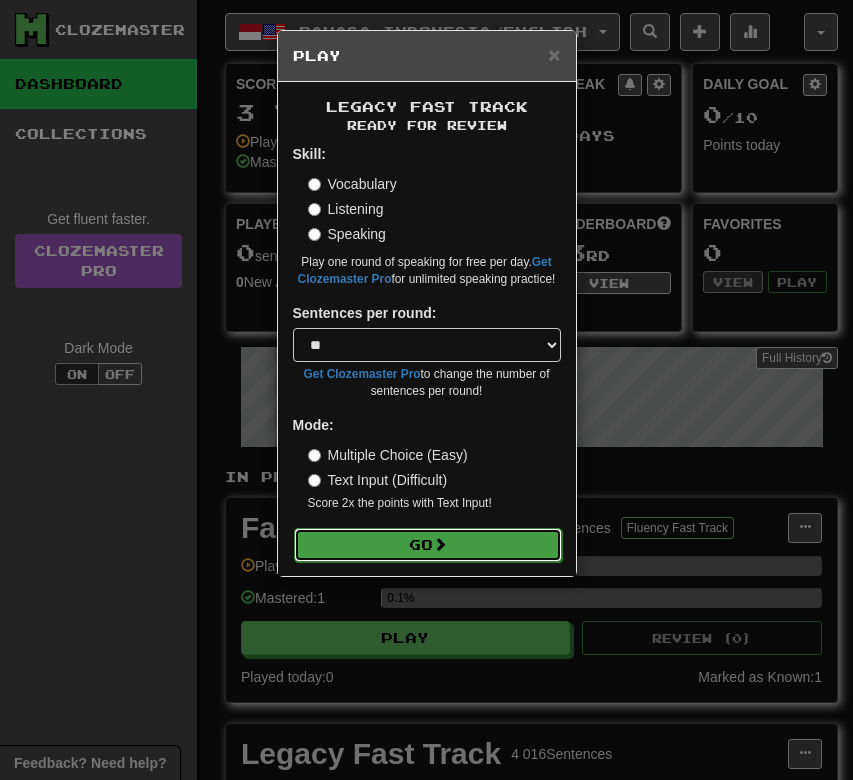 click on "Go" at bounding box center (428, 545) 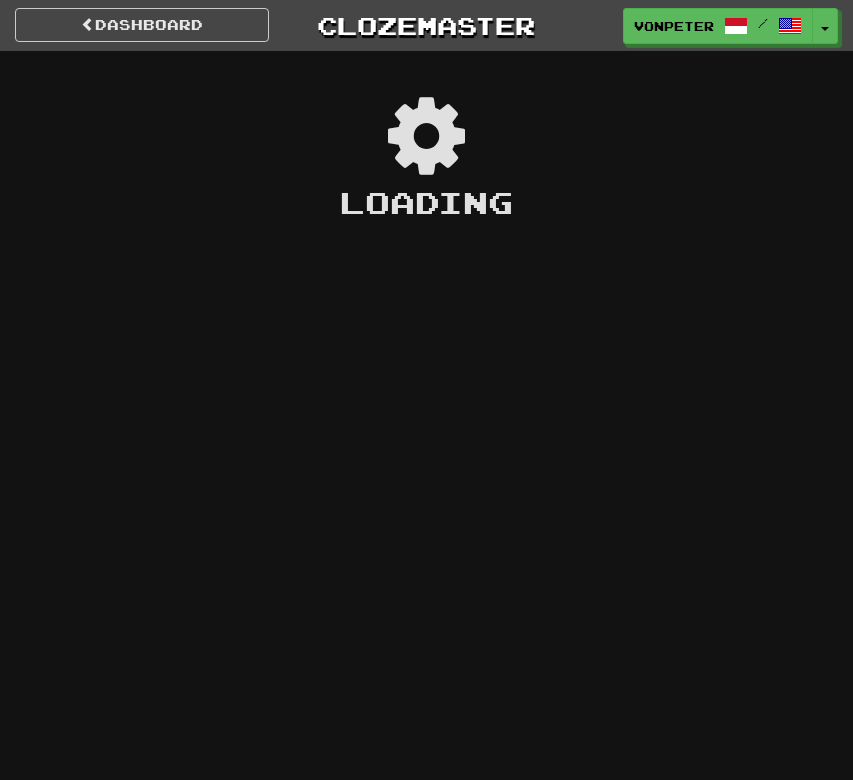 scroll, scrollTop: 0, scrollLeft: 0, axis: both 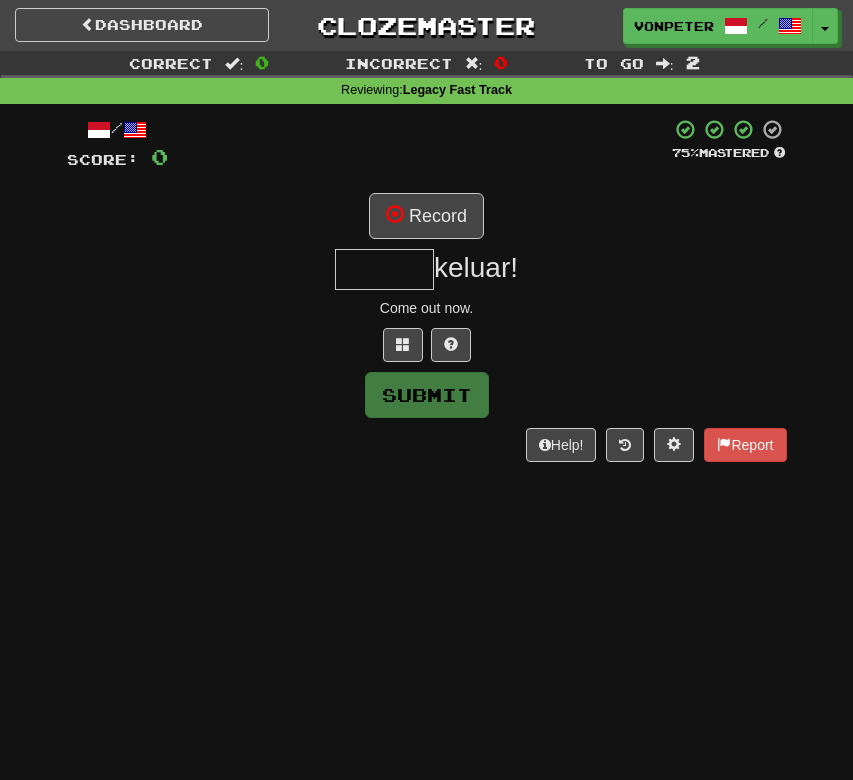type on "*" 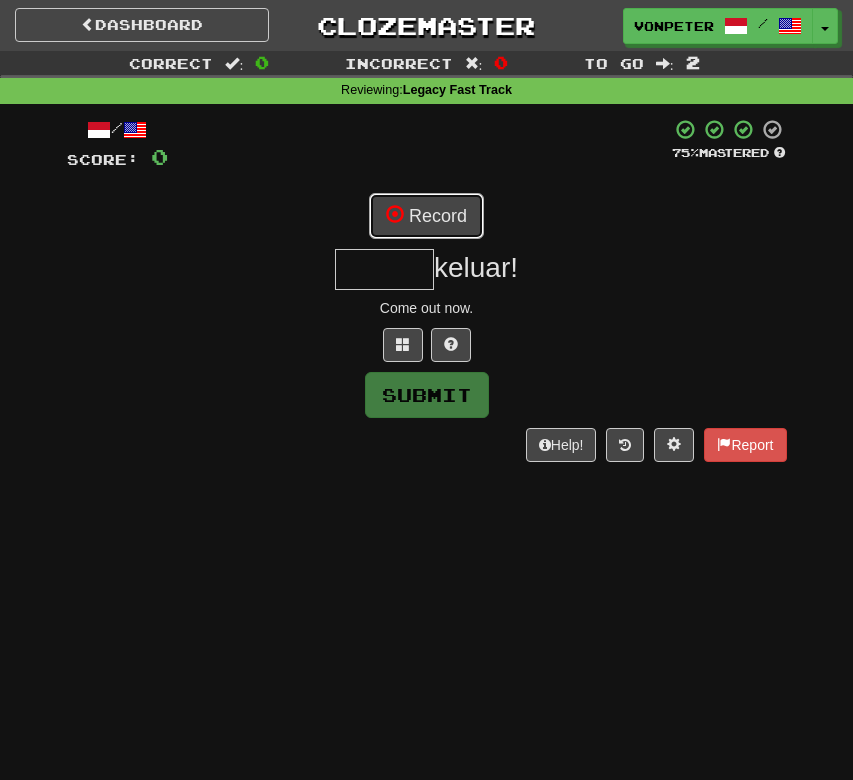 click on "Record" at bounding box center [426, 216] 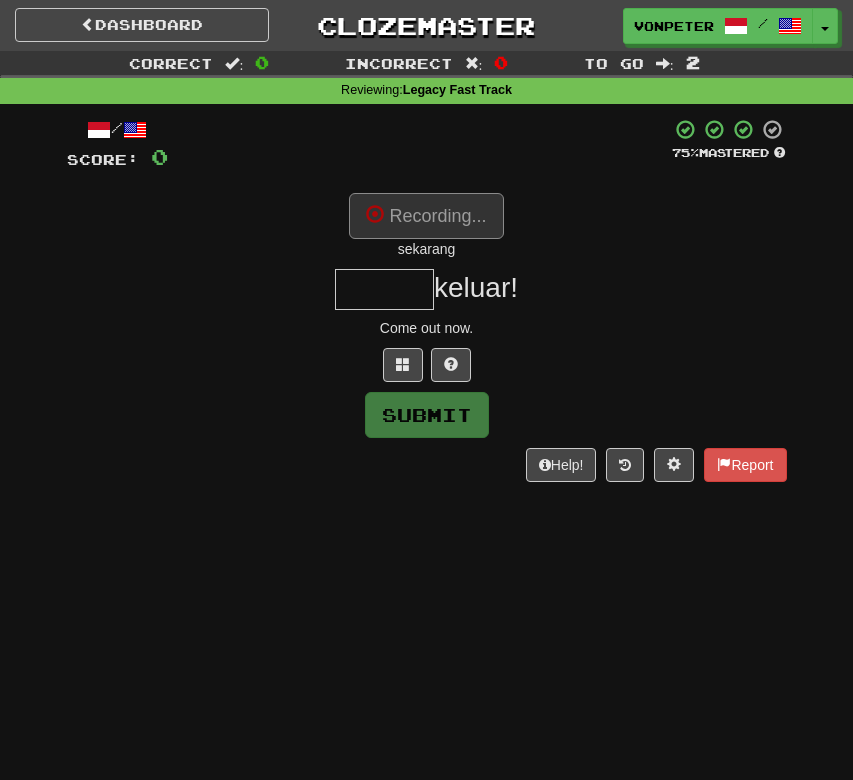 click at bounding box center (384, 289) 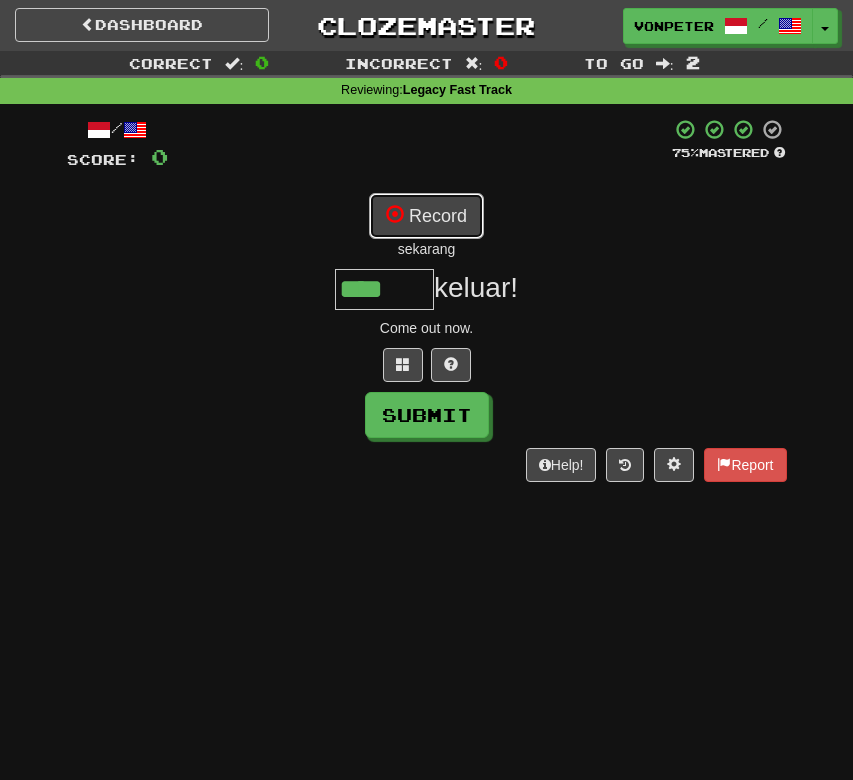 click on "Record" at bounding box center [426, 216] 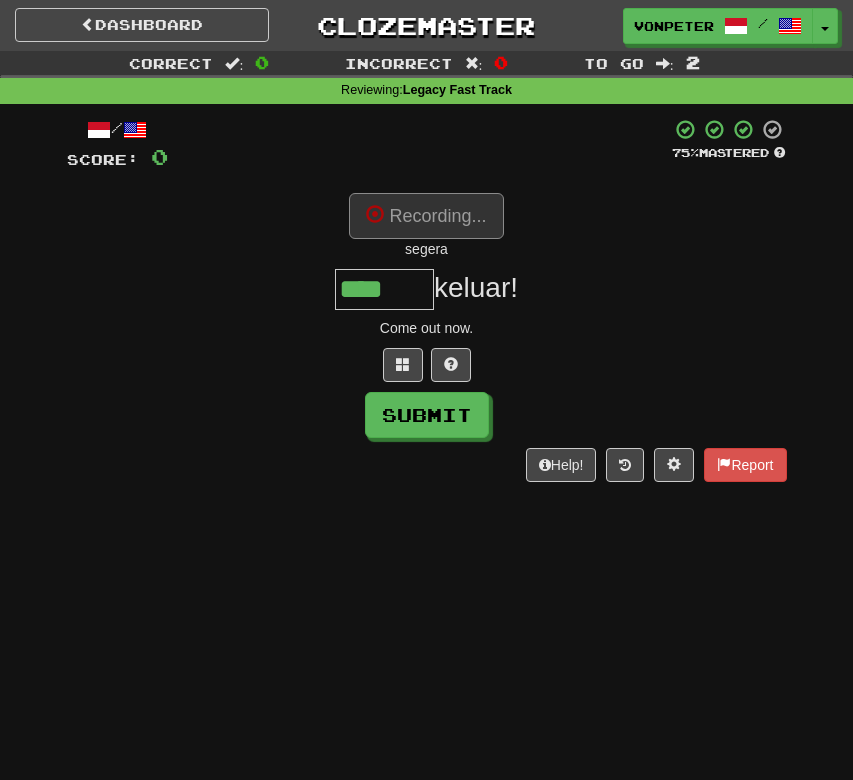 type on "******" 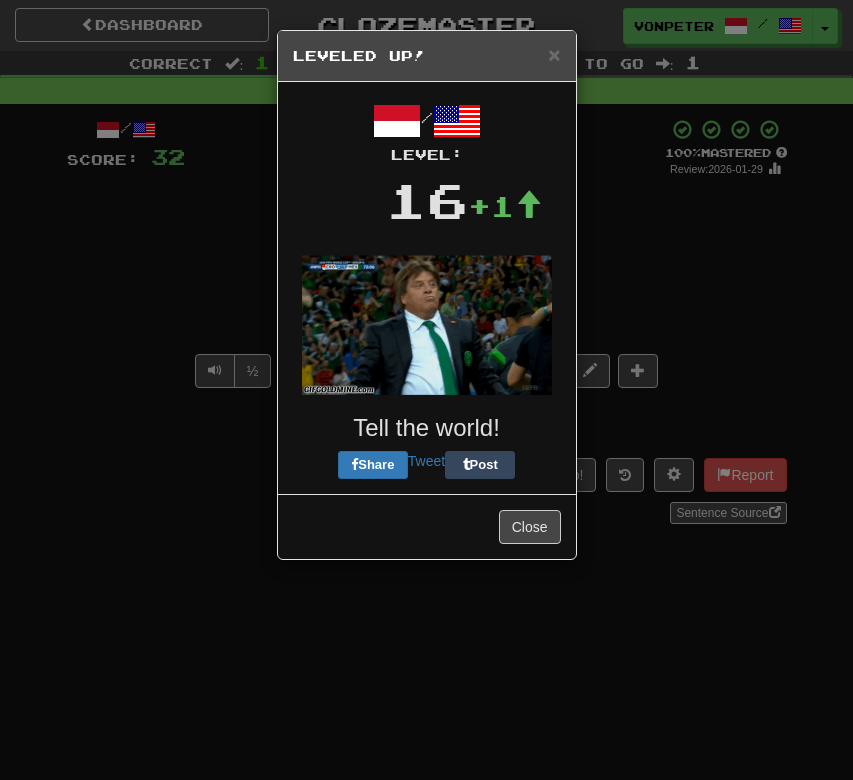 click on "× Leveled Up!  /  Level: 16 +1 Tell the world!  Share Tweet  Post Close" at bounding box center [426, 390] 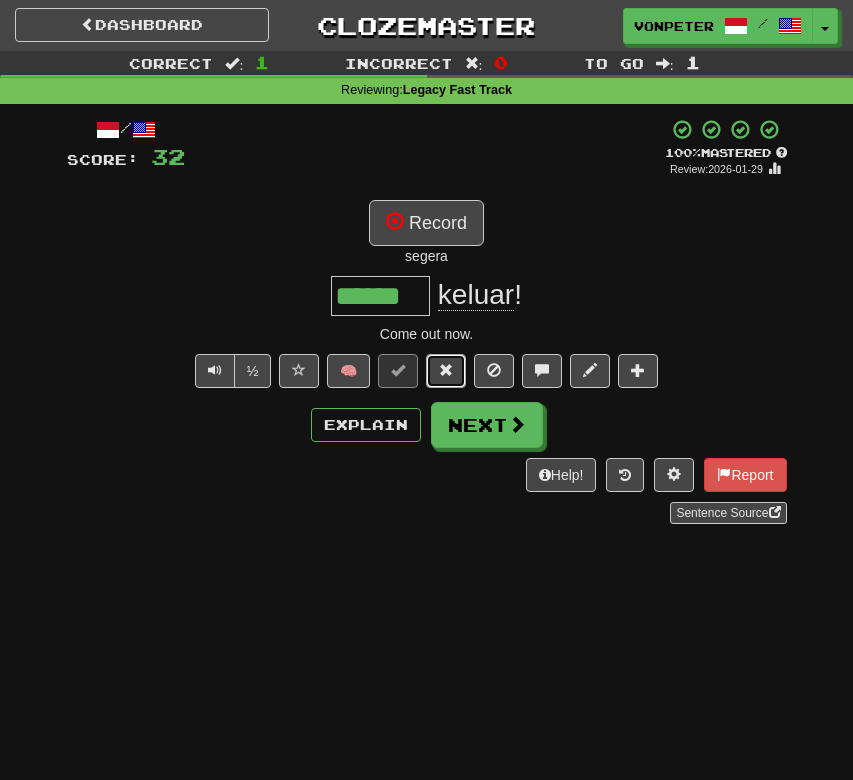 click at bounding box center (446, 370) 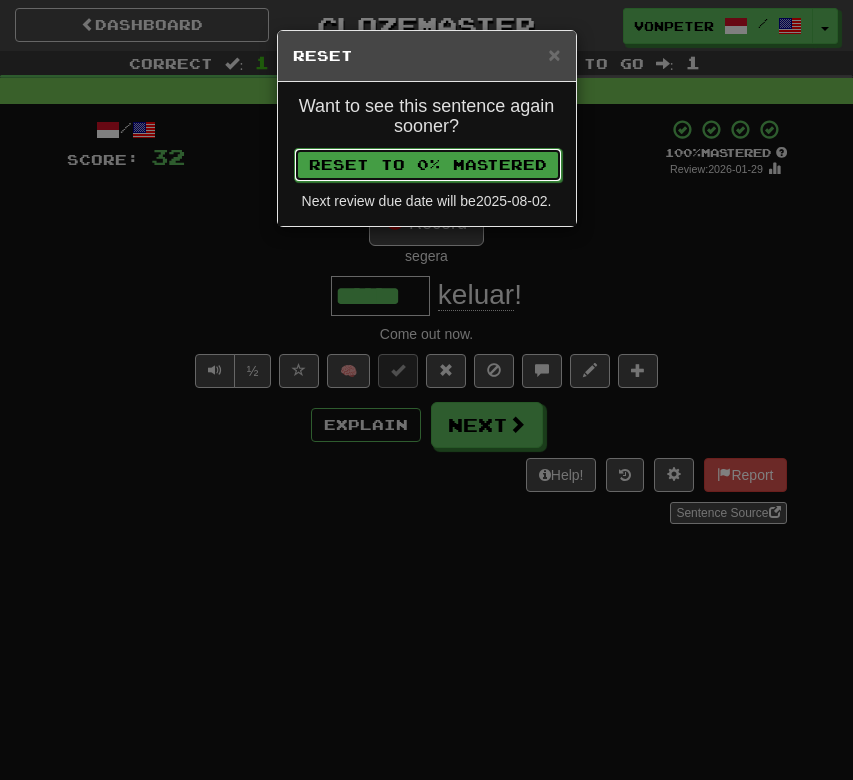 click on "Reset to 0% Mastered" at bounding box center (428, 165) 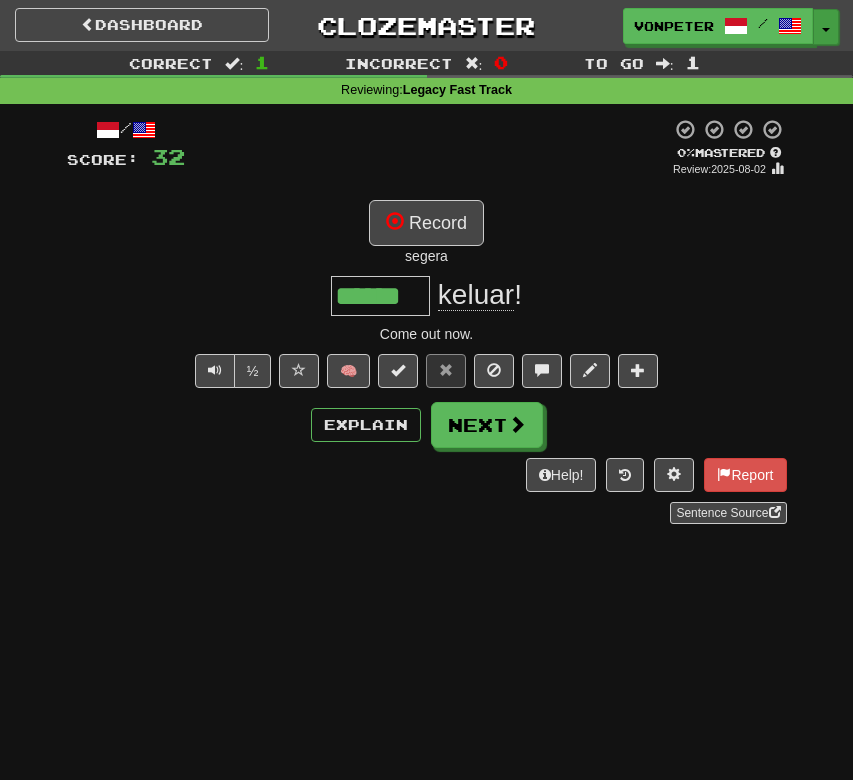 click on "Toggle Dropdown" at bounding box center [826, 27] 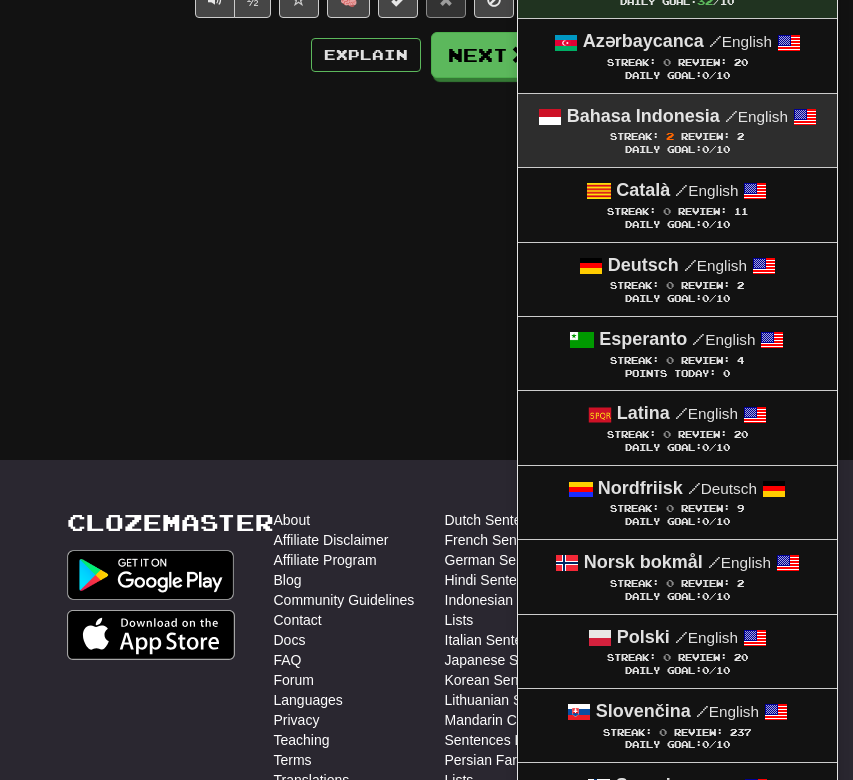 scroll, scrollTop: 377, scrollLeft: 0, axis: vertical 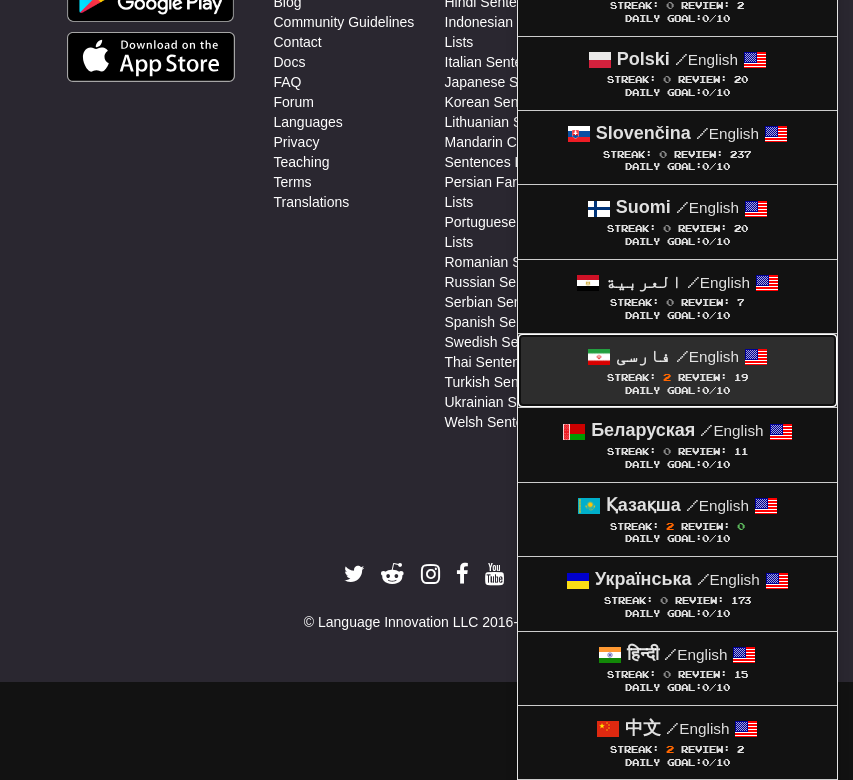 click on "فارسی
/
English" at bounding box center [677, 357] 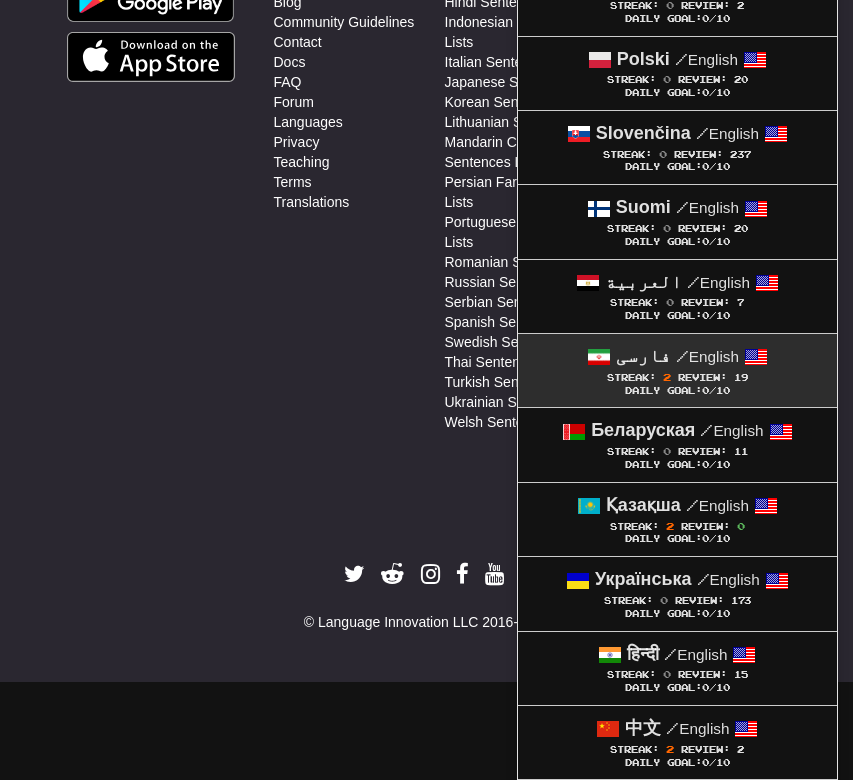 scroll, scrollTop: 850, scrollLeft: 0, axis: vertical 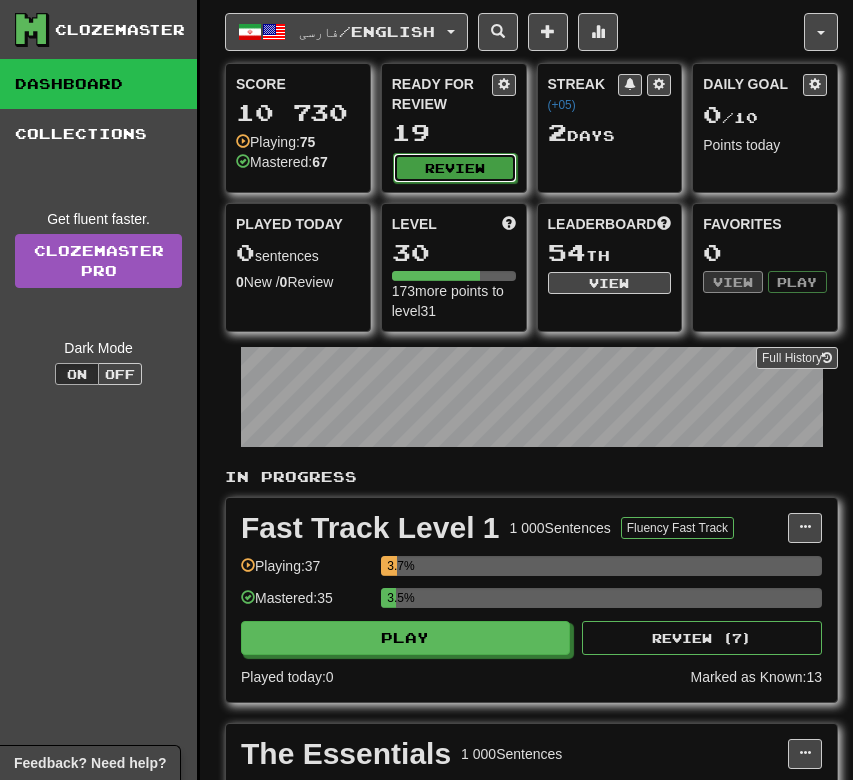 click on "Review" at bounding box center [455, 168] 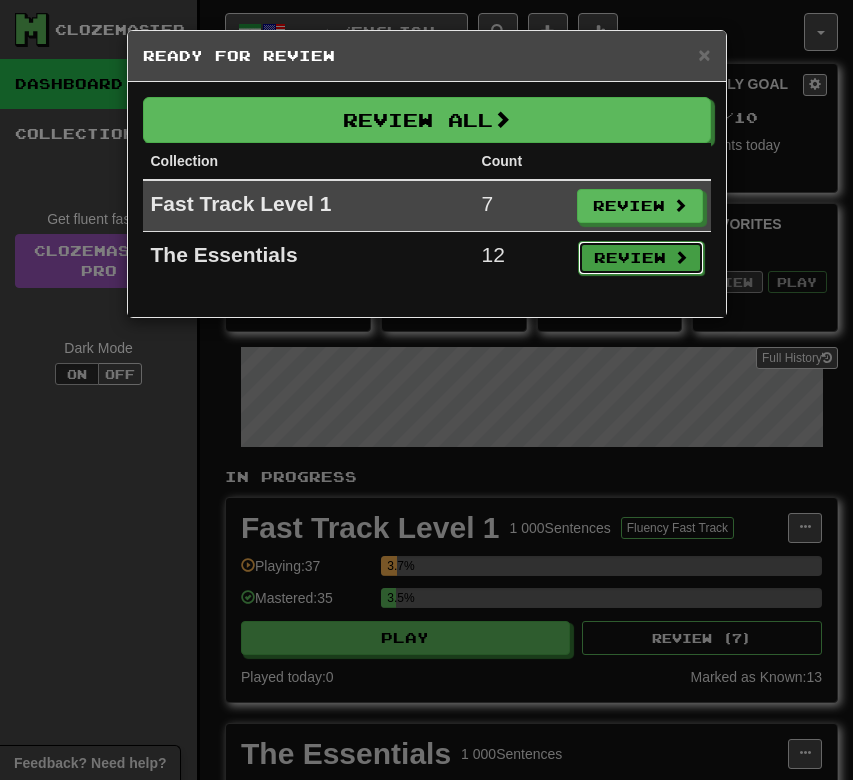 click on "Review" at bounding box center (641, 258) 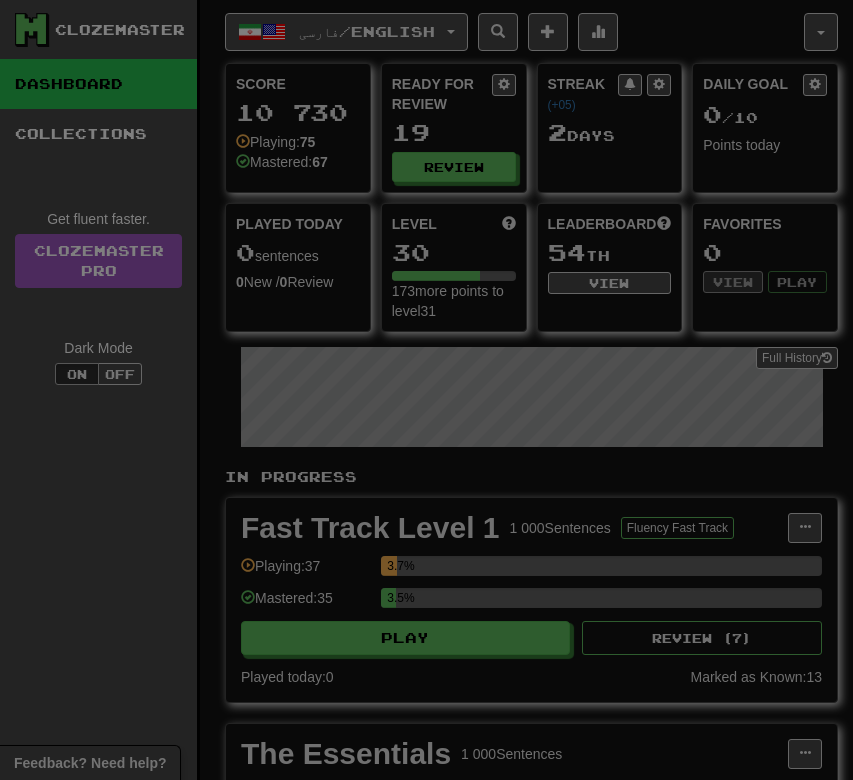 select on "**" 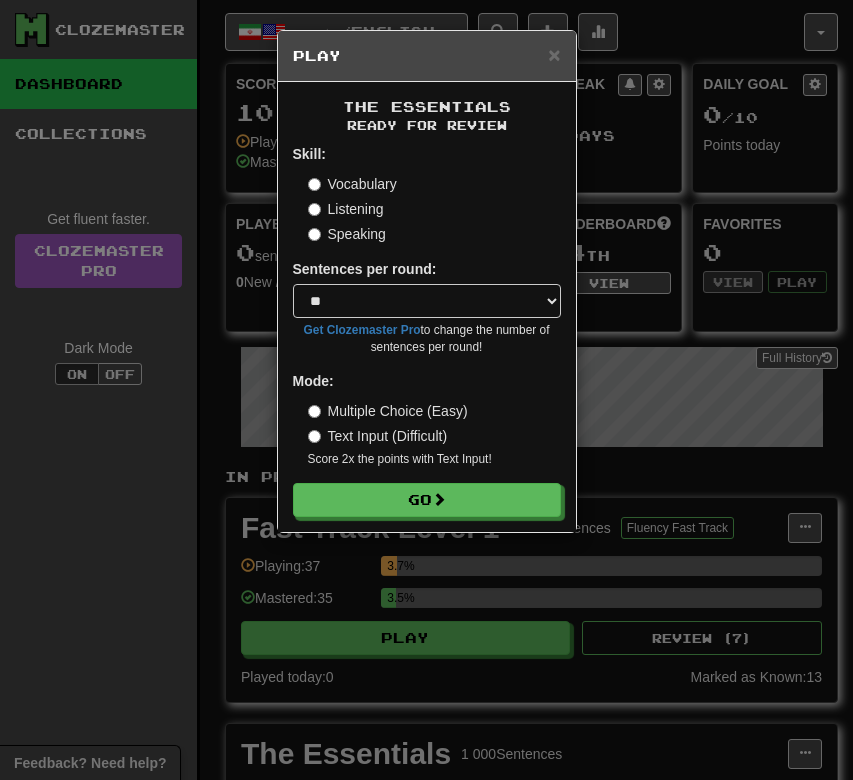 click on "Speaking" at bounding box center [347, 234] 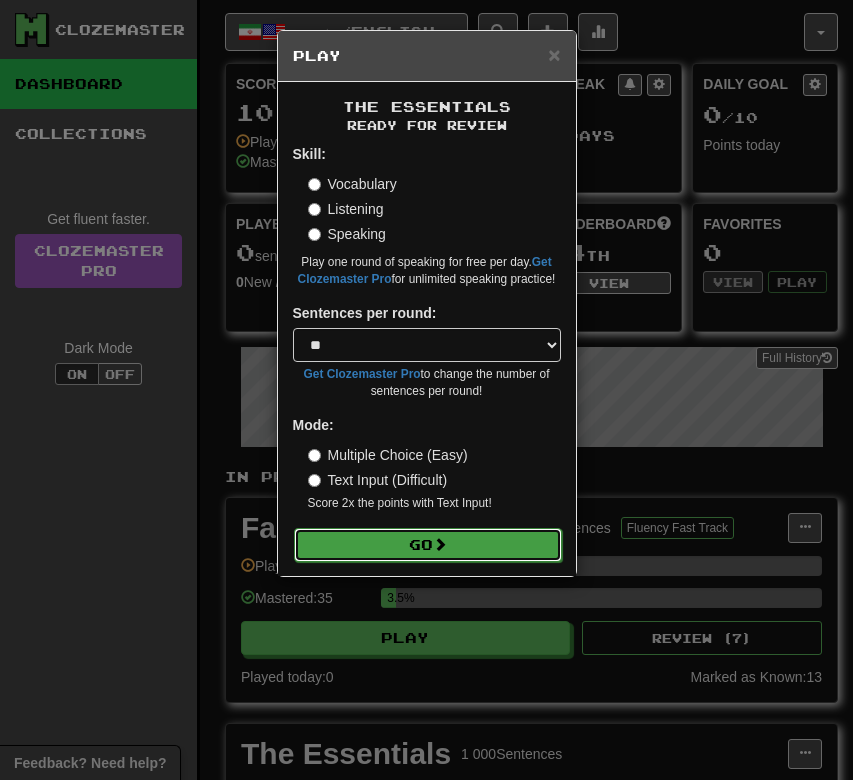 click on "Go" at bounding box center [428, 545] 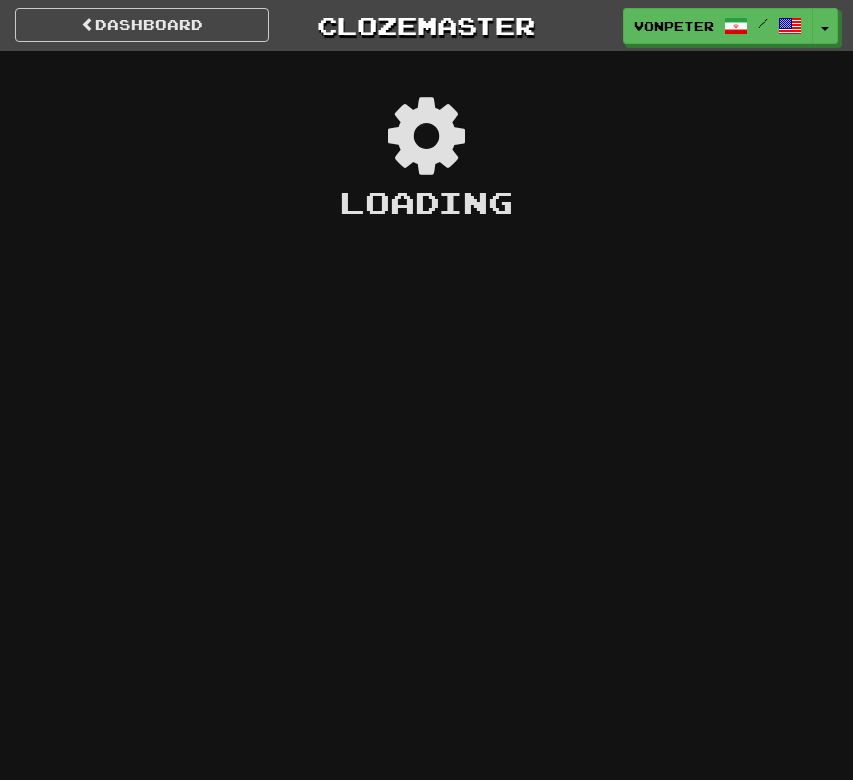 scroll, scrollTop: 0, scrollLeft: 0, axis: both 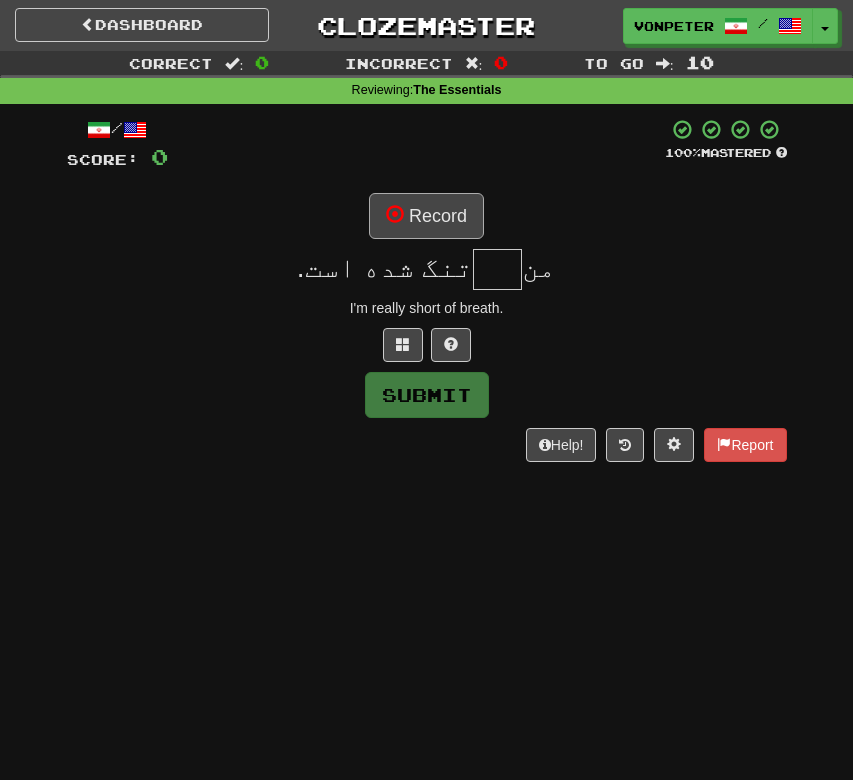 type on "*" 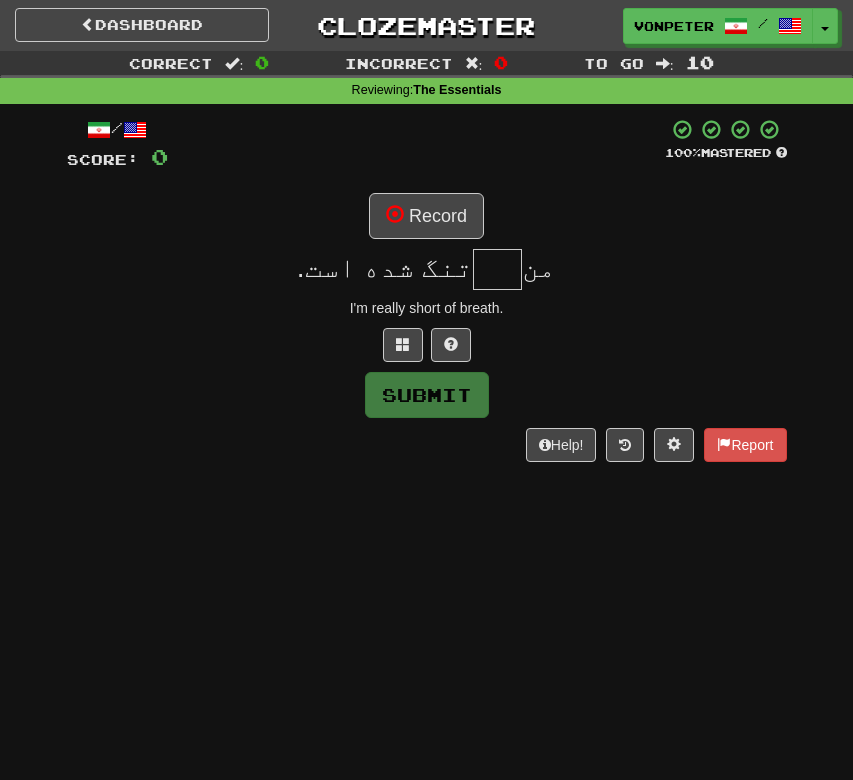 type on "*" 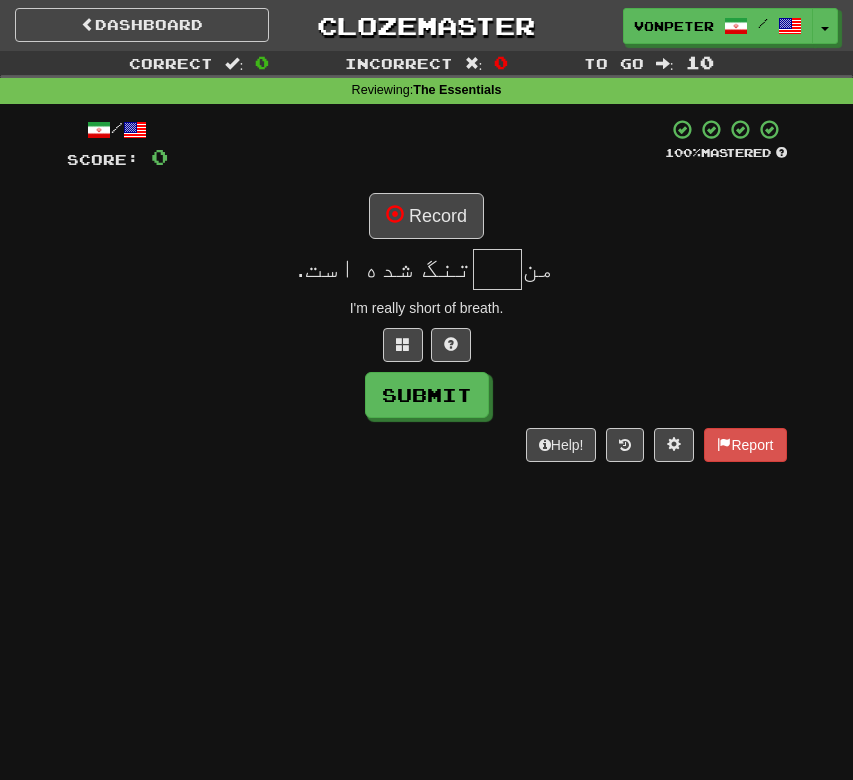 type on "*" 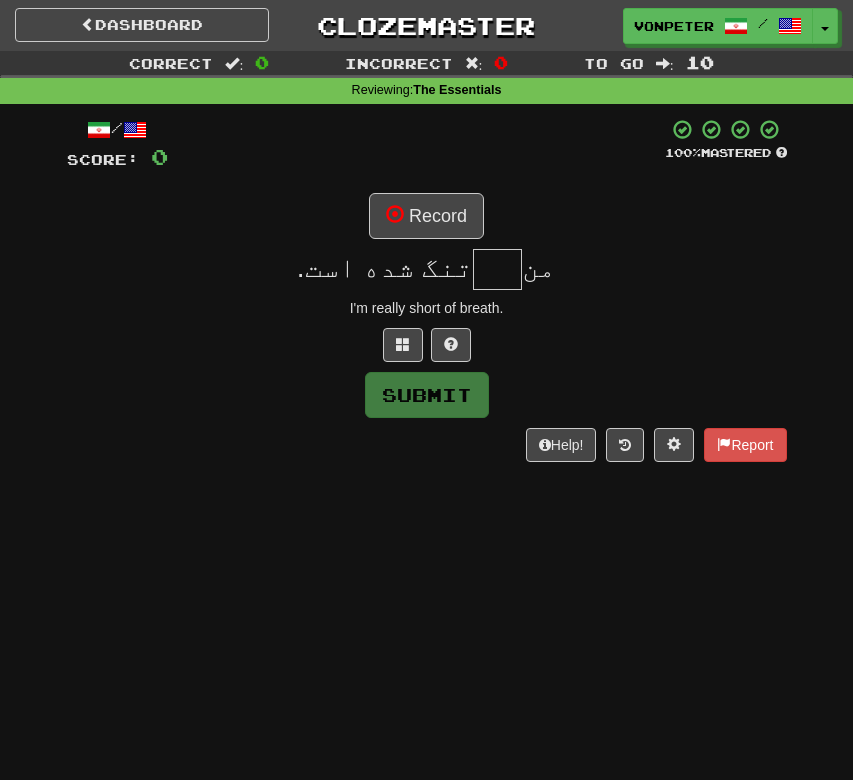 type on "*" 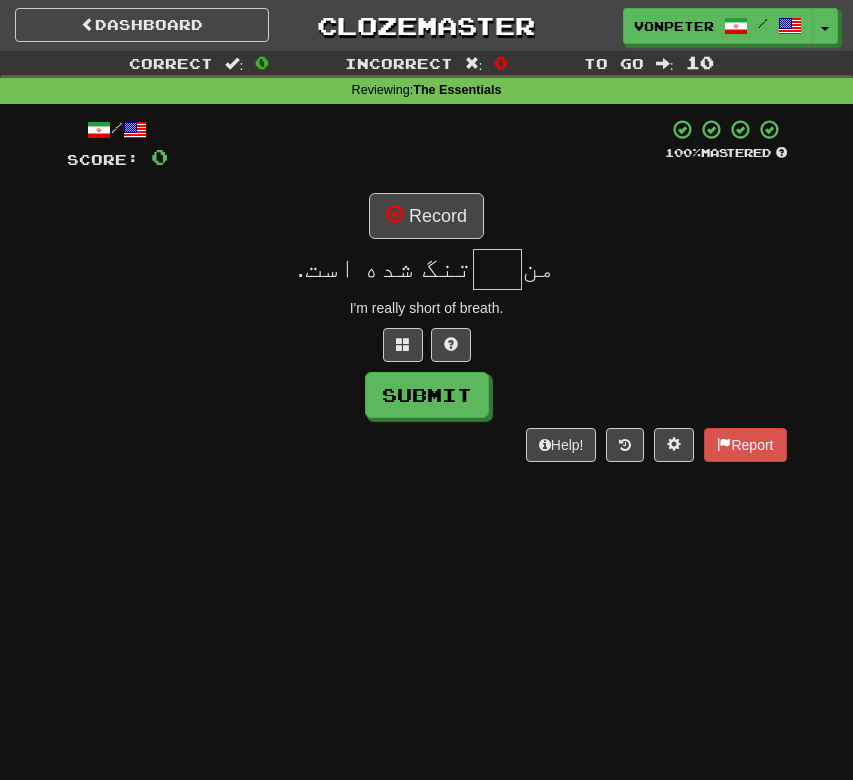 type on "*" 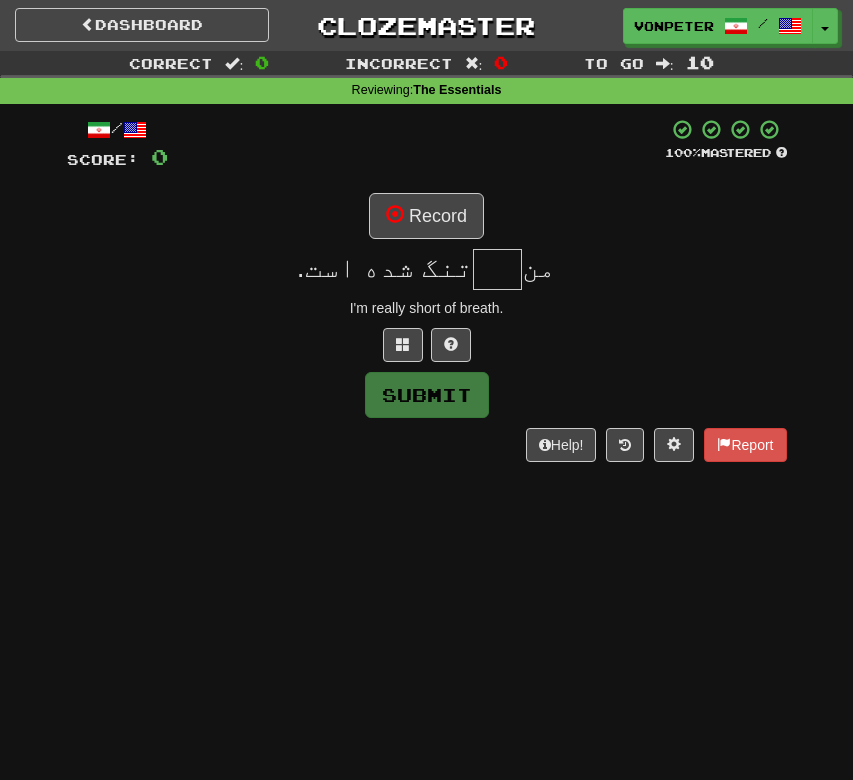 type on "*" 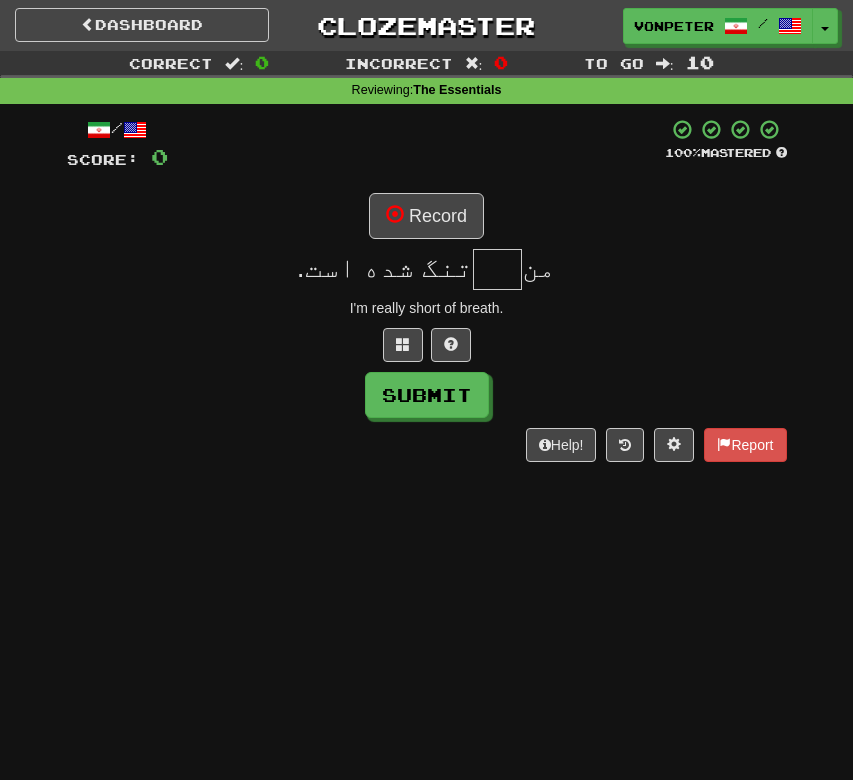 type on "*" 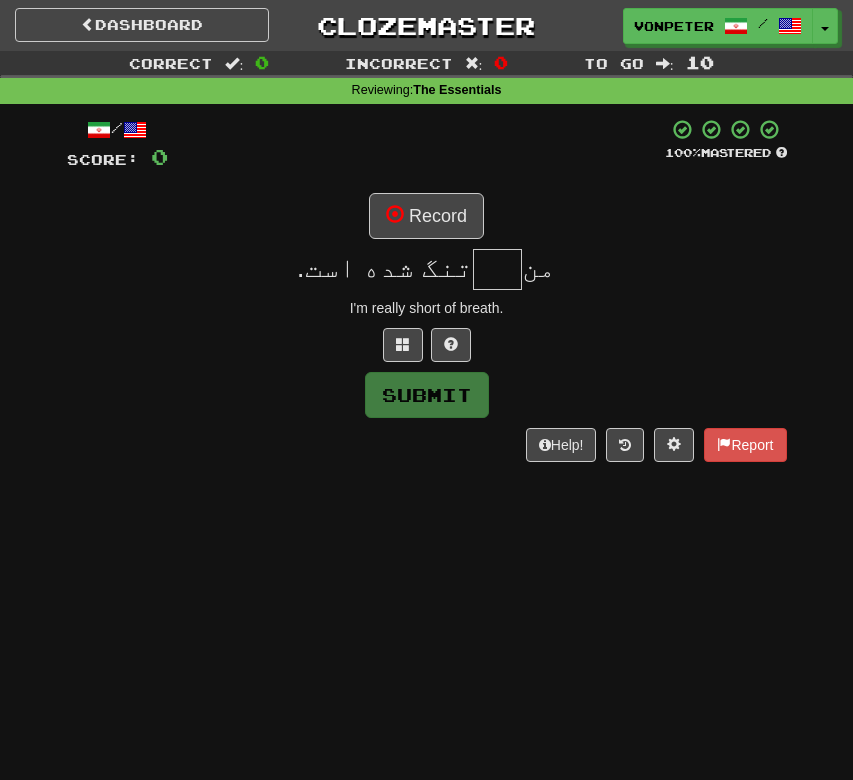 type on "*" 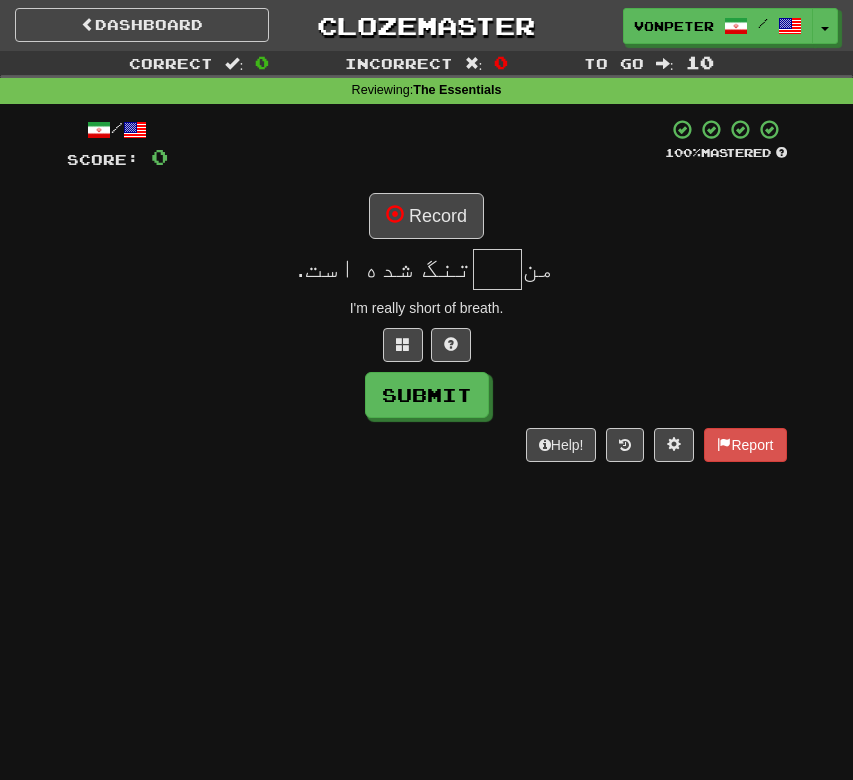 type on "*" 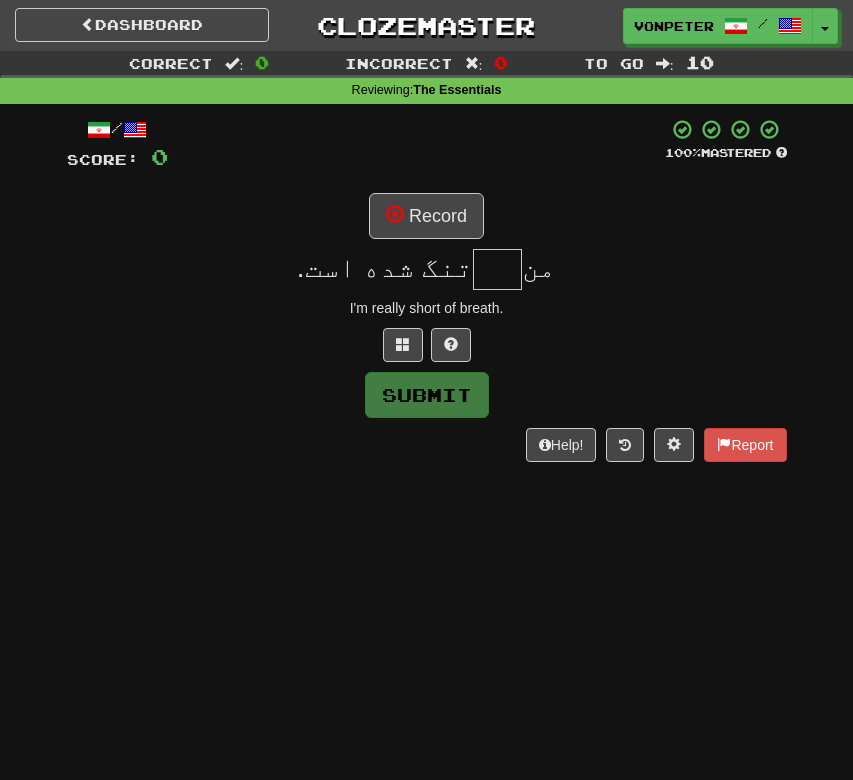 type on "*" 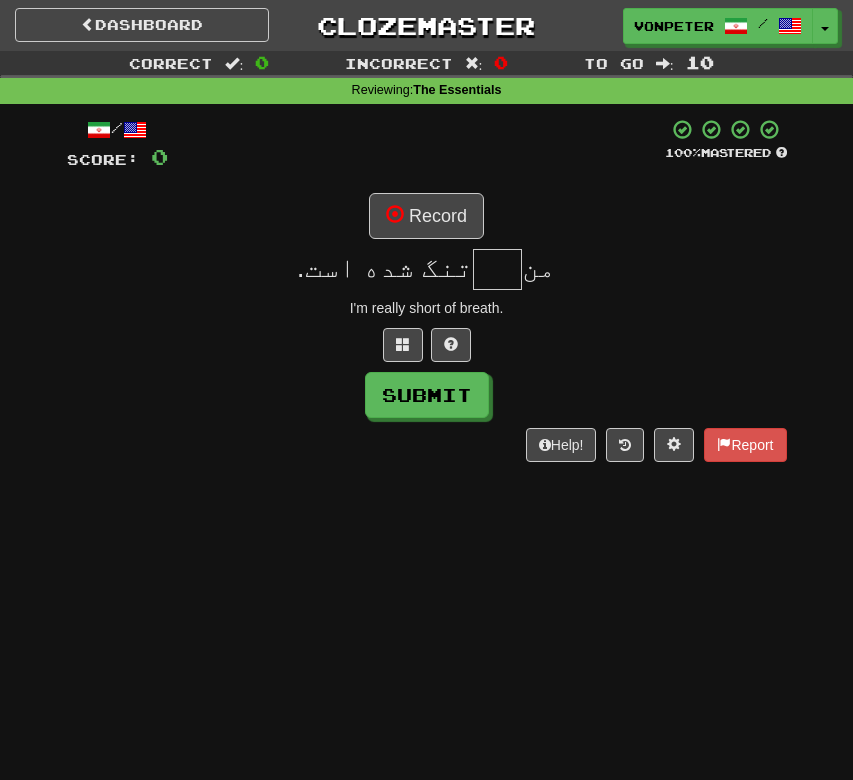 type on "*" 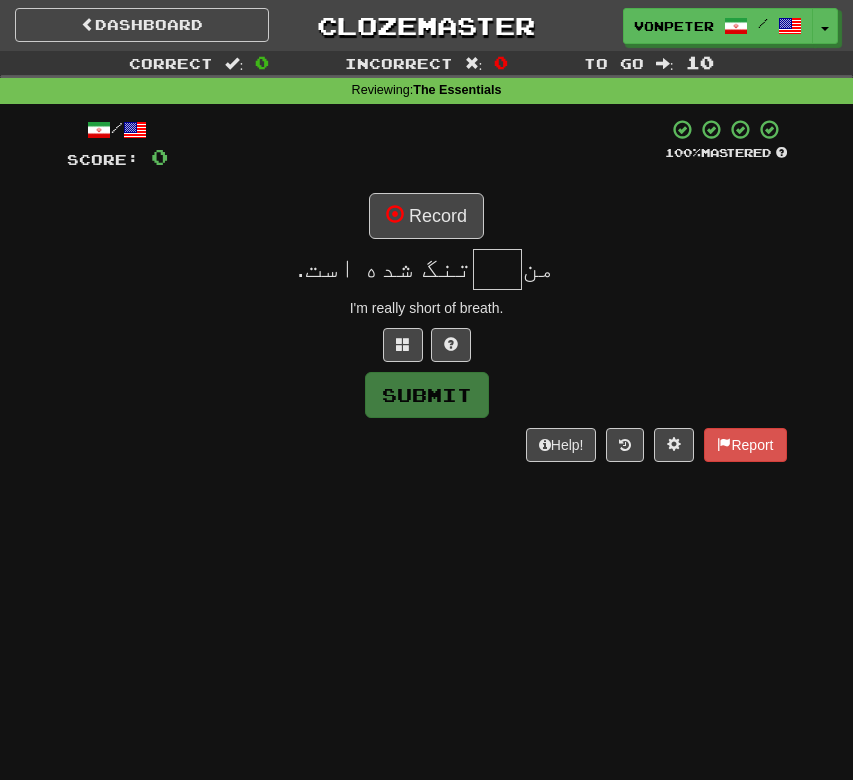 type on "*" 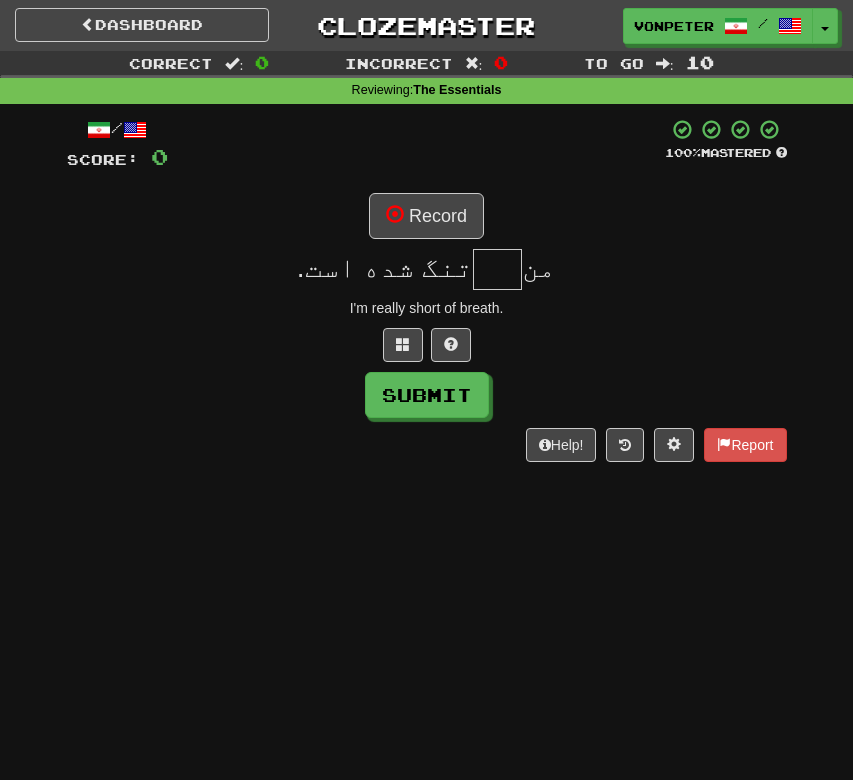type on "*" 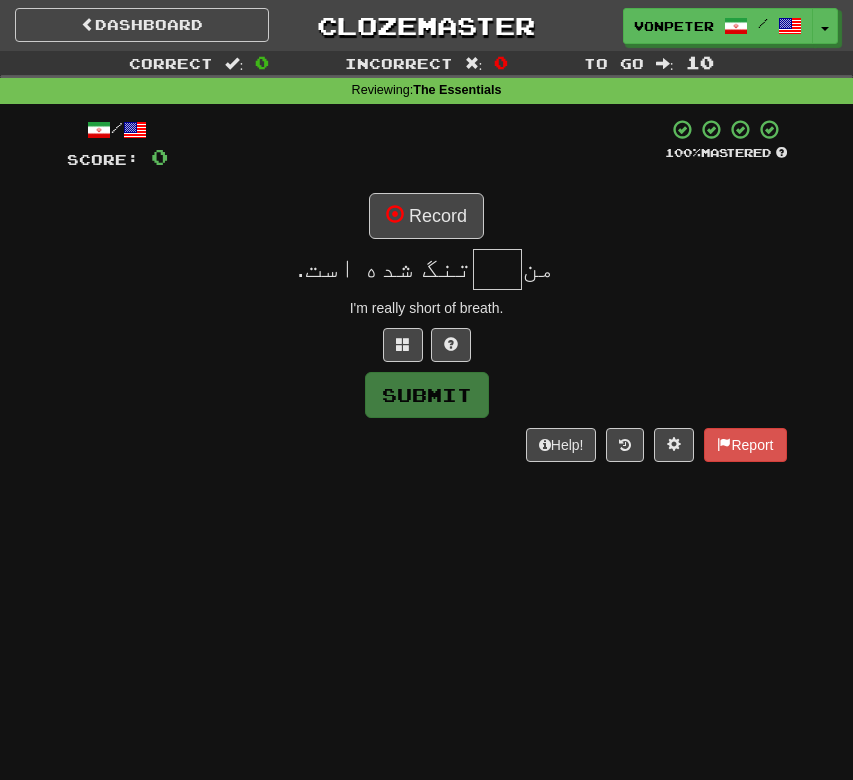 type on "*" 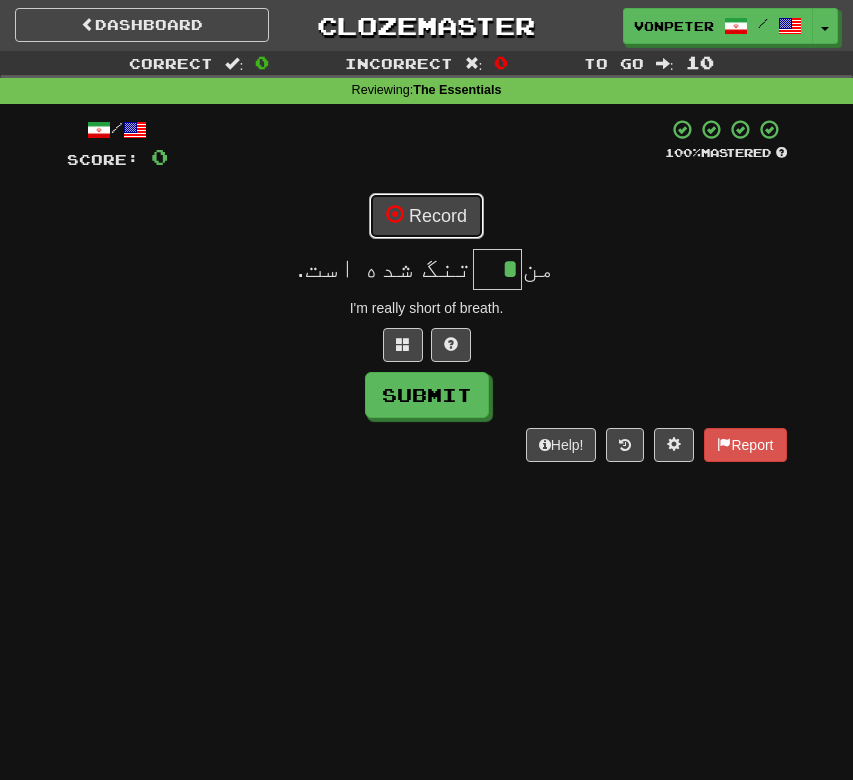 click on "Record" at bounding box center [426, 216] 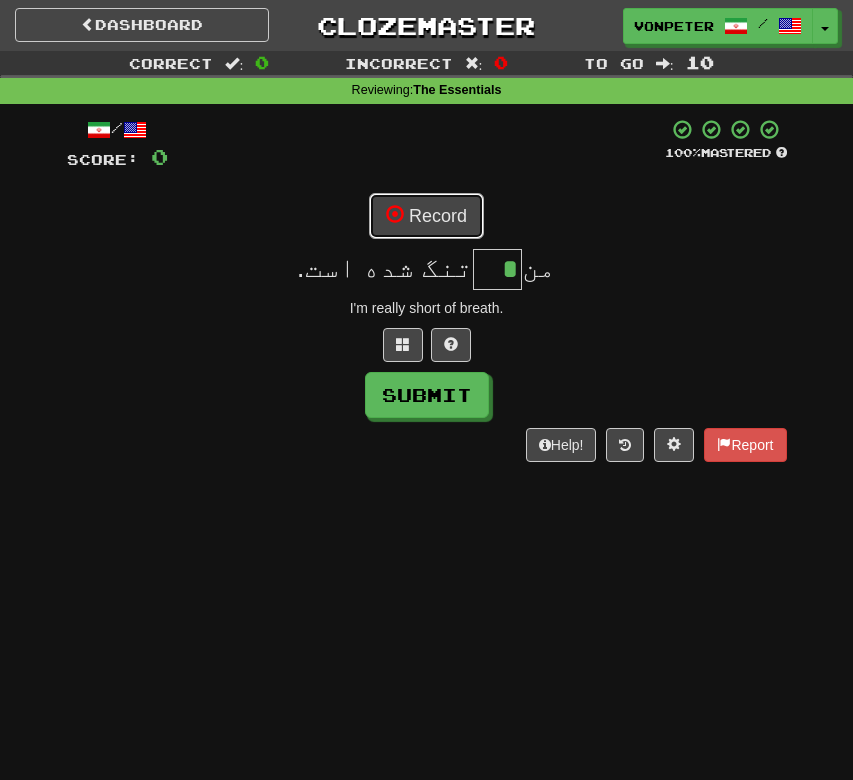 click at bounding box center [395, 214] 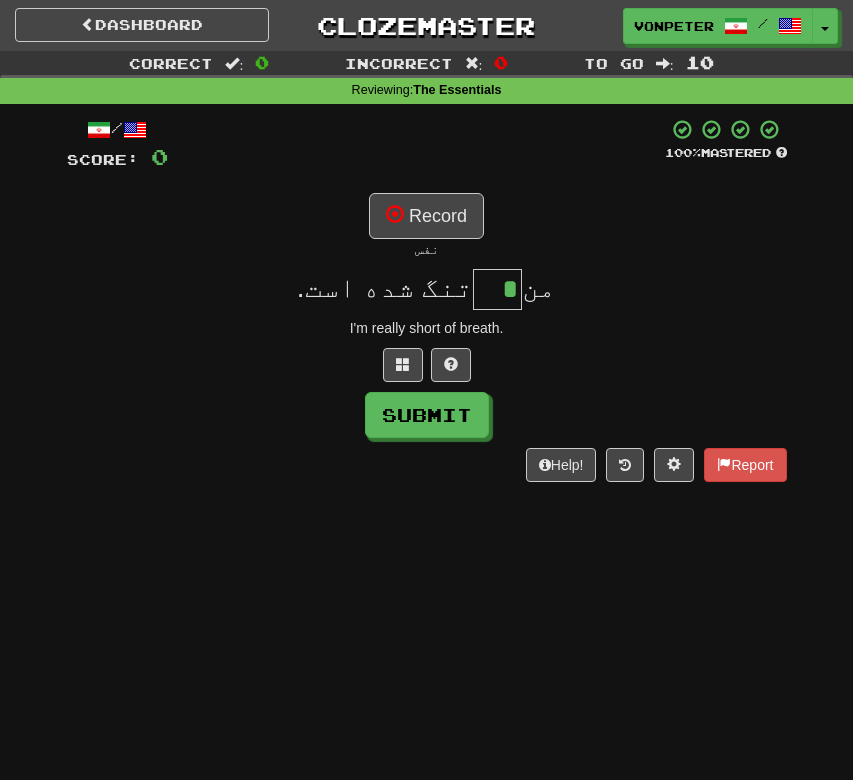 click on "*" at bounding box center (497, 289) 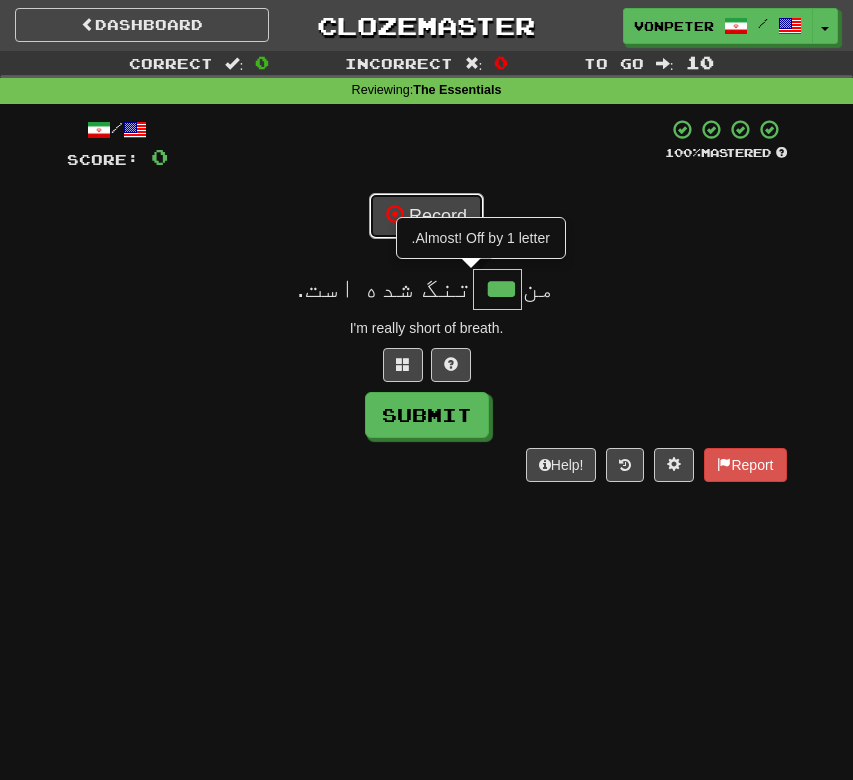 click on "Record" at bounding box center (426, 216) 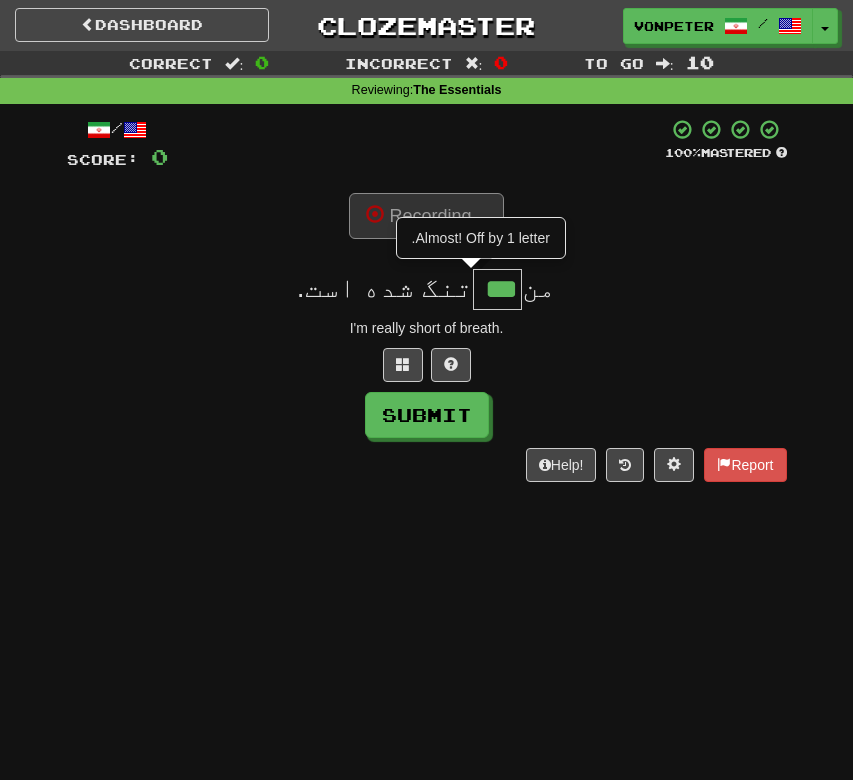 click at bounding box center [427, 365] 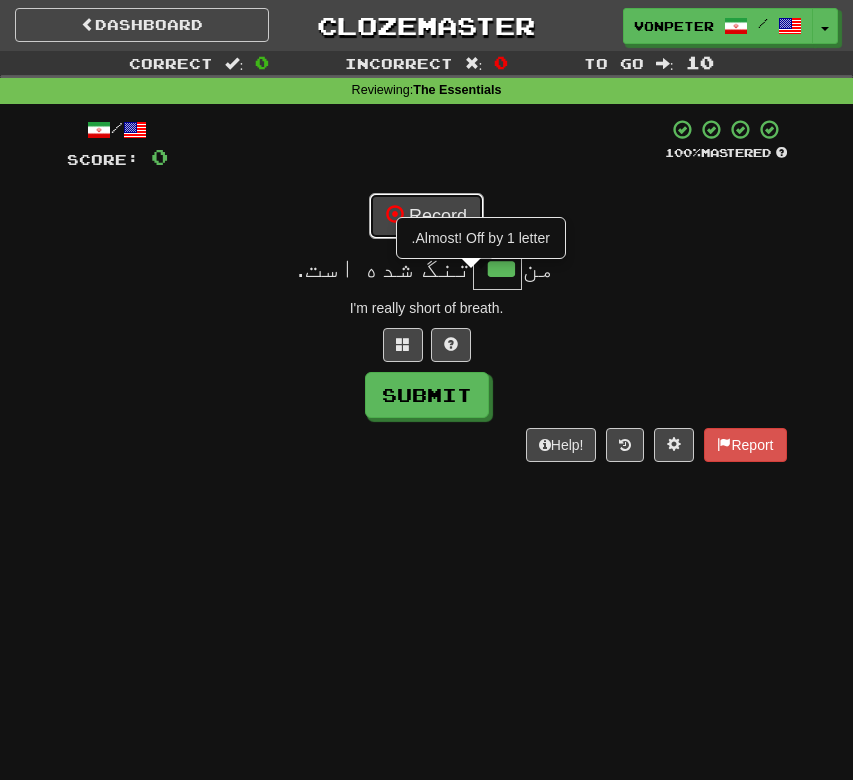 click on "Record" at bounding box center [426, 216] 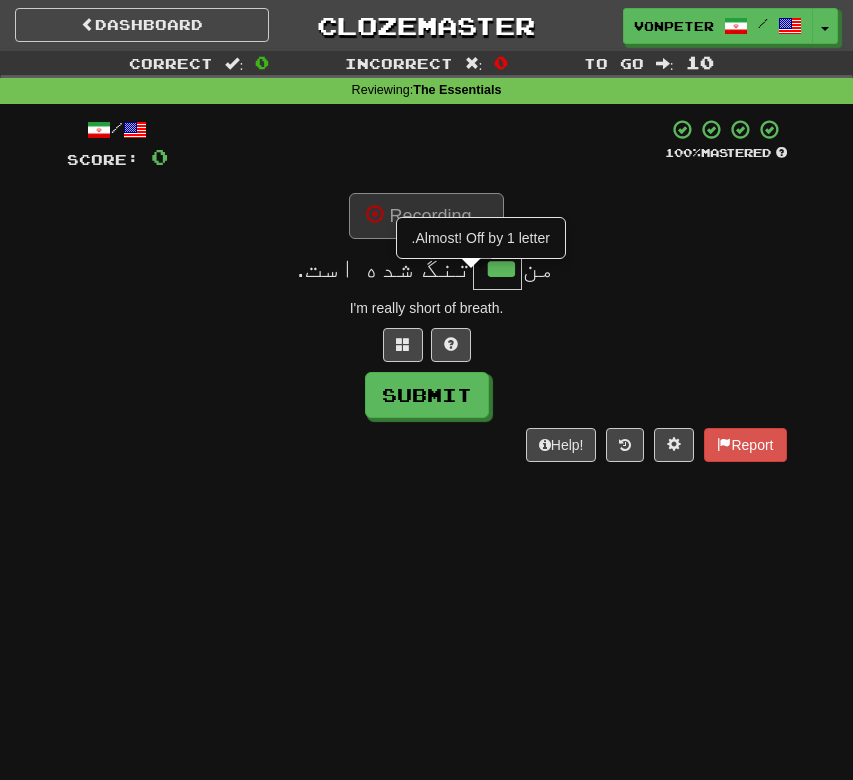 click on "I'm really short of breath." at bounding box center (427, 308) 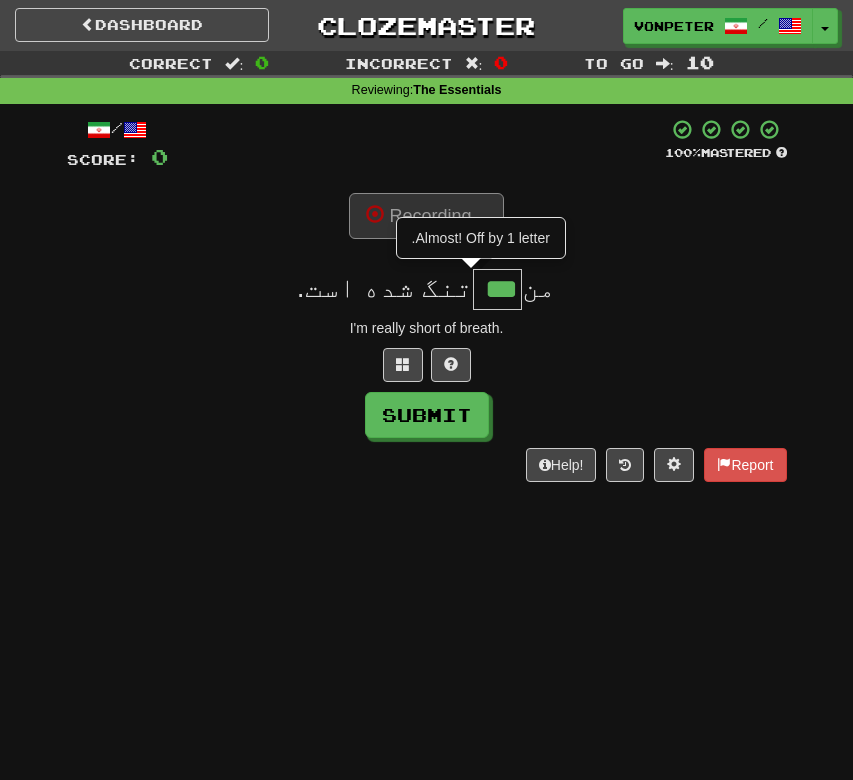 type on "****" 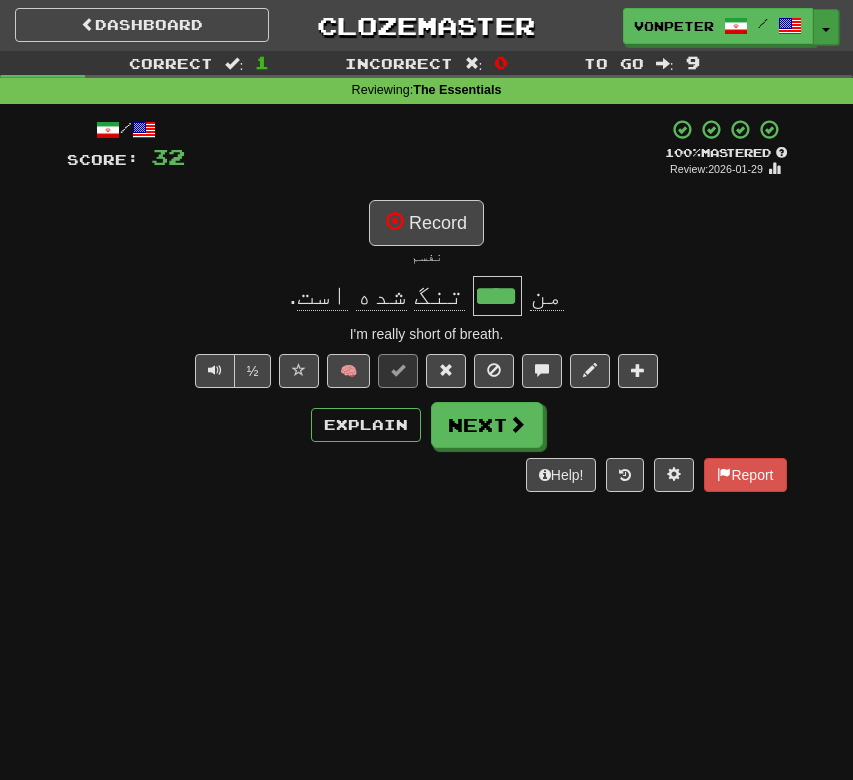 click on "Toggle Dropdown" at bounding box center [826, 27] 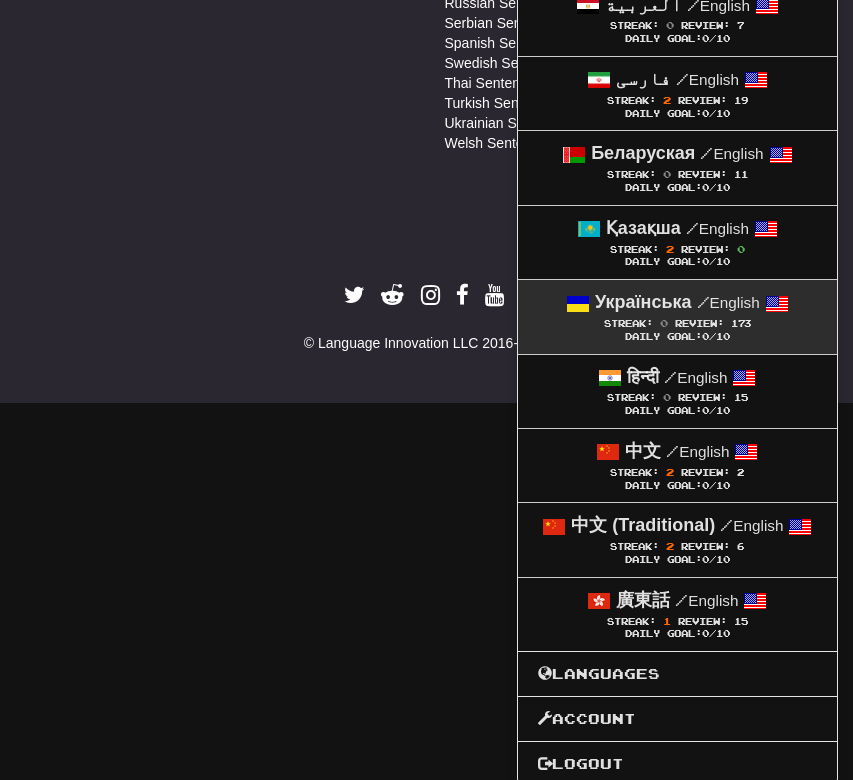 scroll, scrollTop: 1230, scrollLeft: 0, axis: vertical 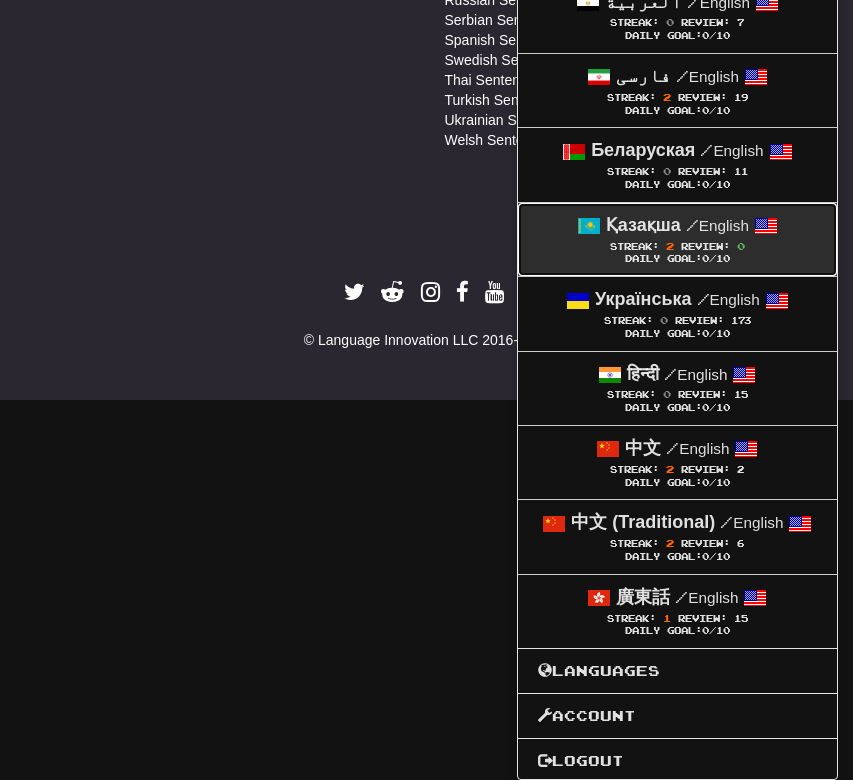click on "Қазақша
/
English" at bounding box center [677, 226] 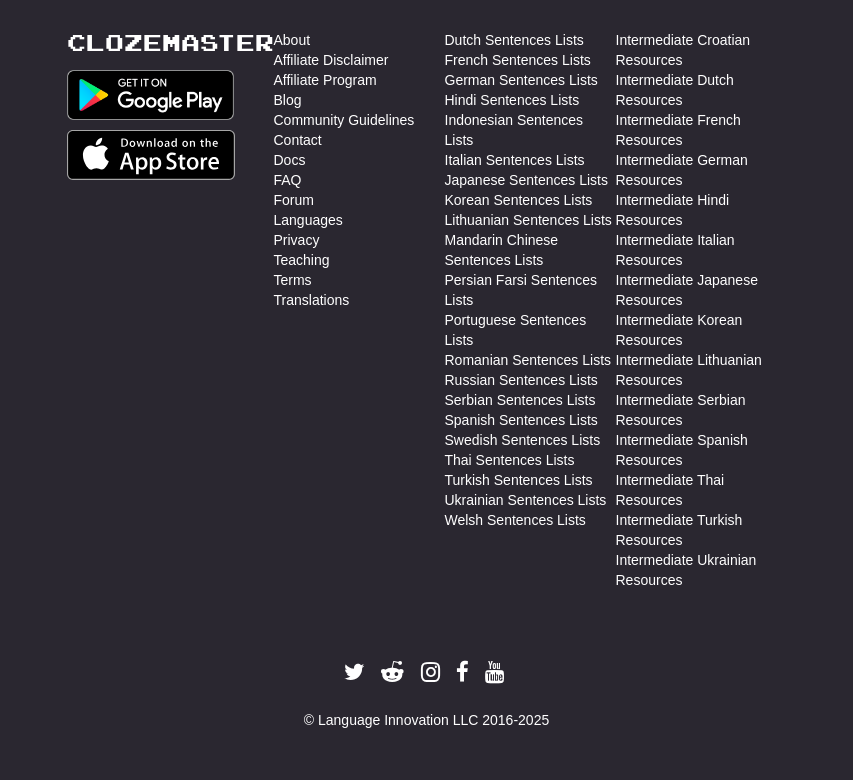 scroll, scrollTop: 850, scrollLeft: 0, axis: vertical 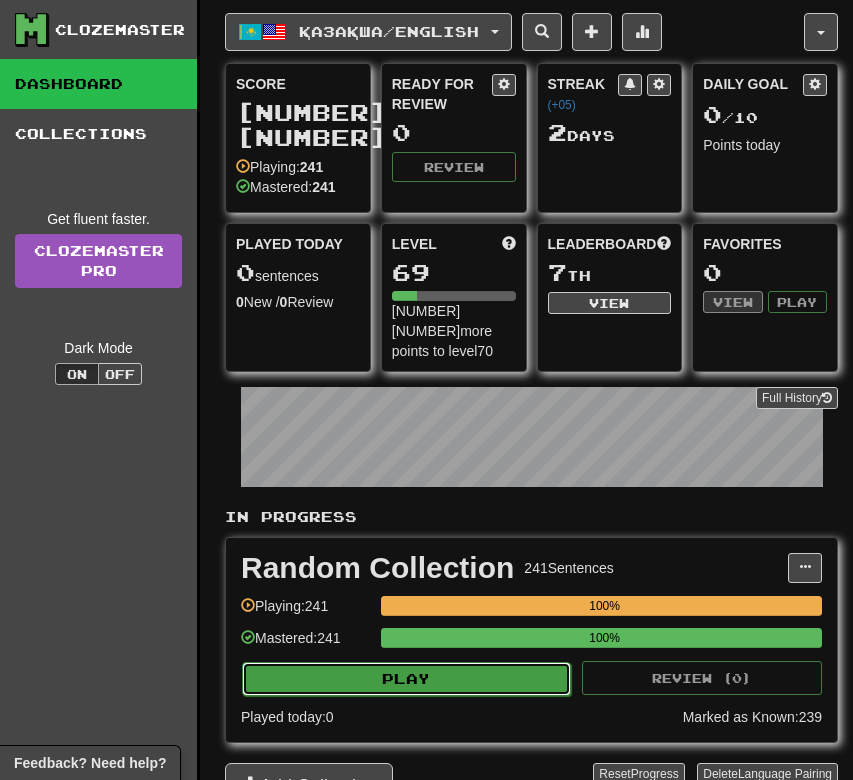 click on "Play" at bounding box center [406, 679] 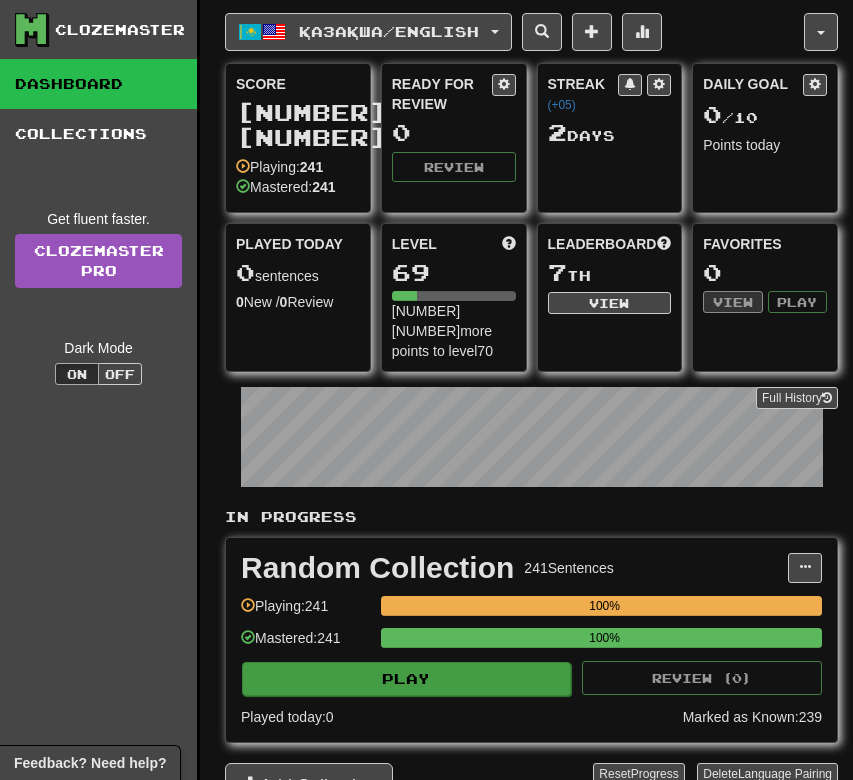 select on "**" 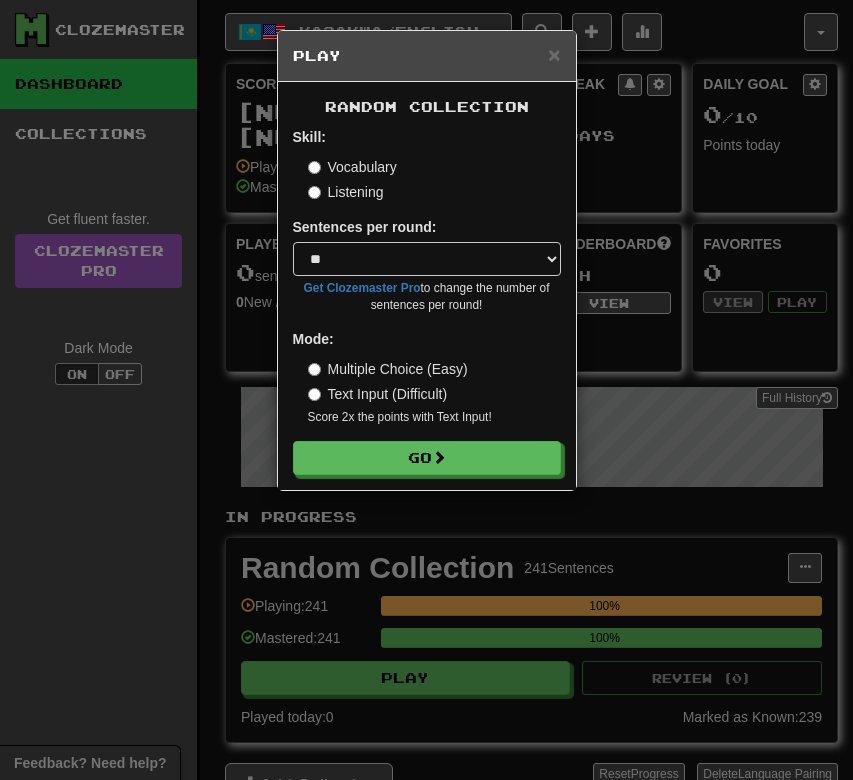 click on "Listening" at bounding box center [346, 192] 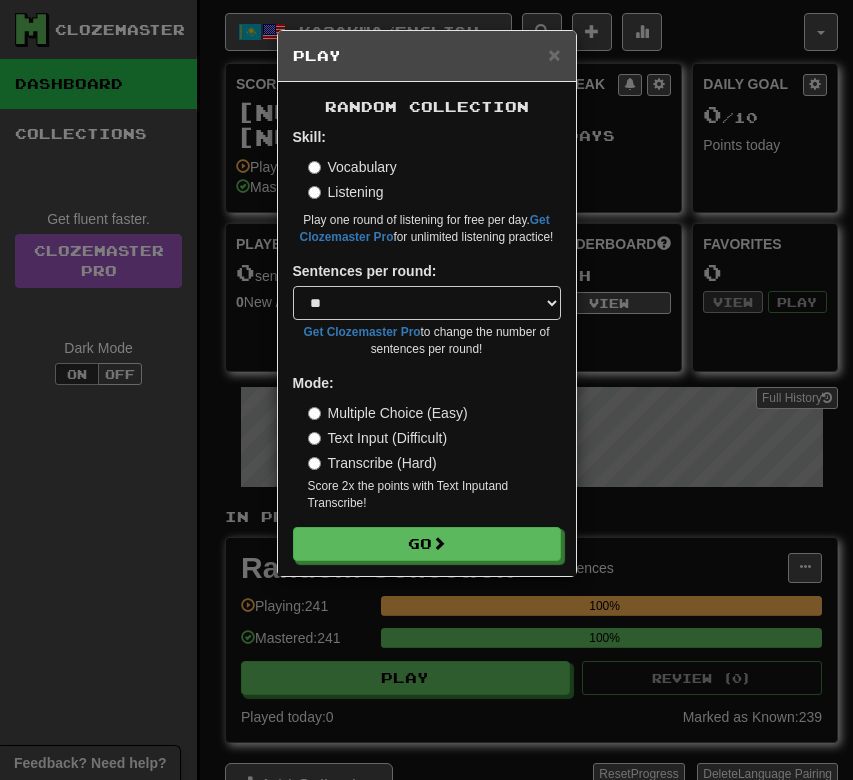 click on "Transcribe (Hard)" at bounding box center [372, 463] 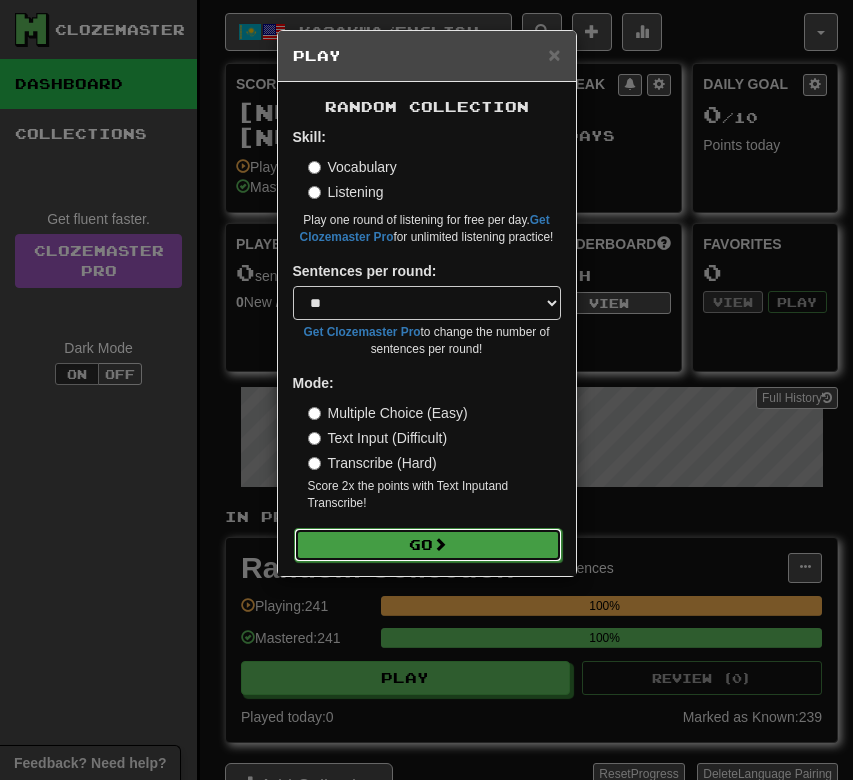 click on "Go" at bounding box center (428, 545) 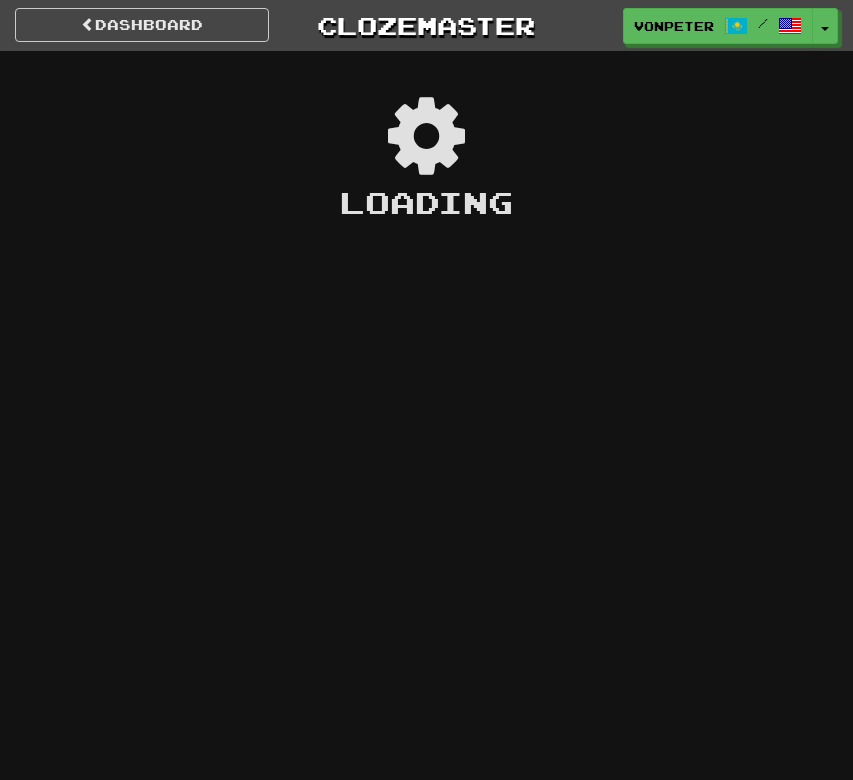 scroll, scrollTop: 0, scrollLeft: 0, axis: both 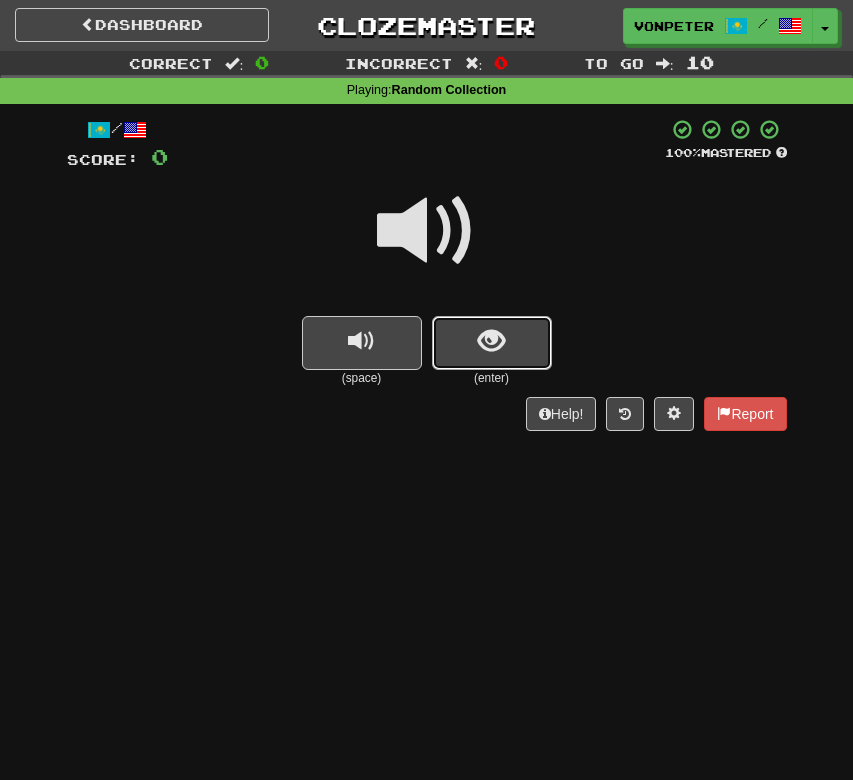 click at bounding box center (492, 343) 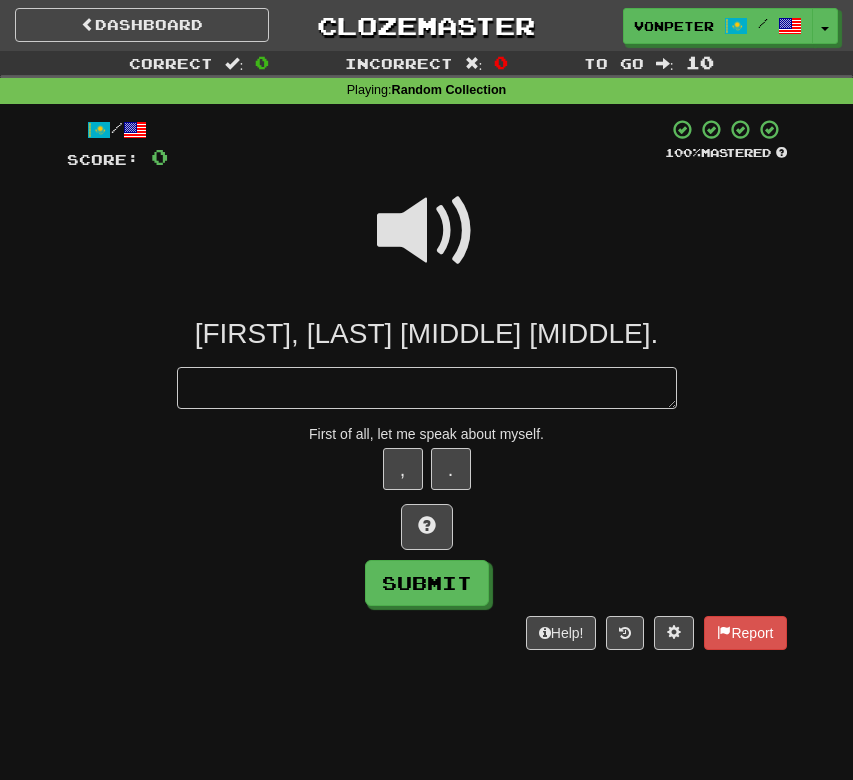 type on "*" 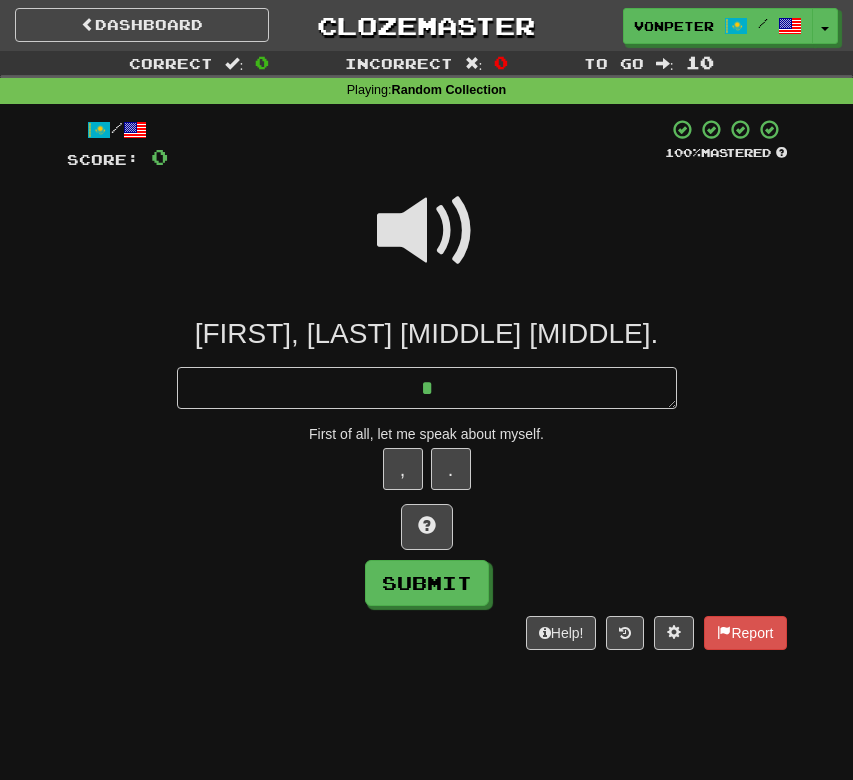 type on "*" 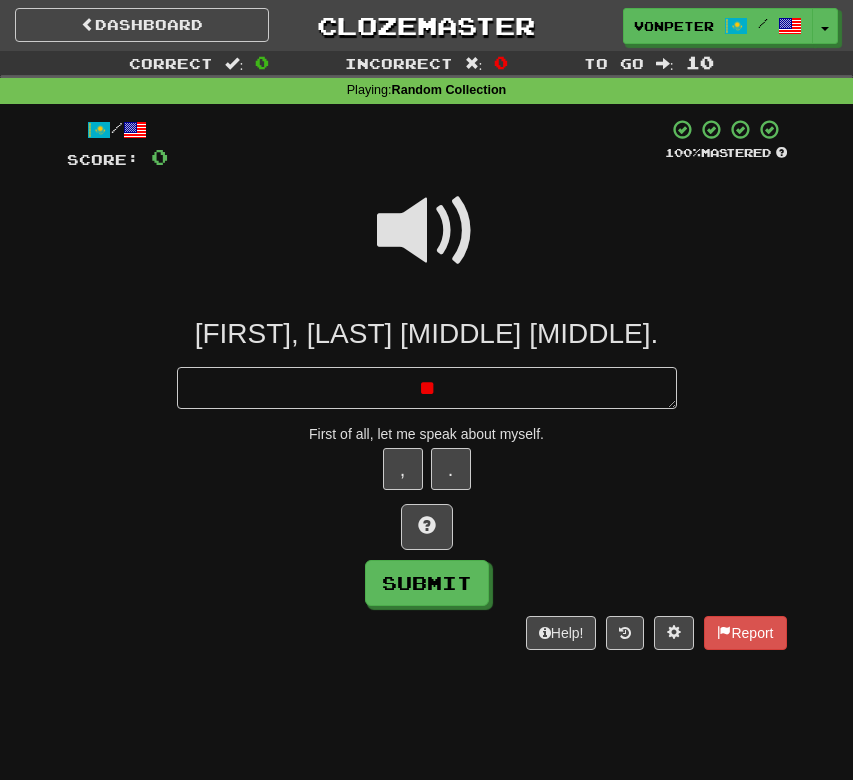 type on "*" 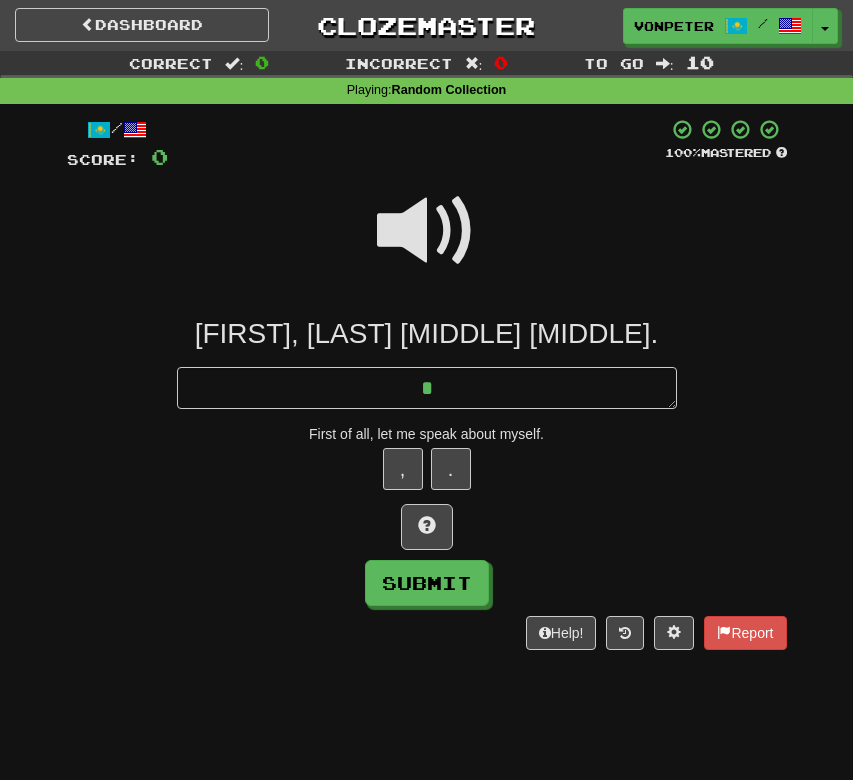 type on "*" 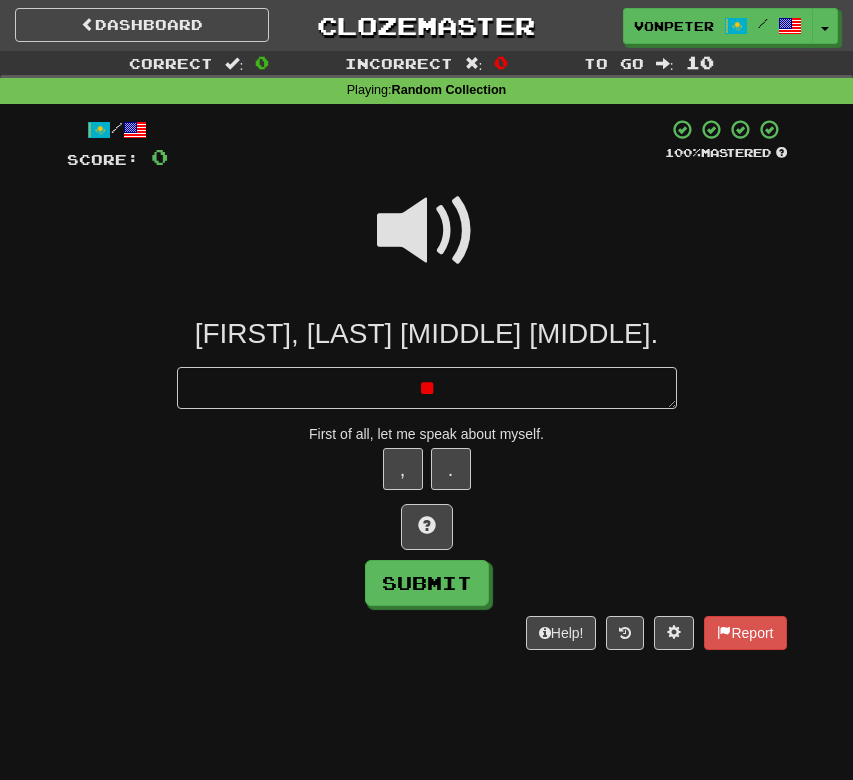 type on "*" 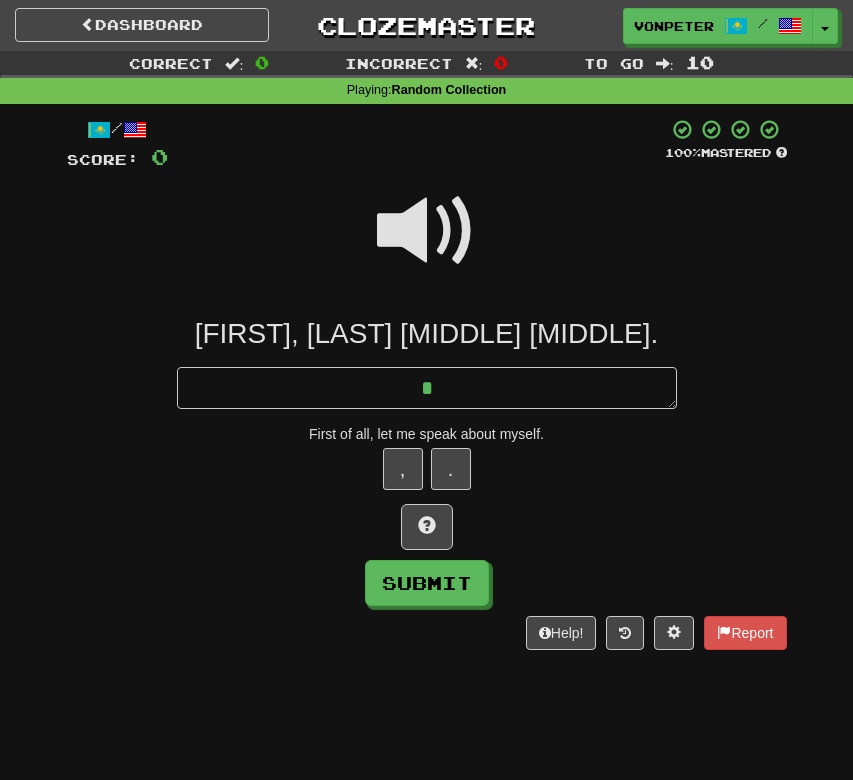 type on "*" 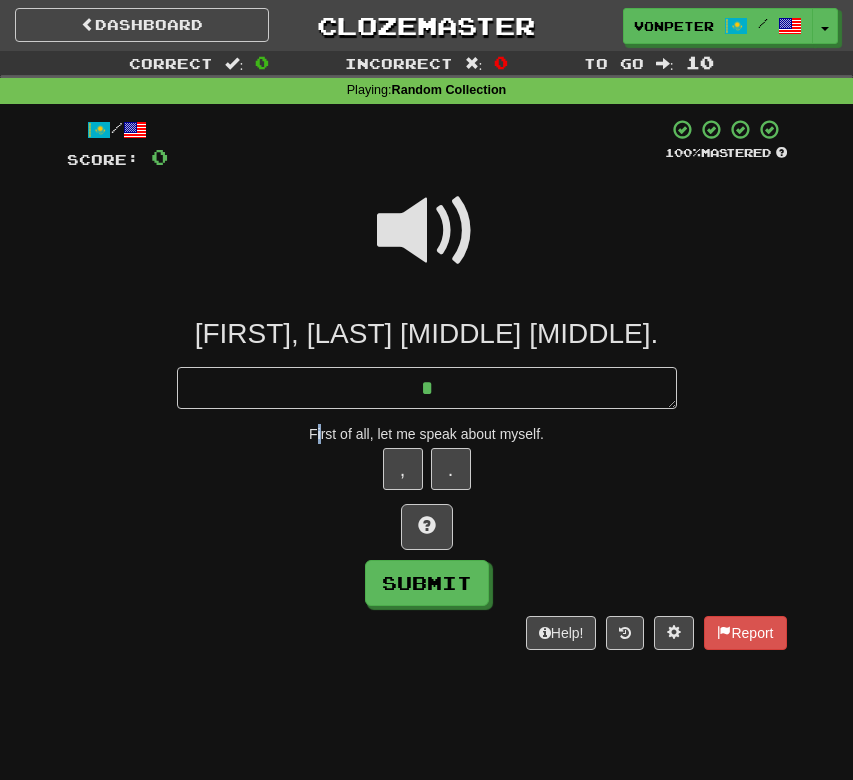 click on "First of all, let me speak about myself." at bounding box center [427, 434] 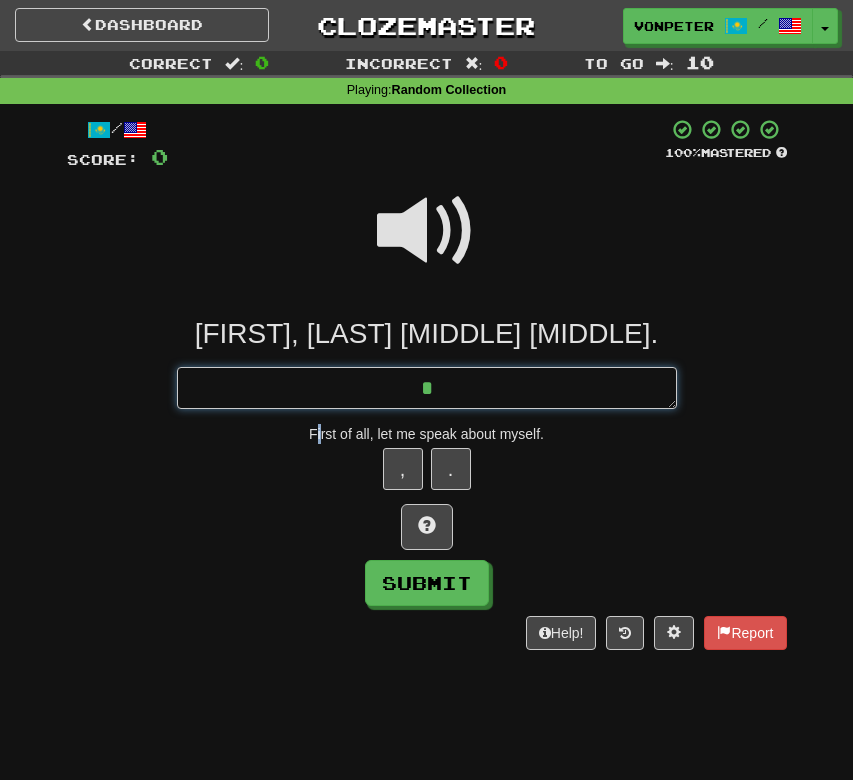 click on "*" at bounding box center (427, 388) 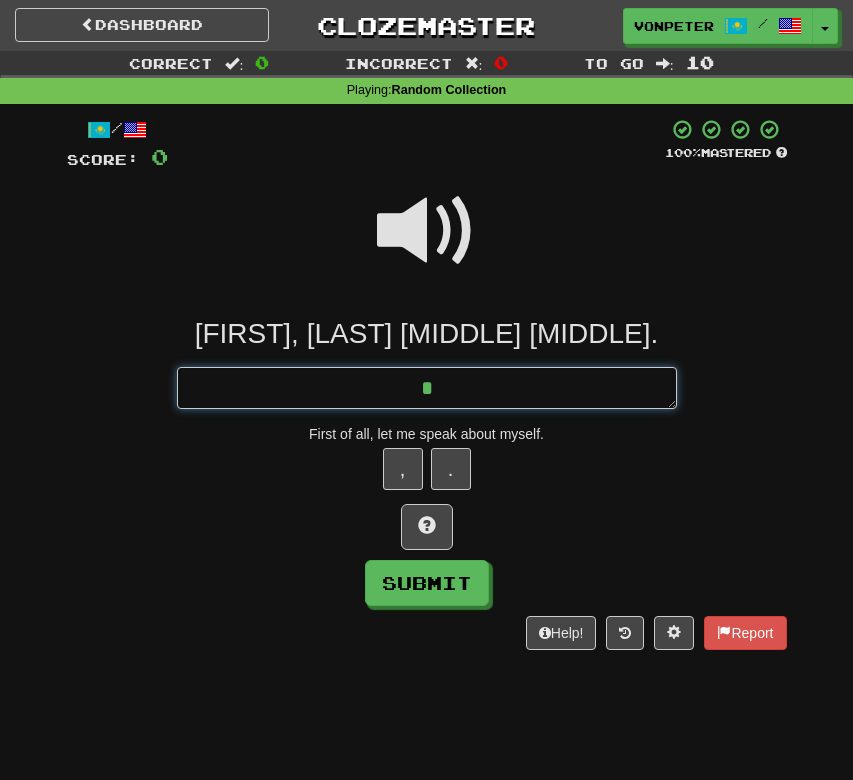 paste on "*" 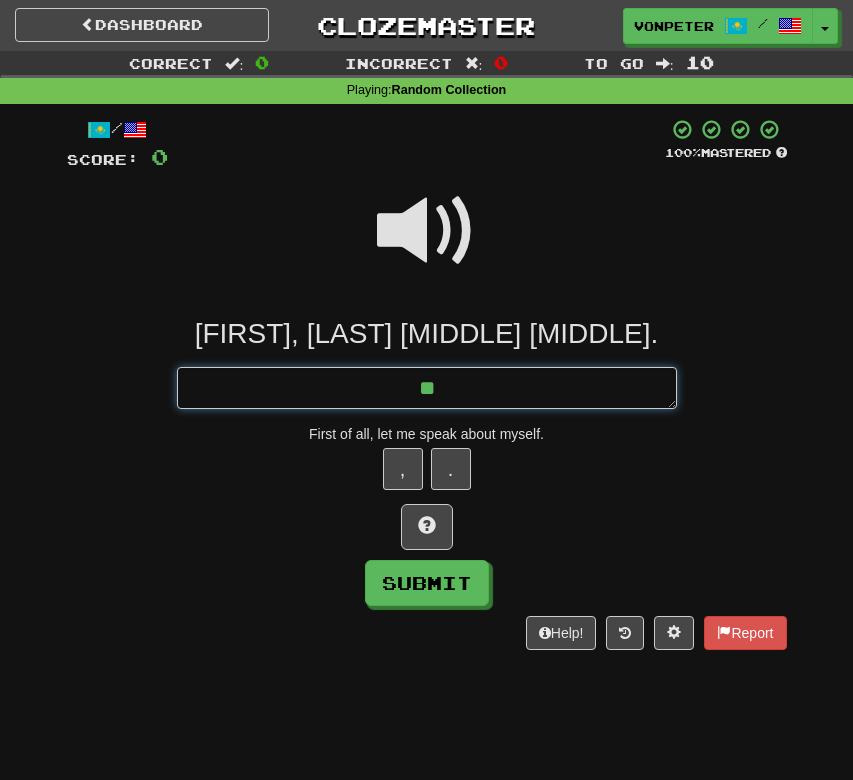 type on "*" 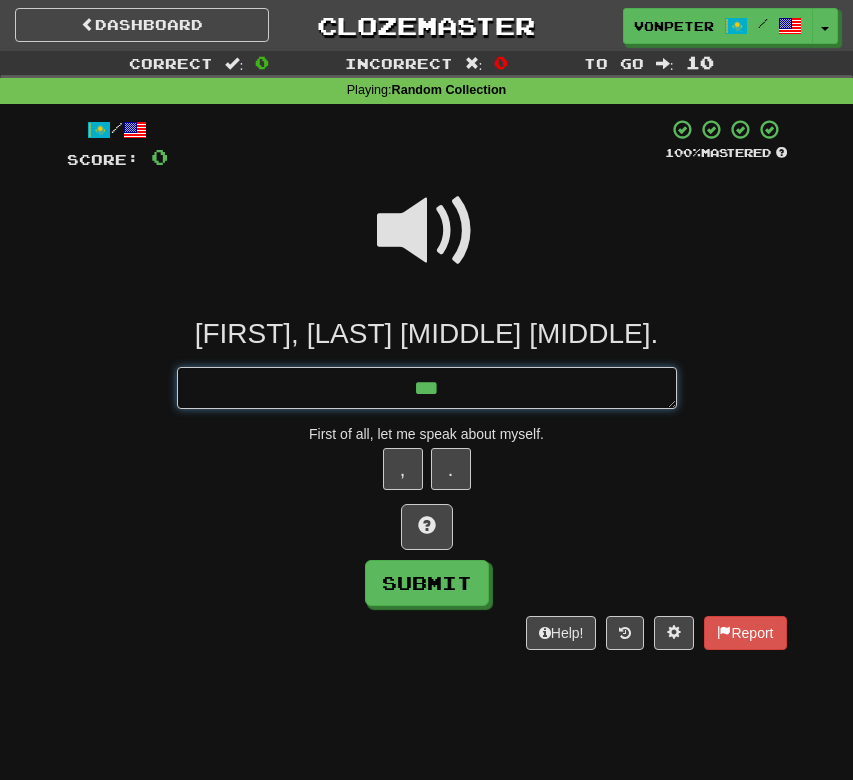 paste on "*" 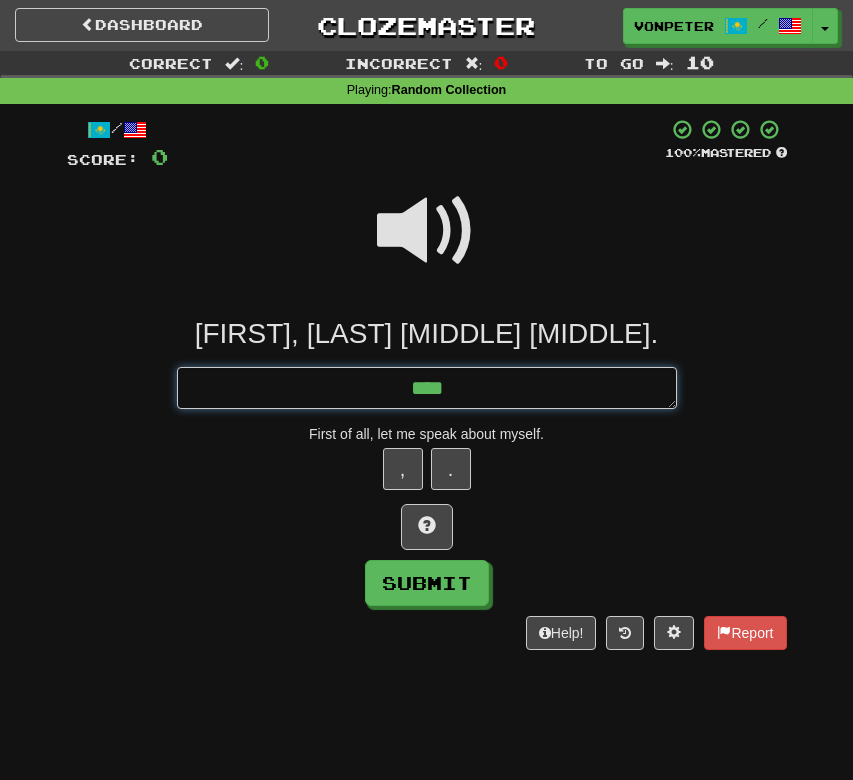 type on "*" 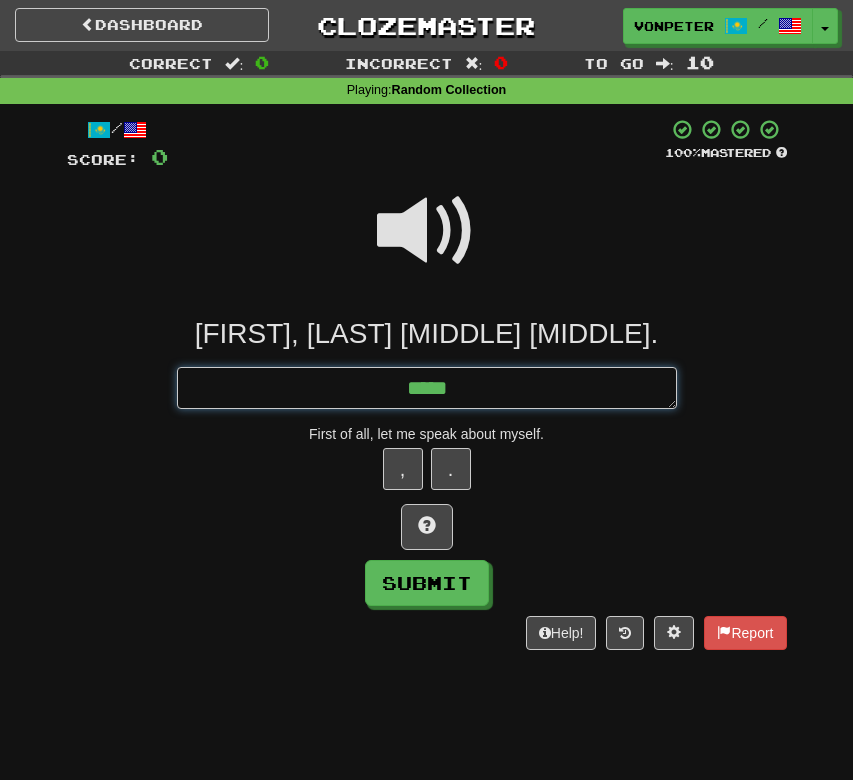 type on "*" 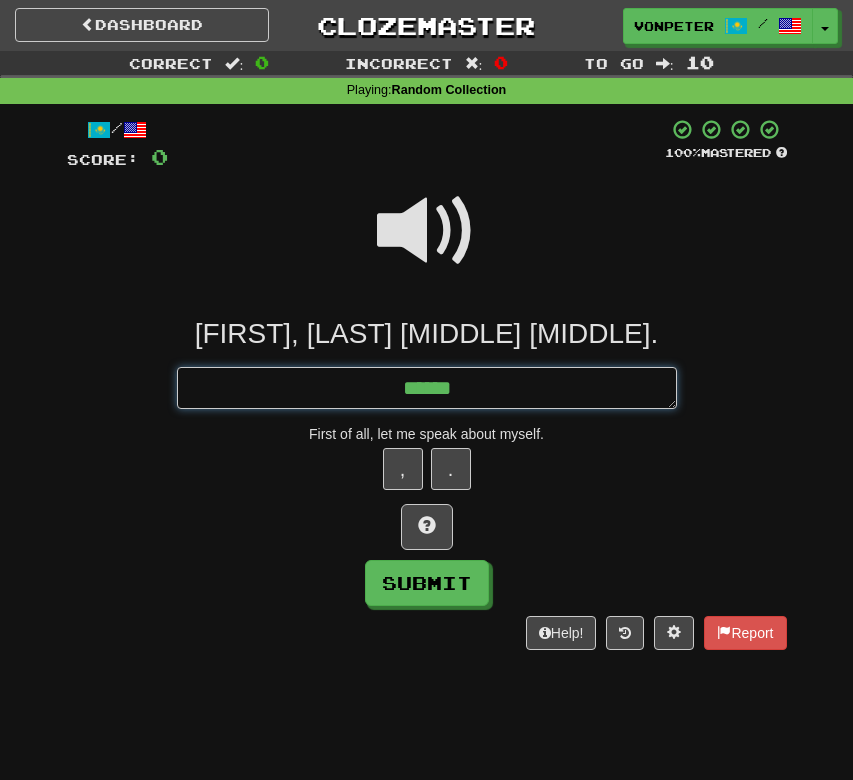 paste on "*" 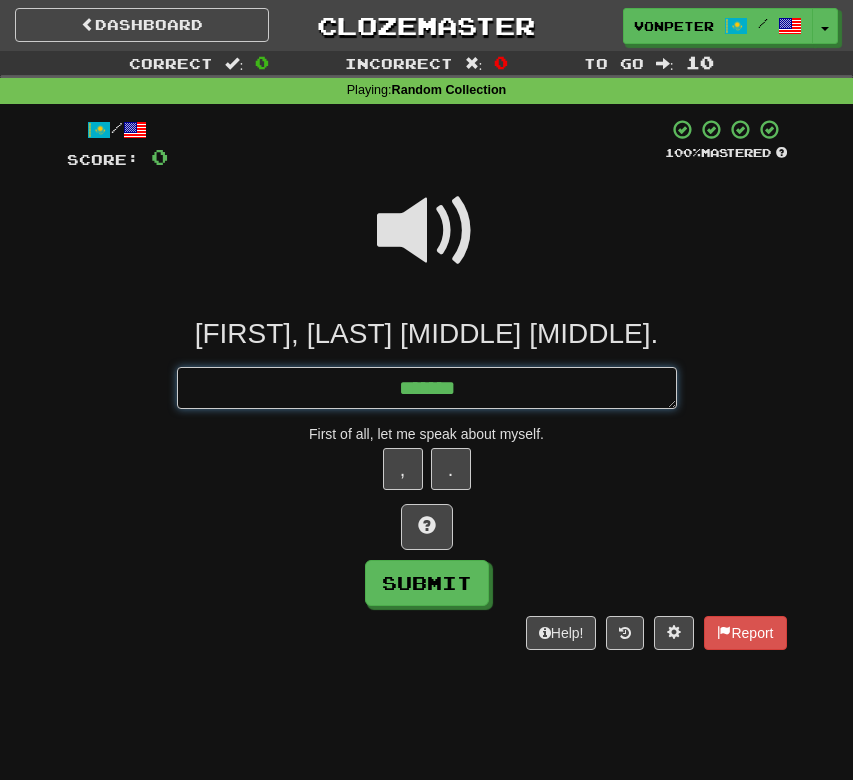 type on "*" 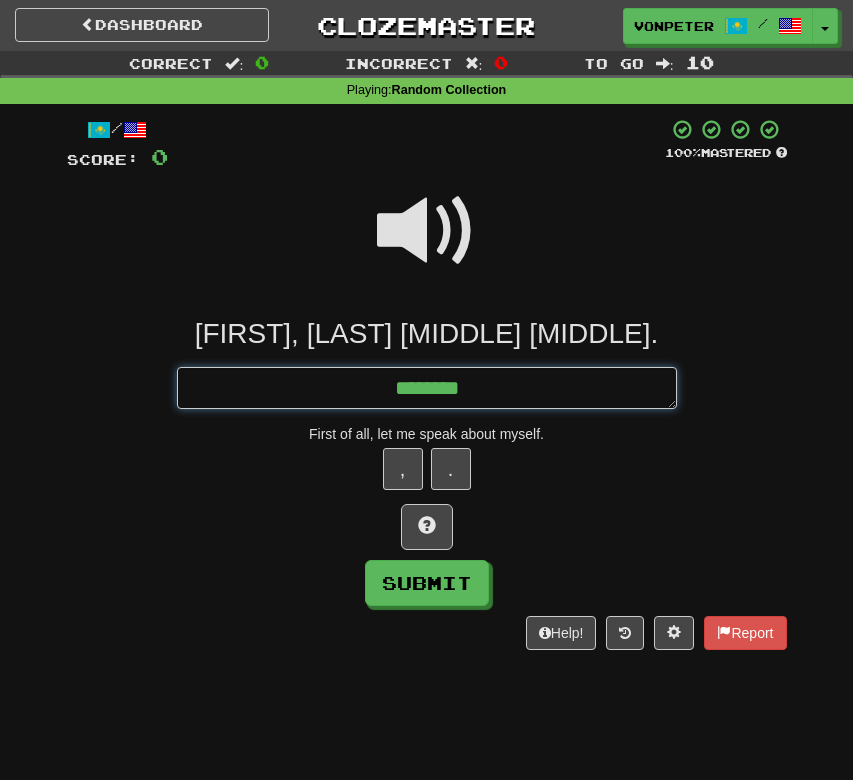 type on "*" 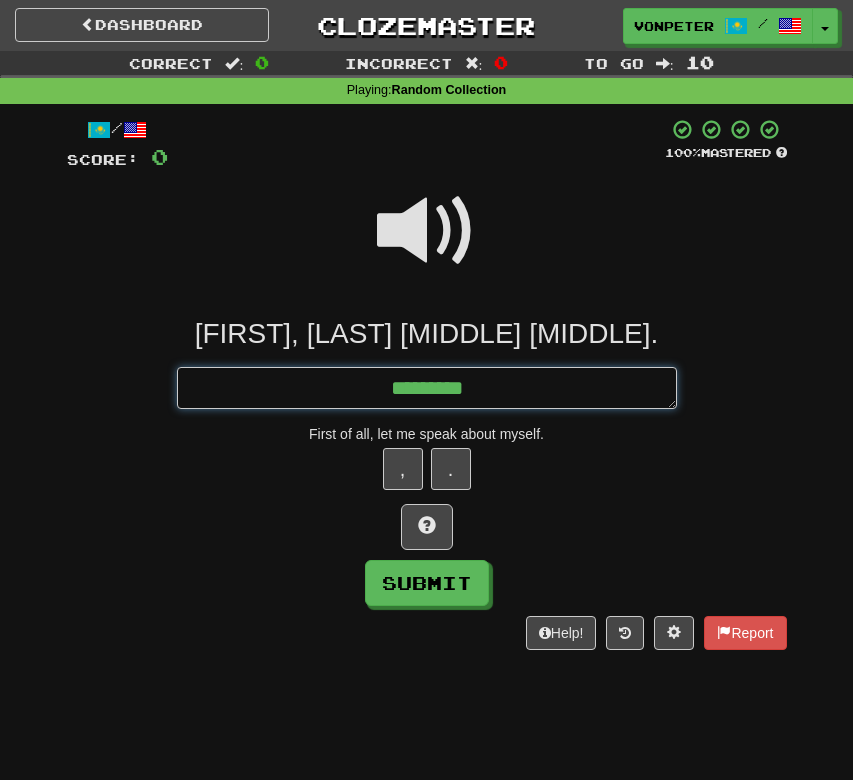 type on "*" 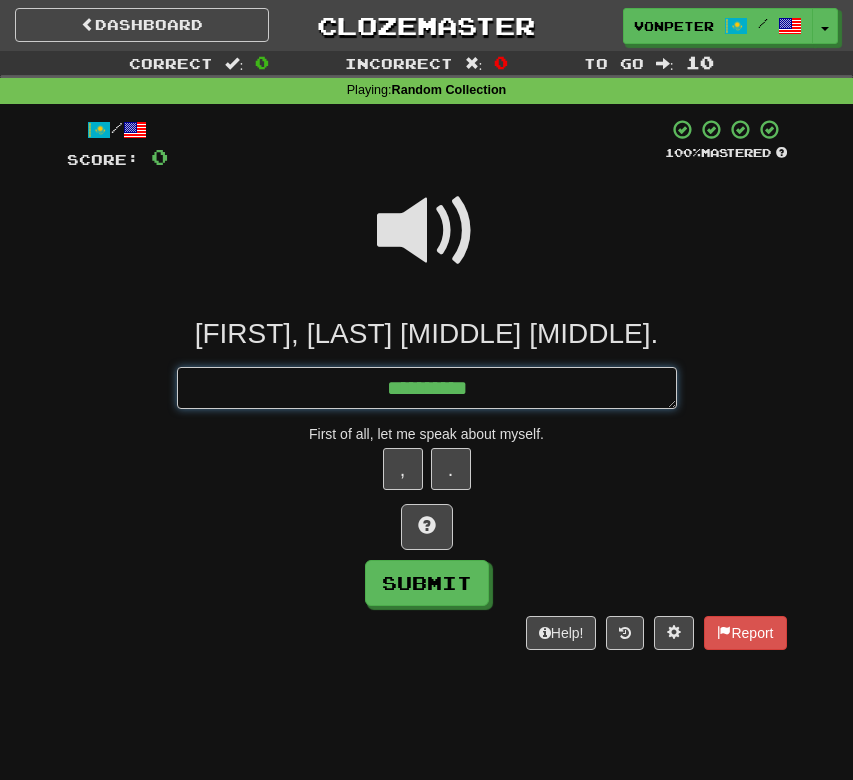 type on "*" 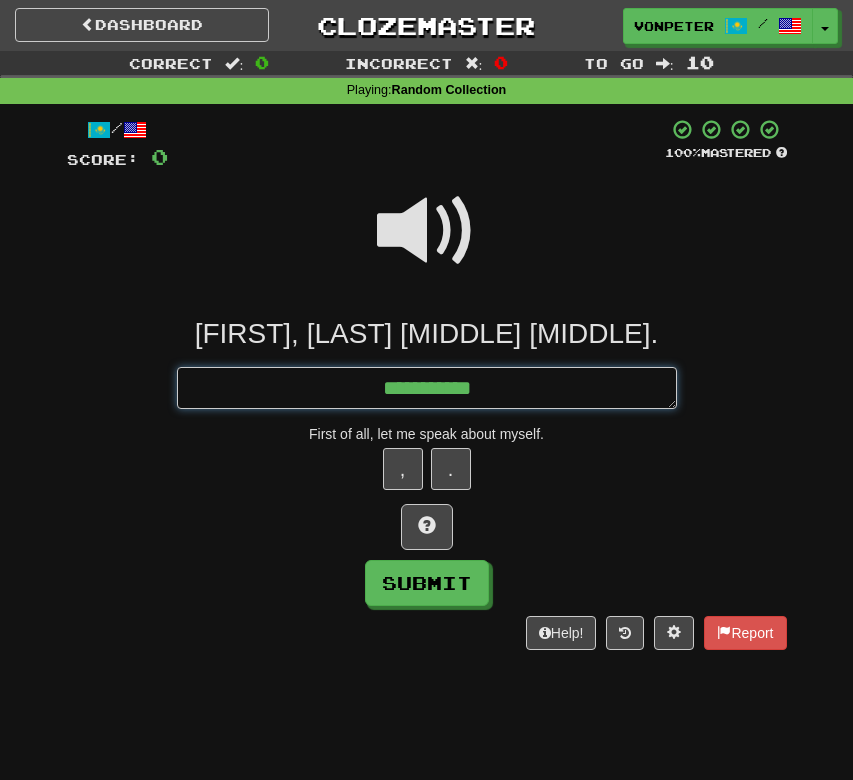 type on "*" 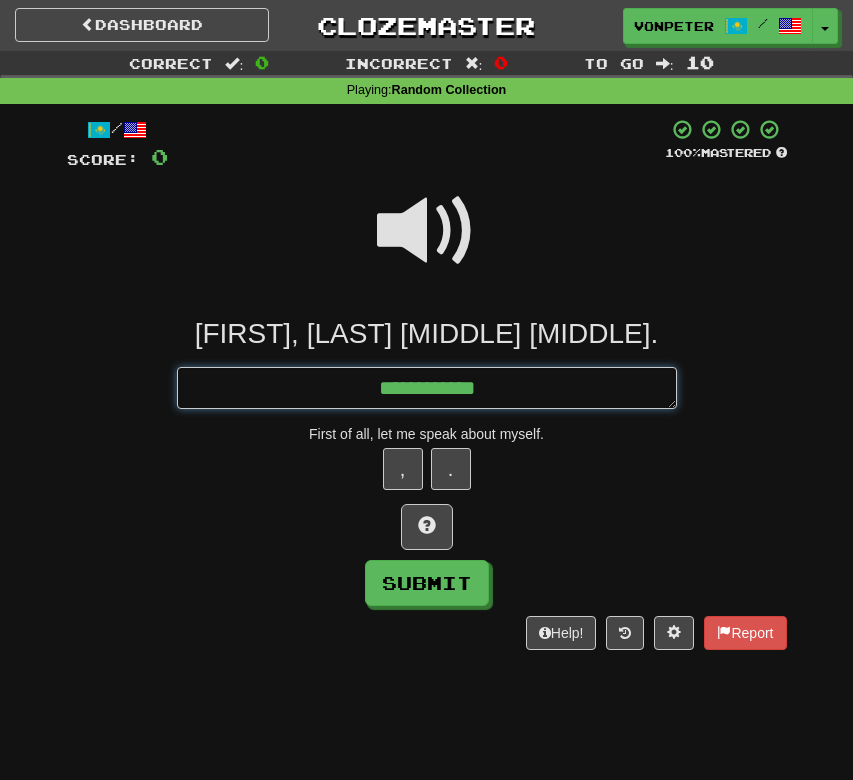 type on "*" 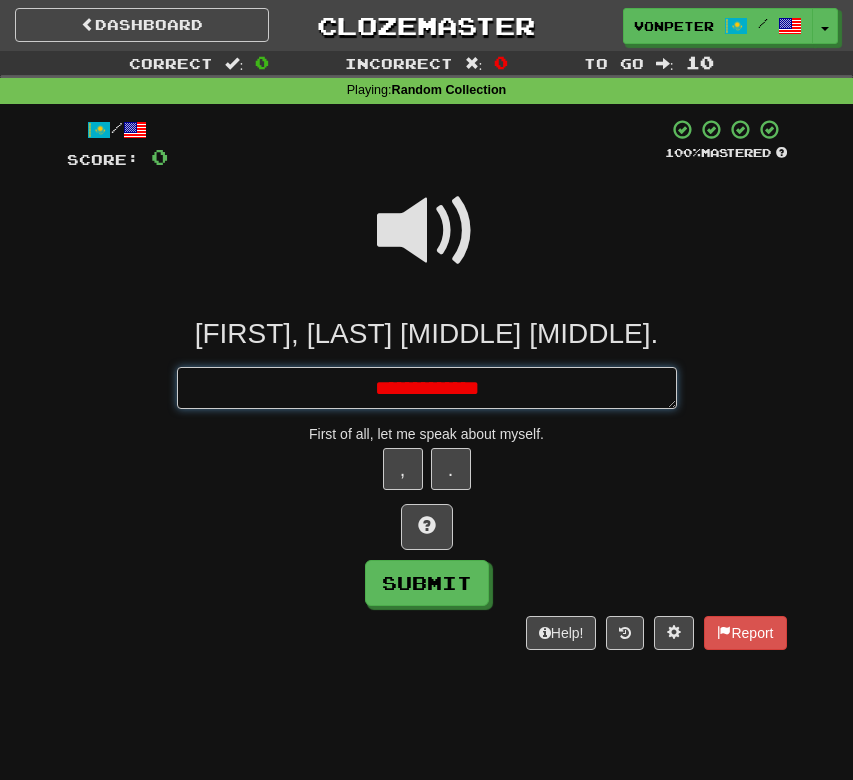 type on "*" 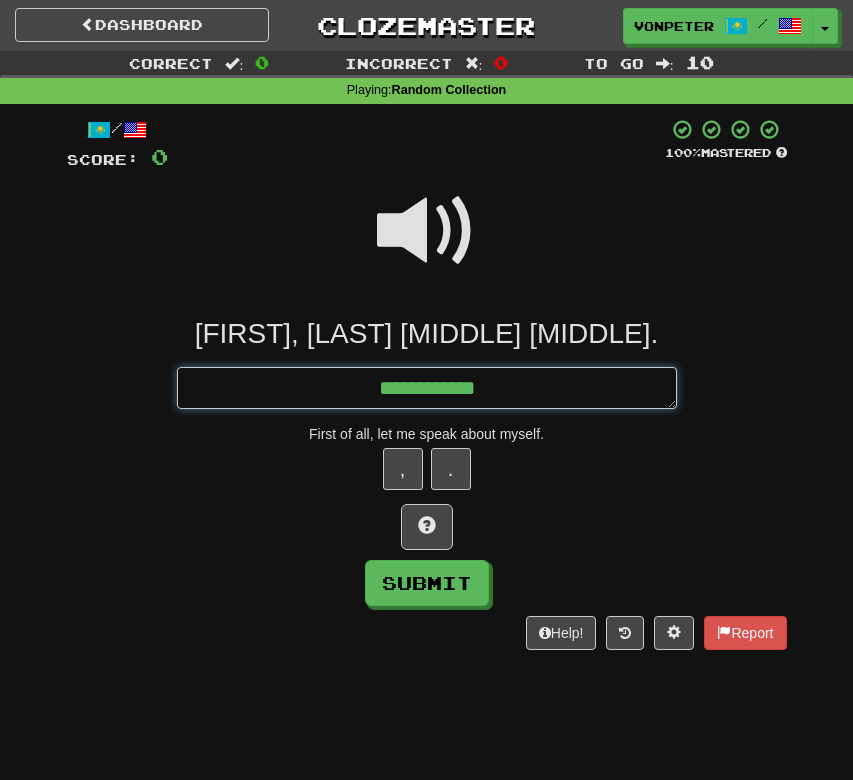 type on "*" 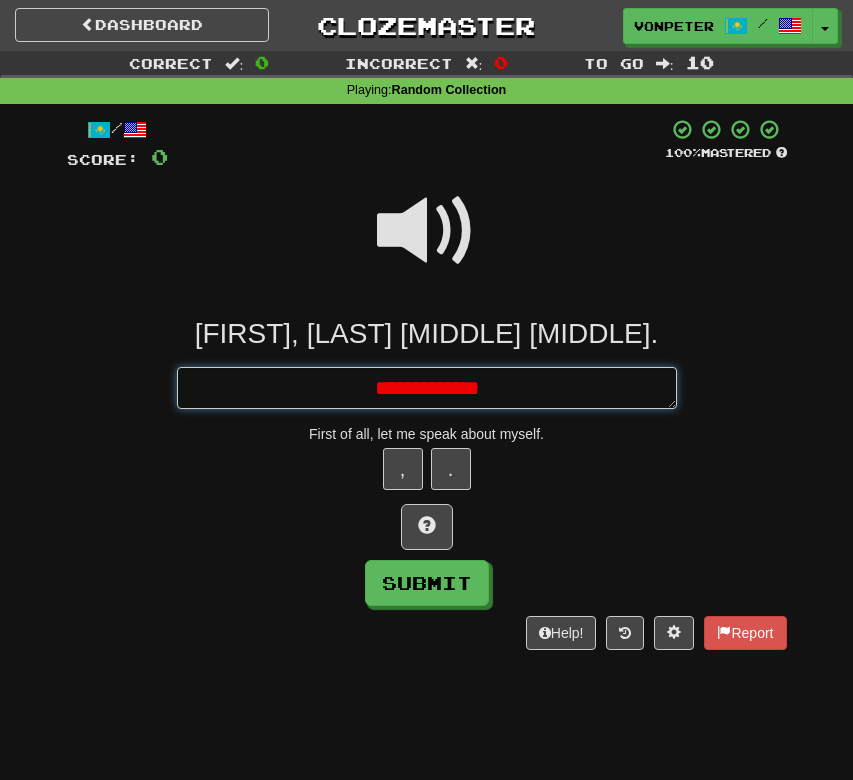 type on "*" 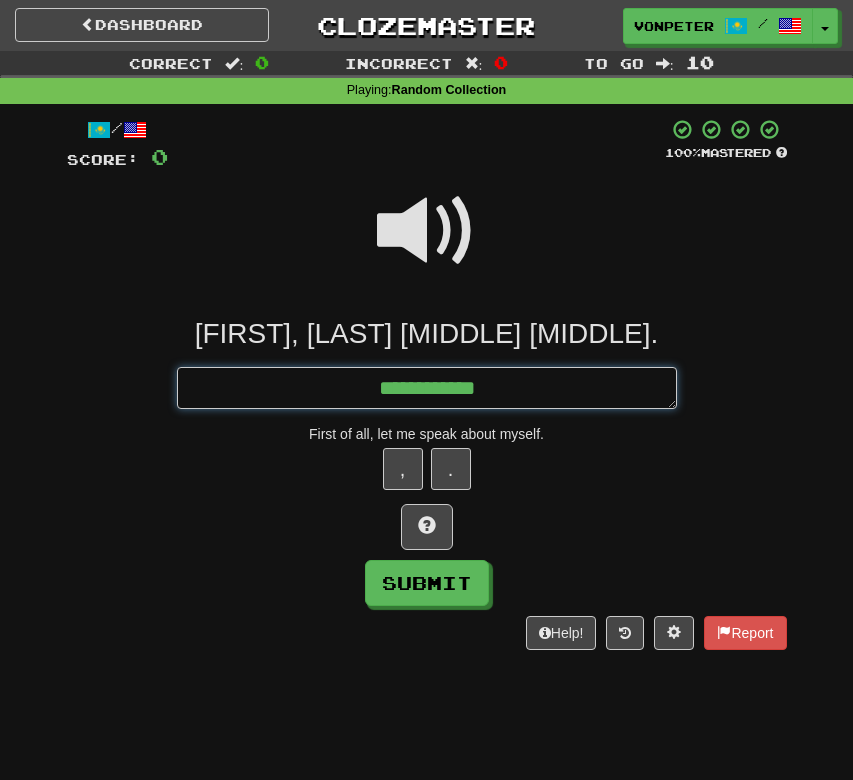 type on "*" 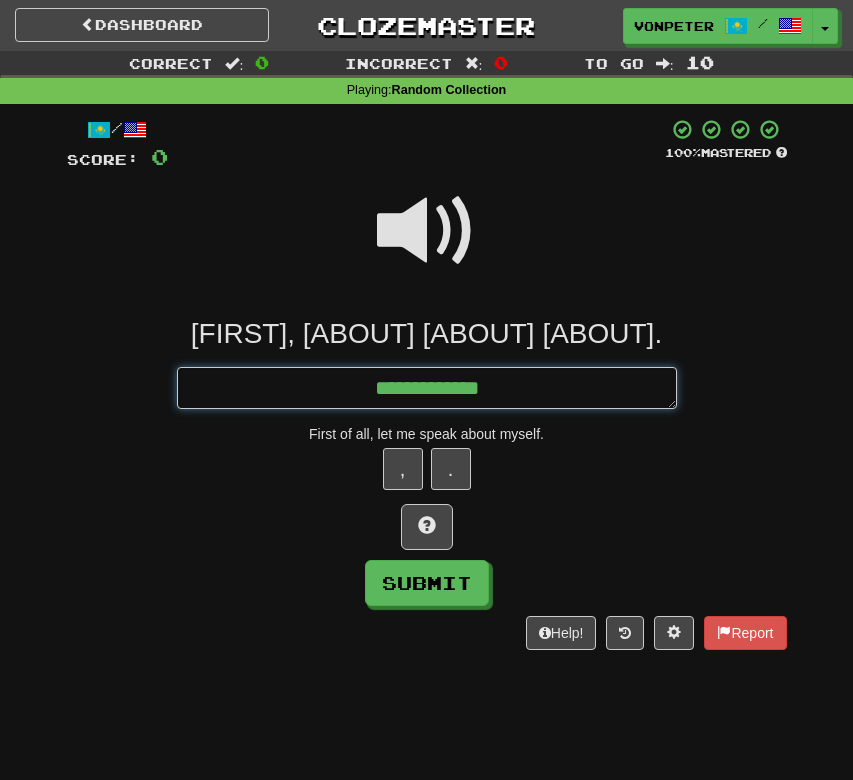 type on "*" 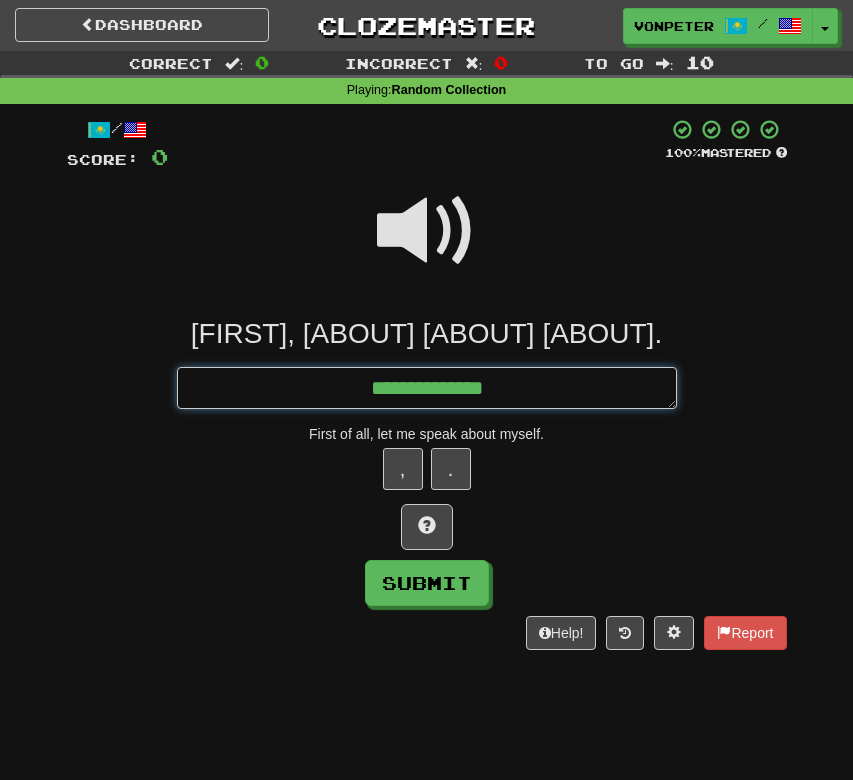 paste on "*" 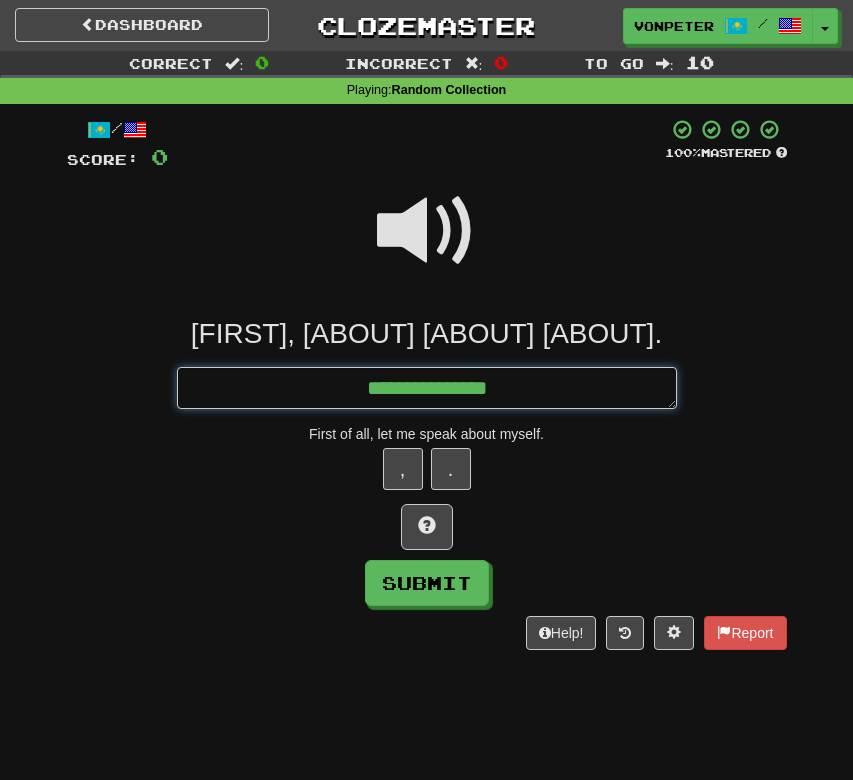 type on "*" 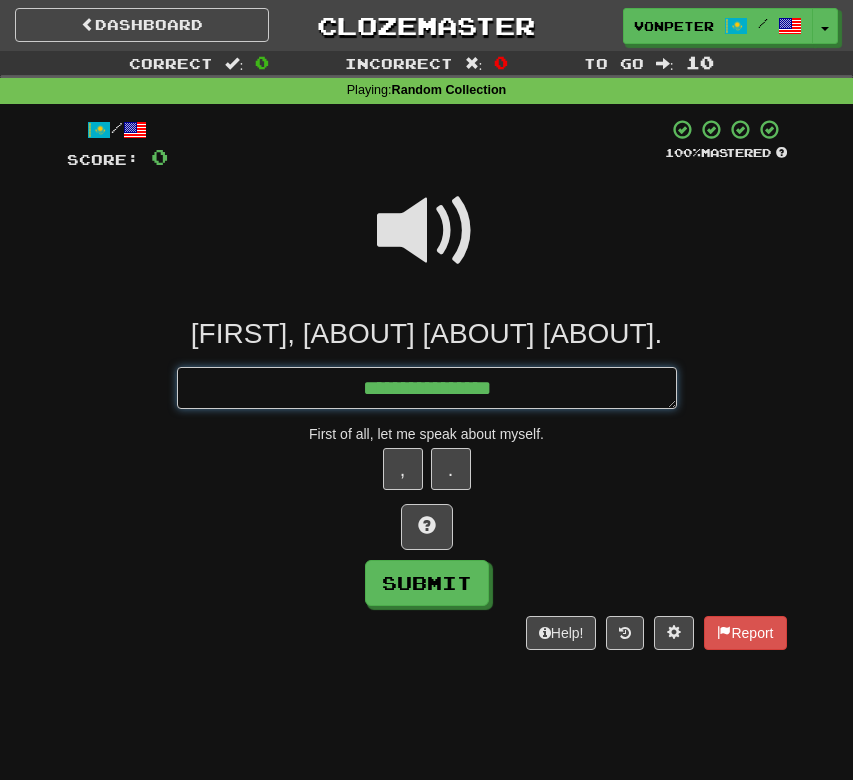 type on "*" 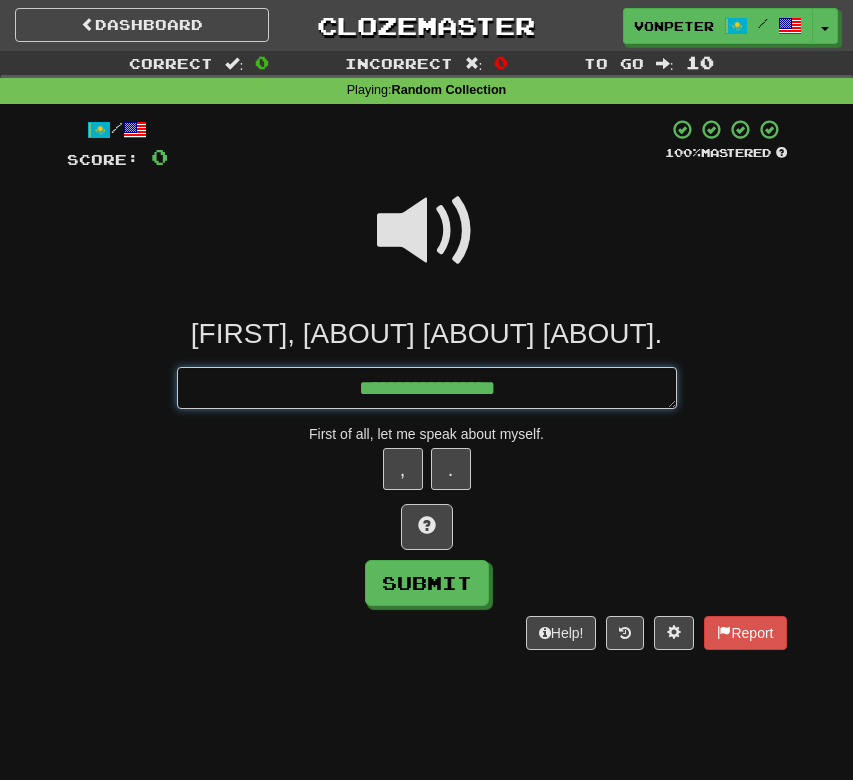 type on "*" 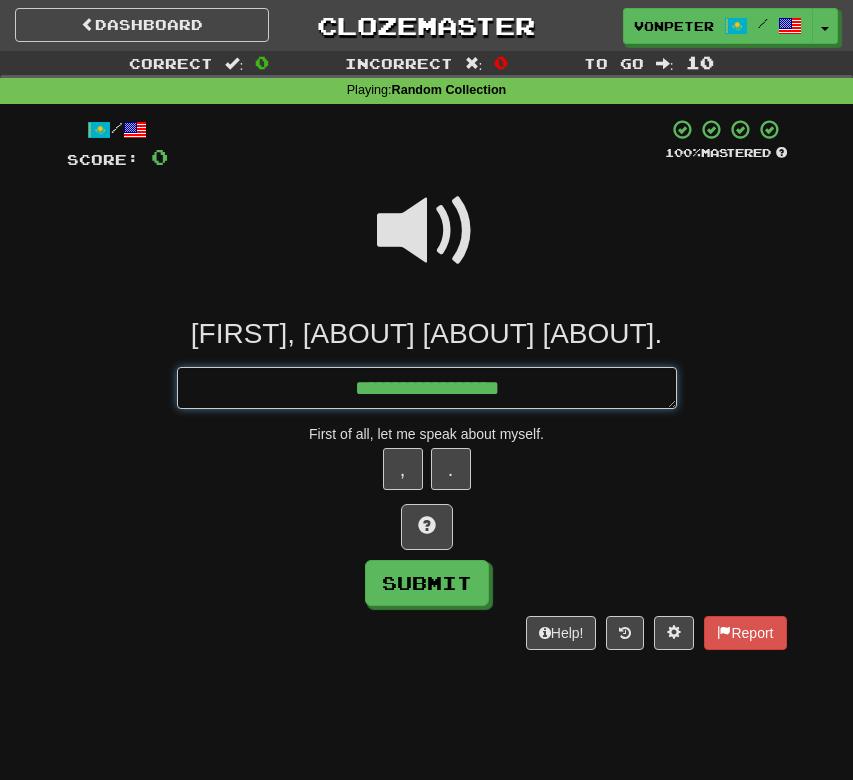 type on "*" 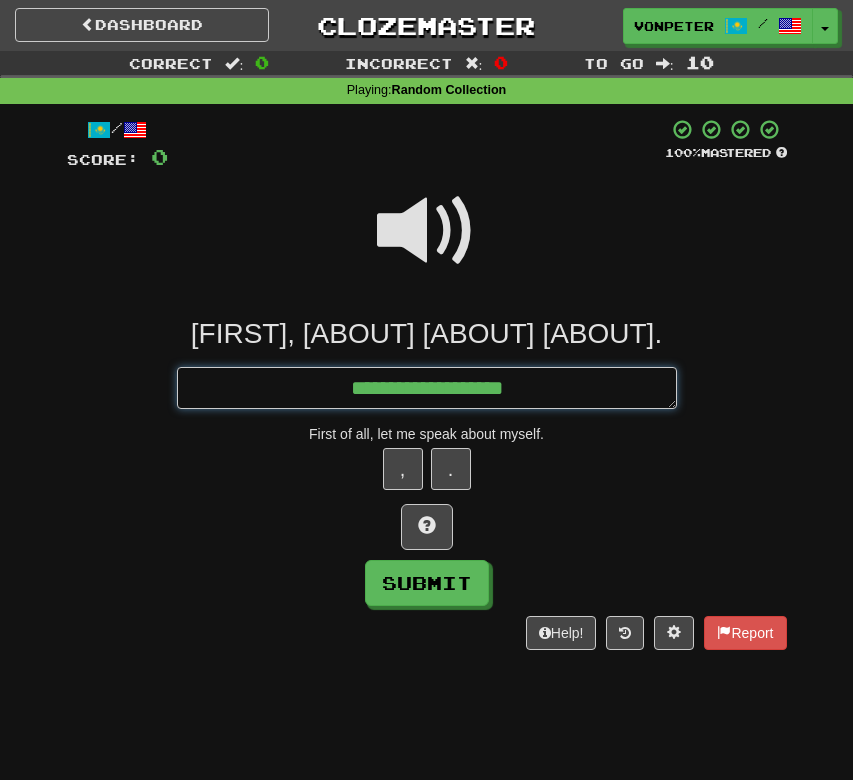 type on "*" 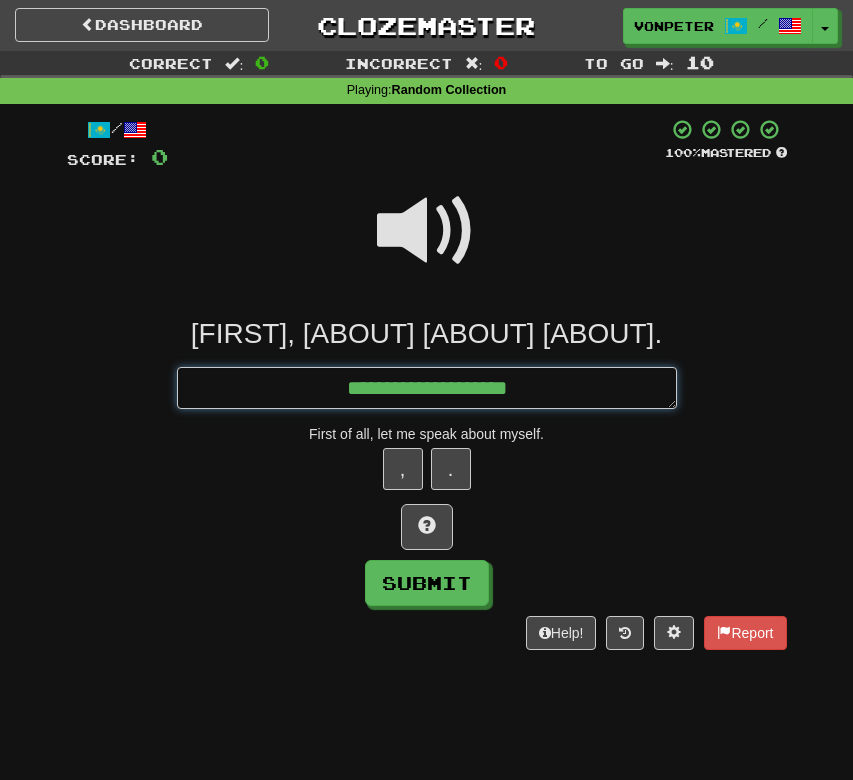 type on "*" 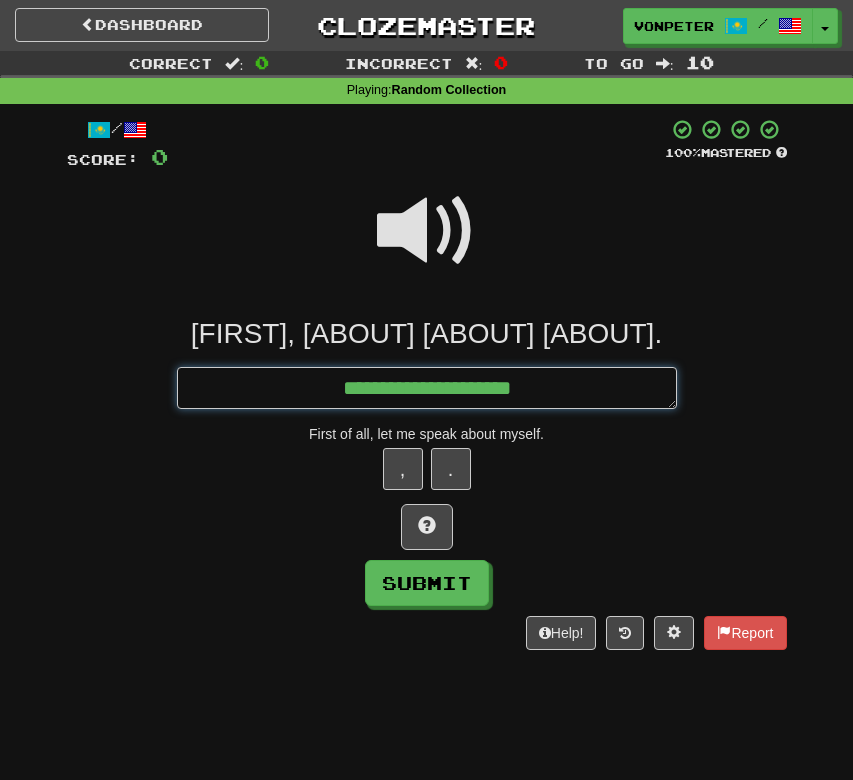 type on "*" 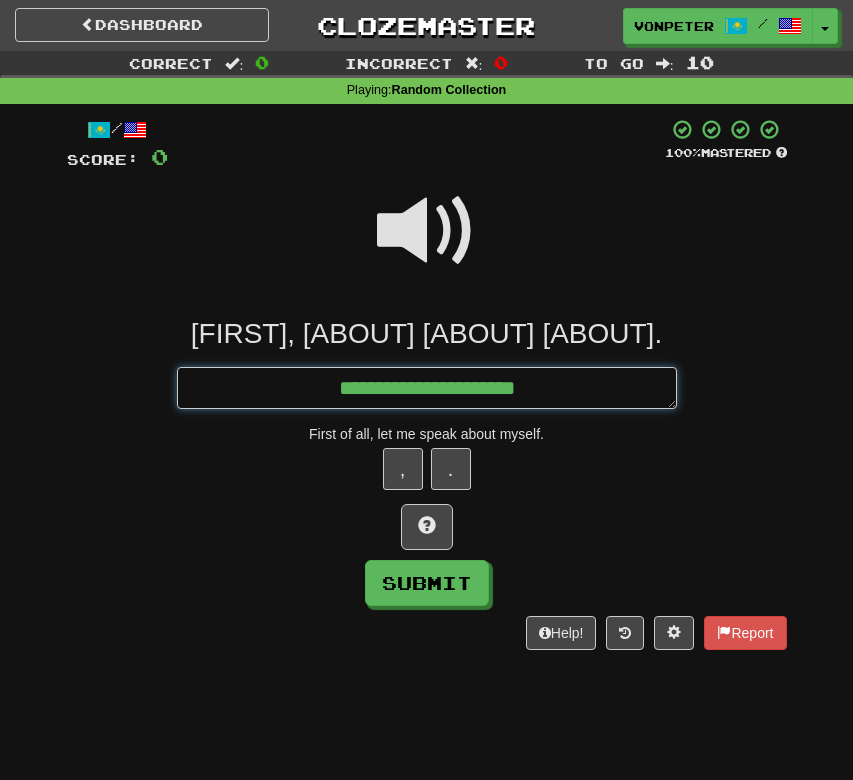 type on "*" 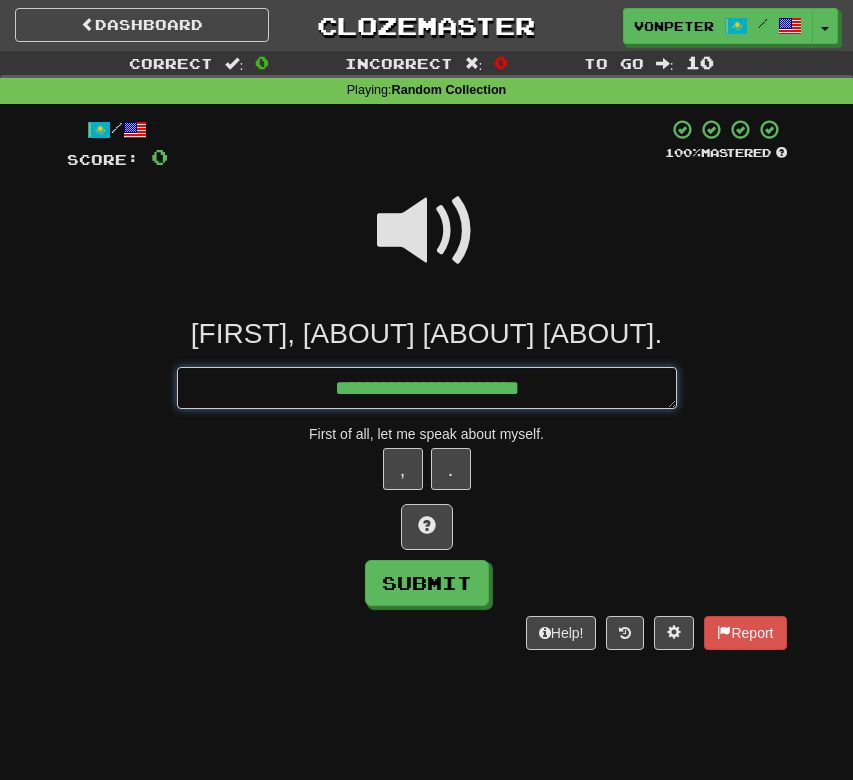 type on "*" 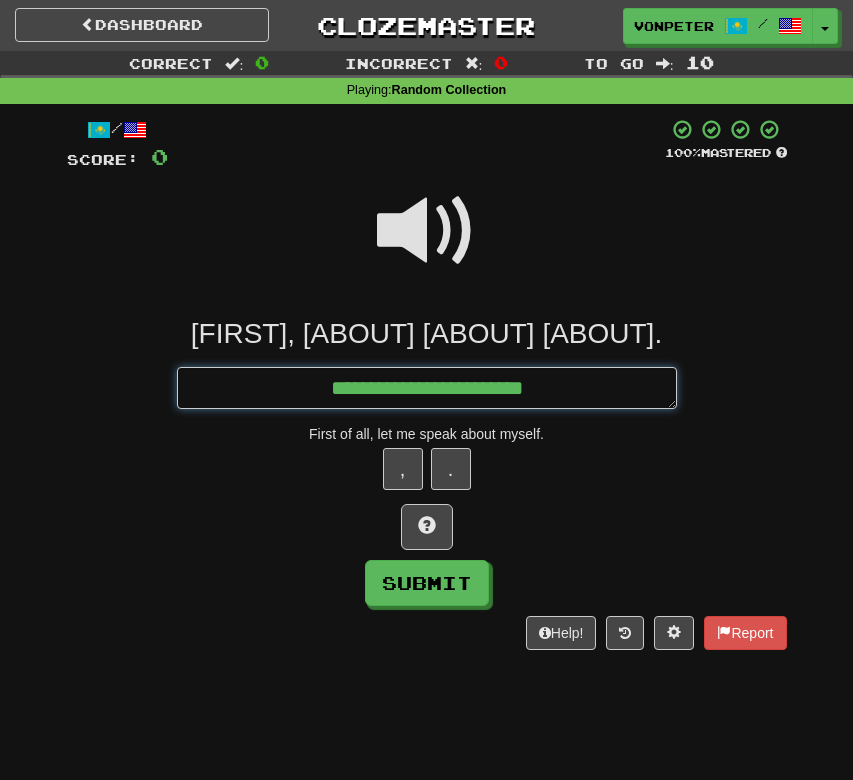 type on "*" 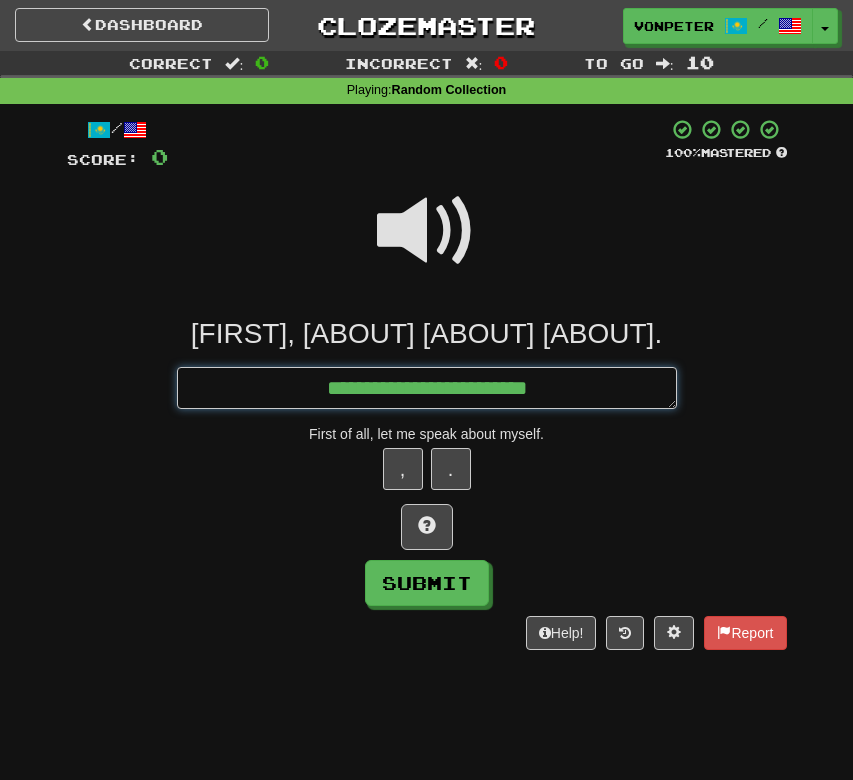 type on "*" 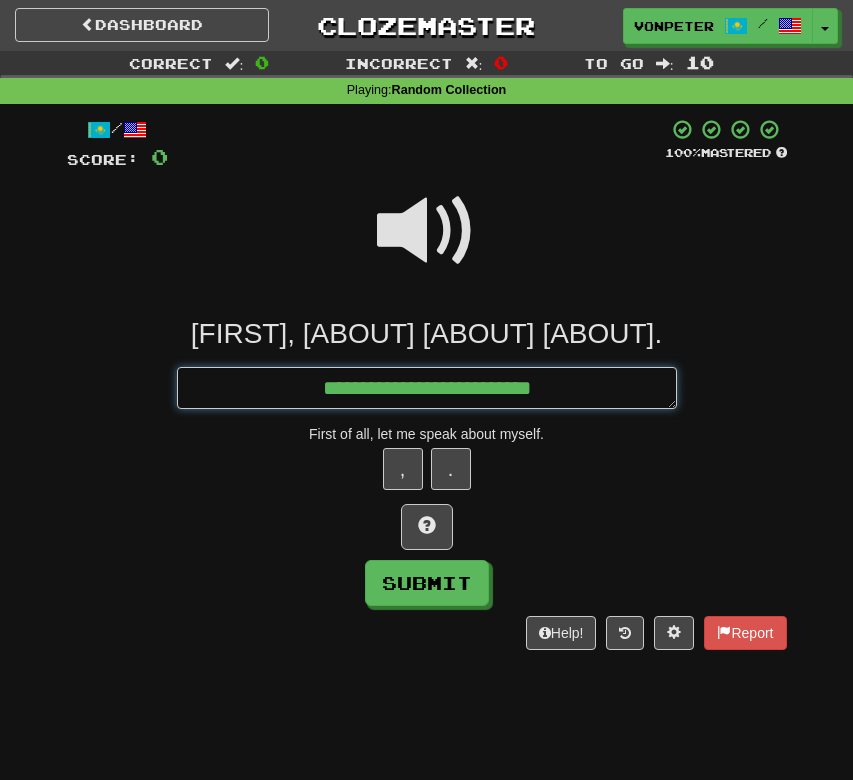 type on "*" 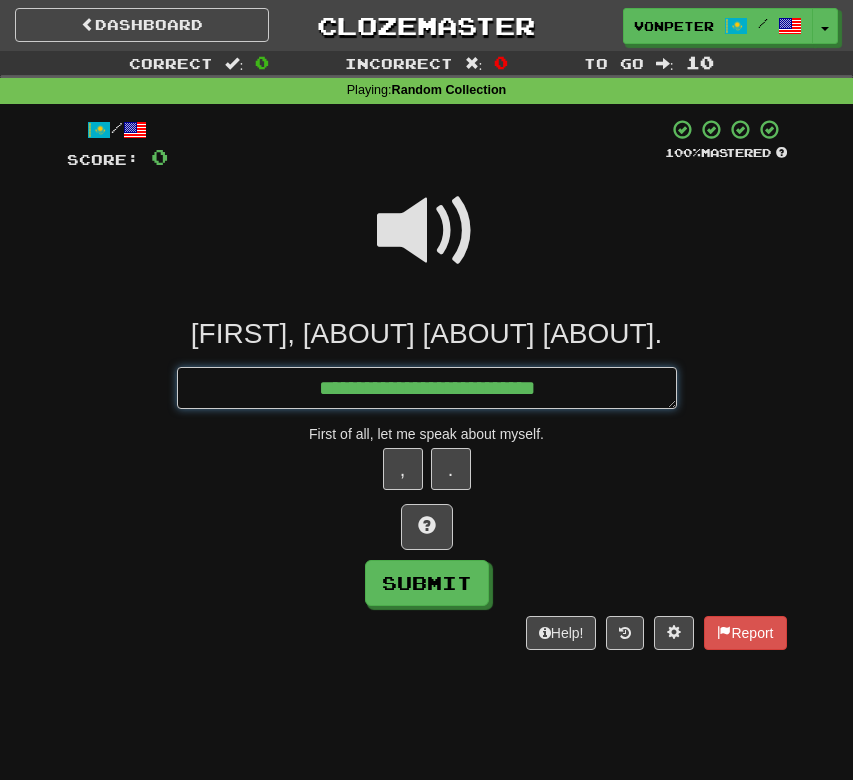 type on "*" 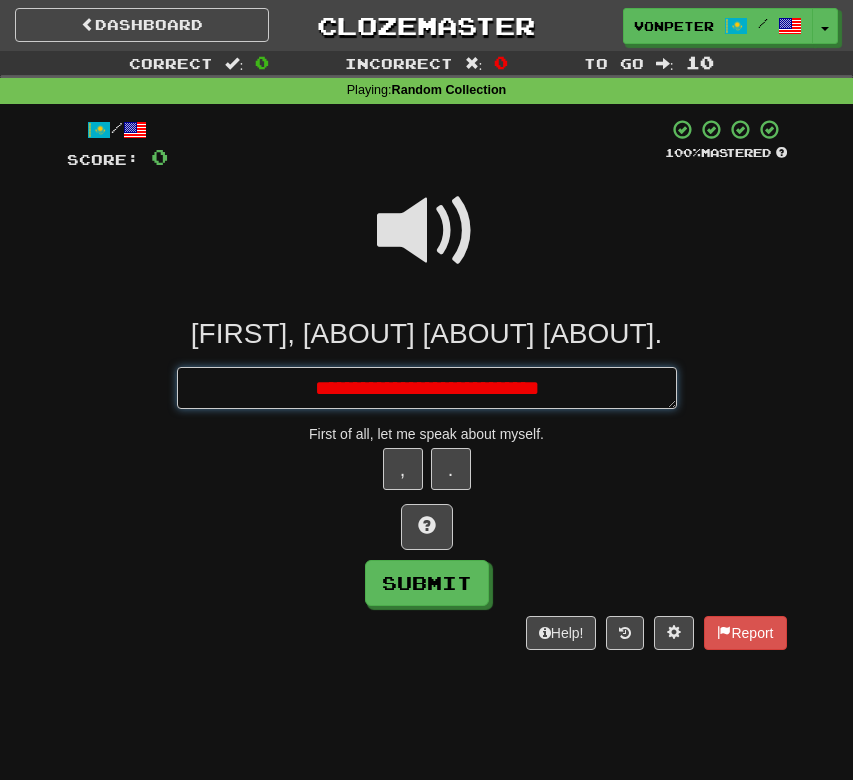 type on "*" 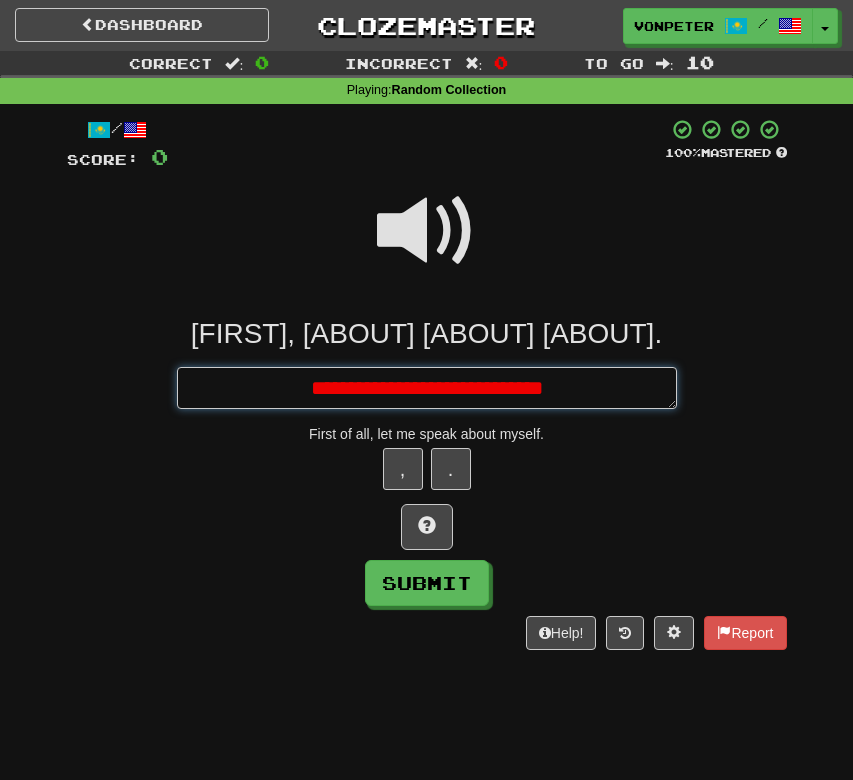 type on "*" 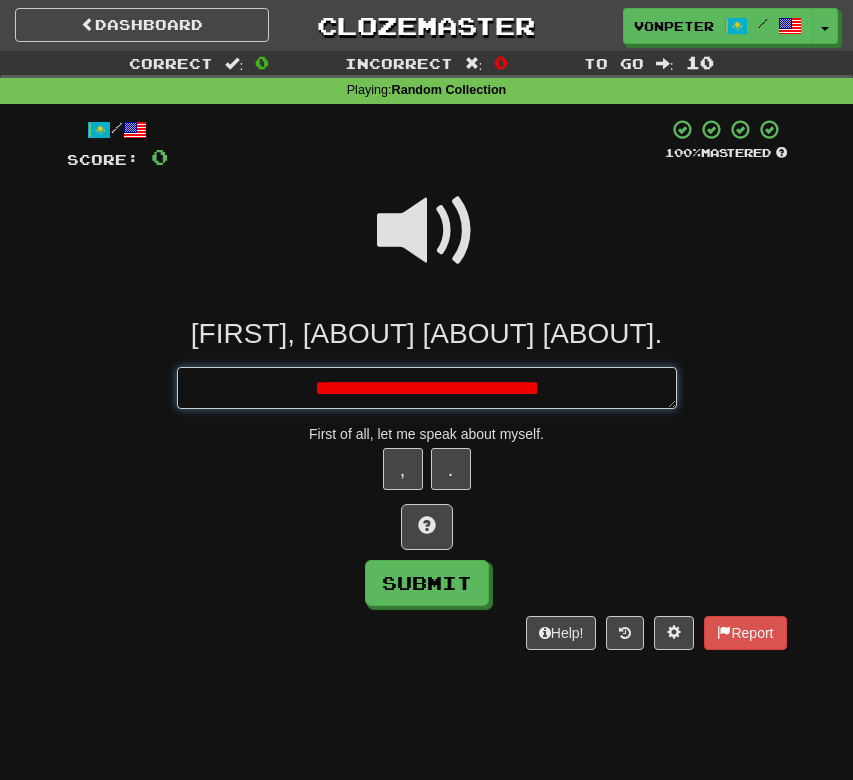 type on "*" 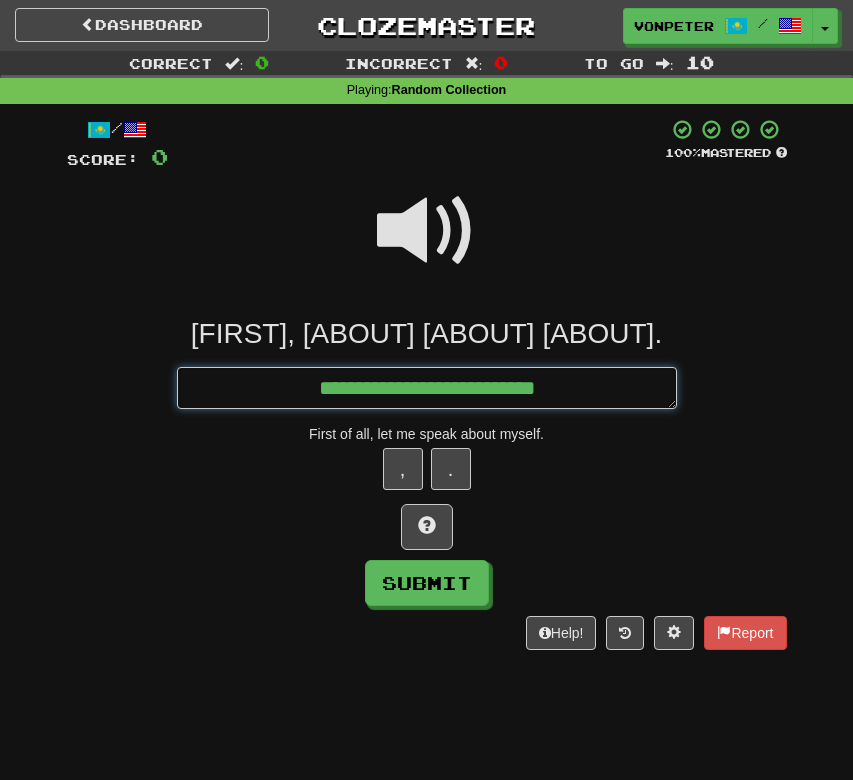 type on "*" 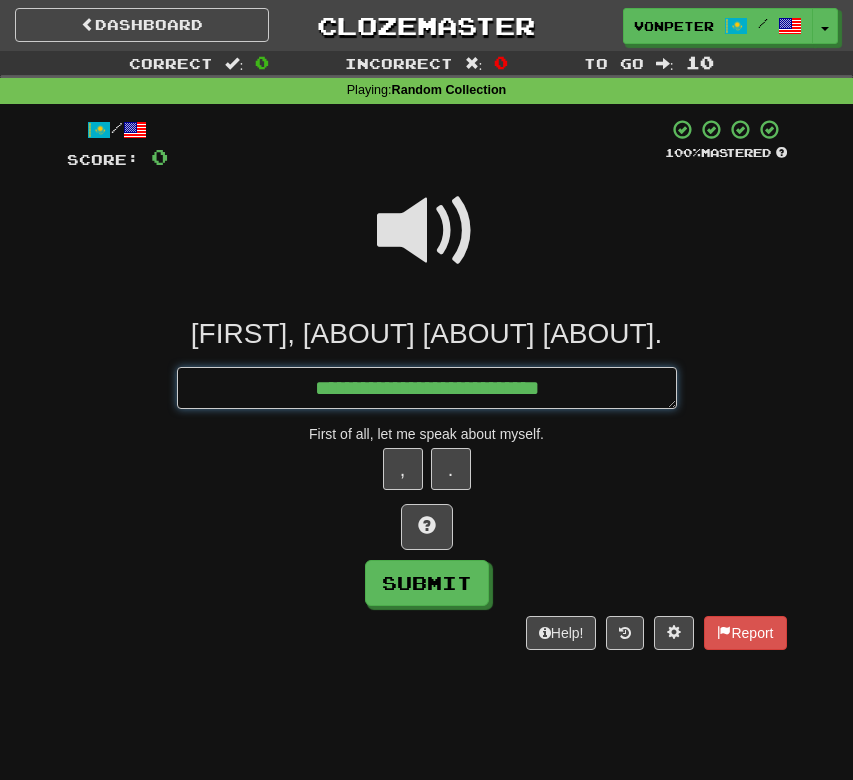 type on "*" 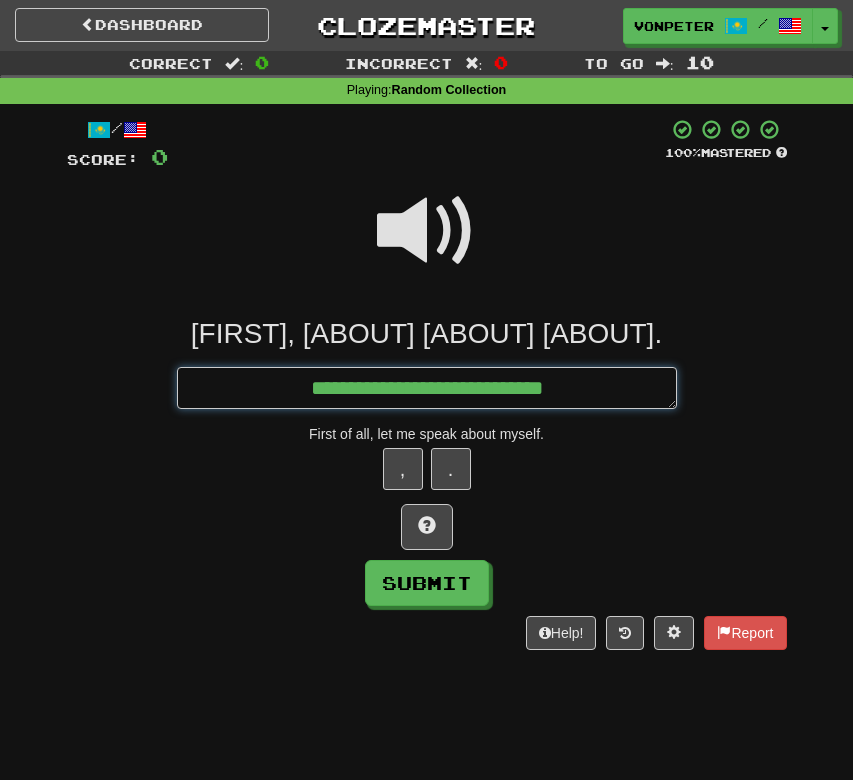 type on "*" 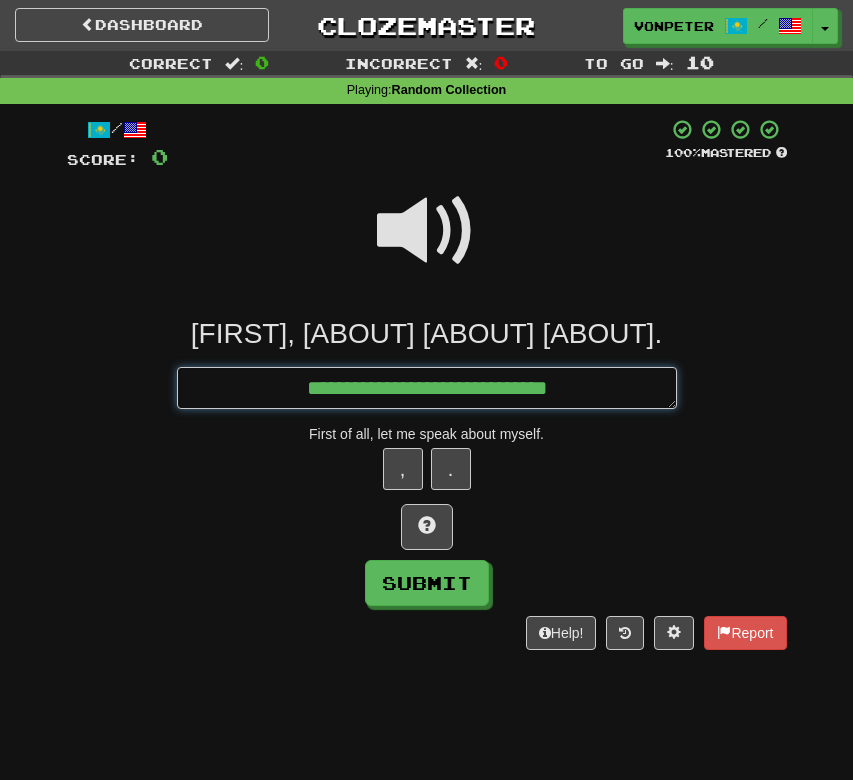 type on "*" 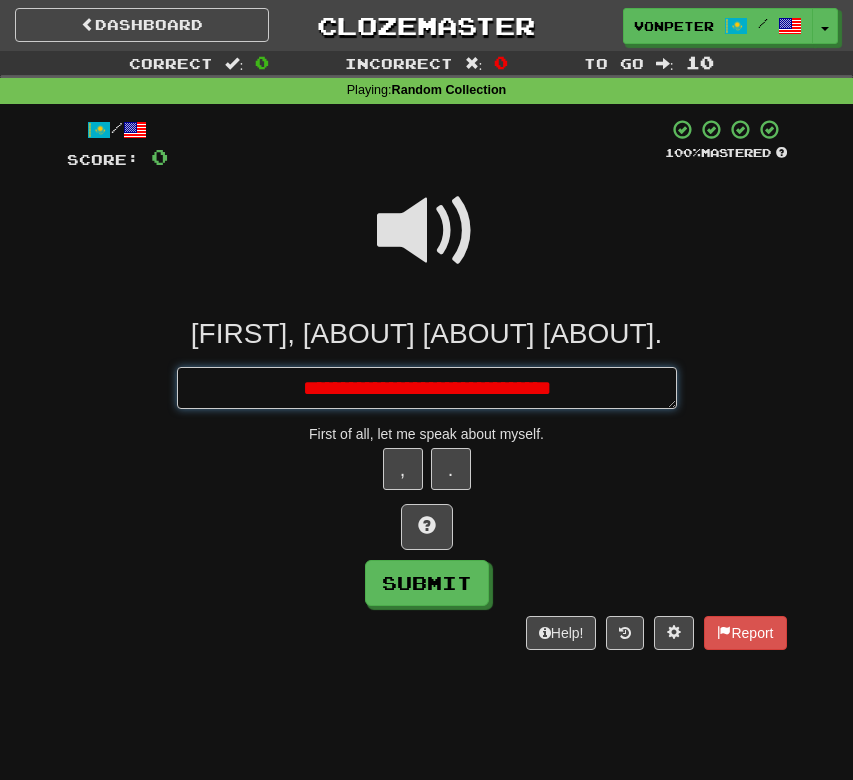 type on "*" 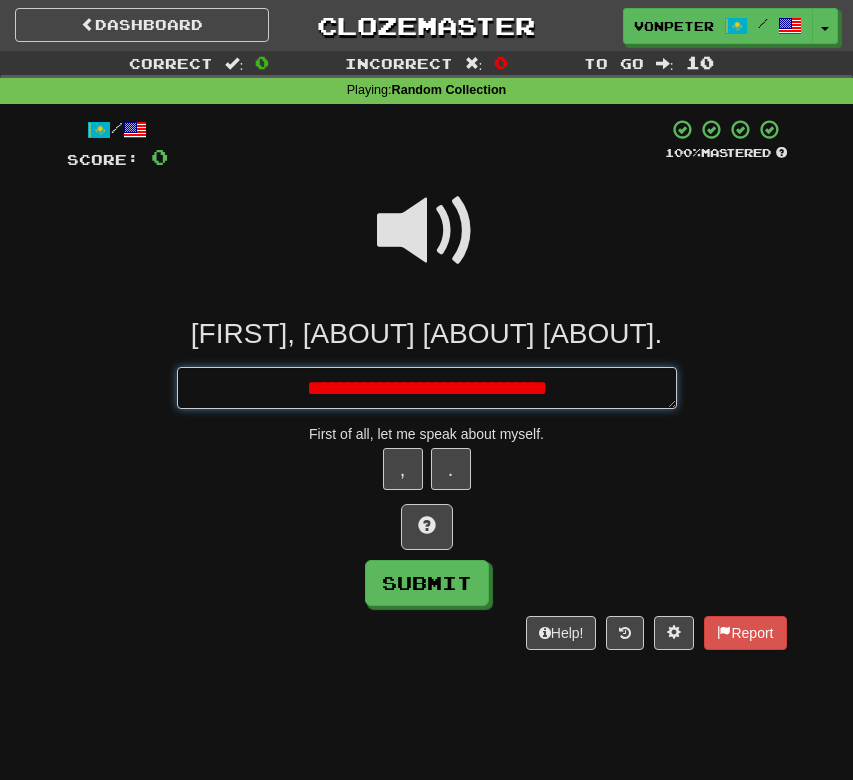 type on "*" 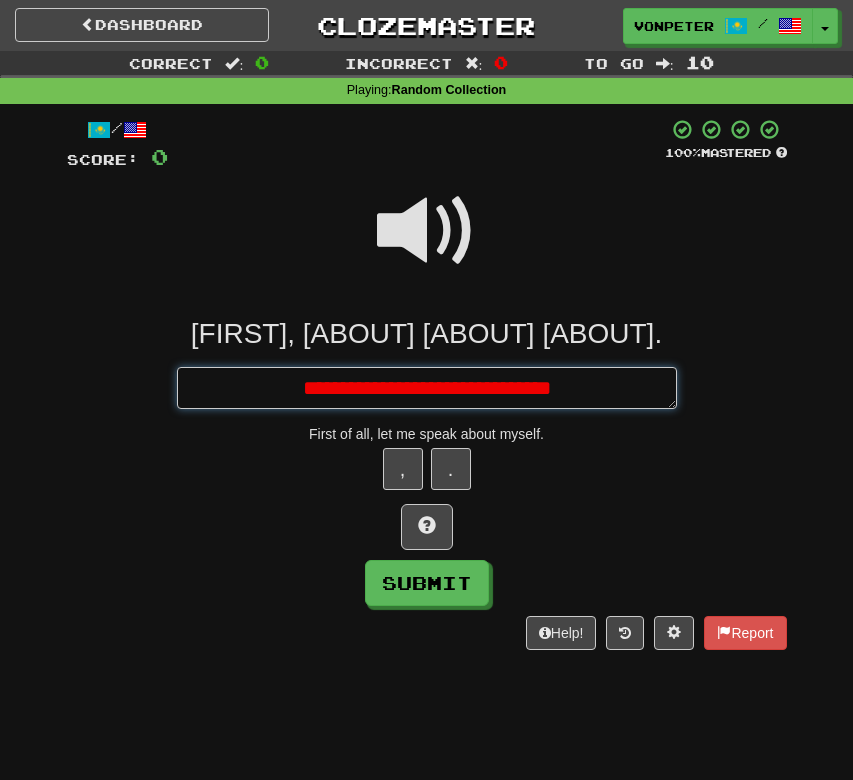 type on "*" 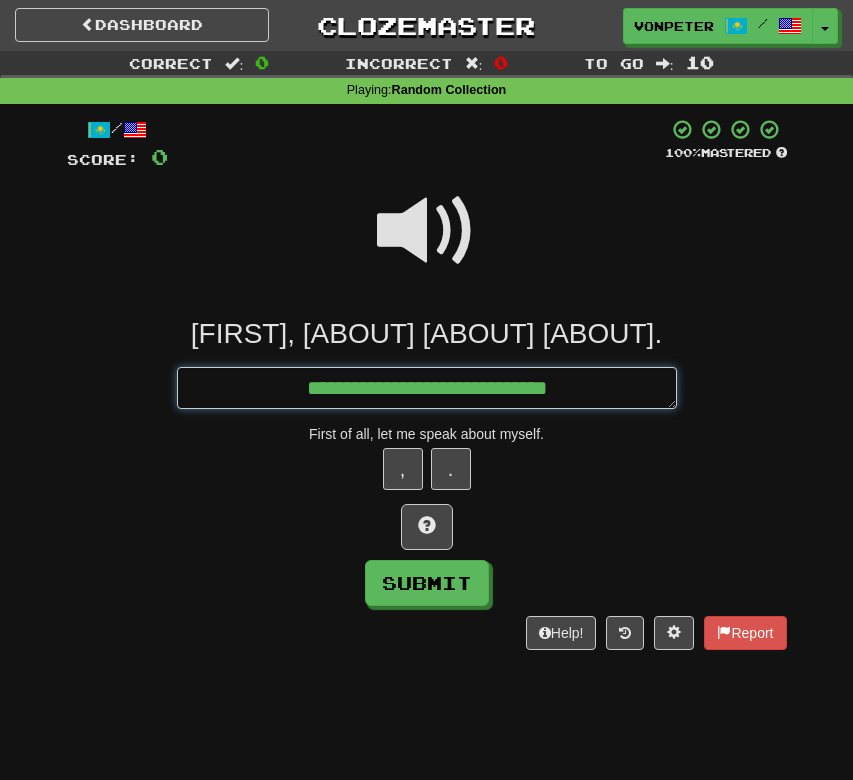 type on "*" 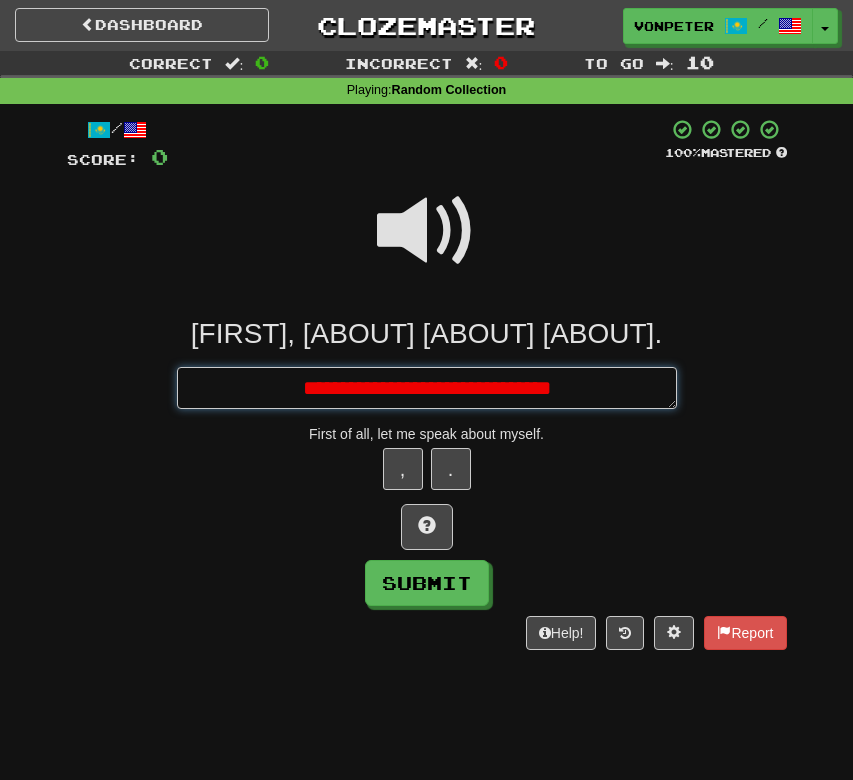 type on "*" 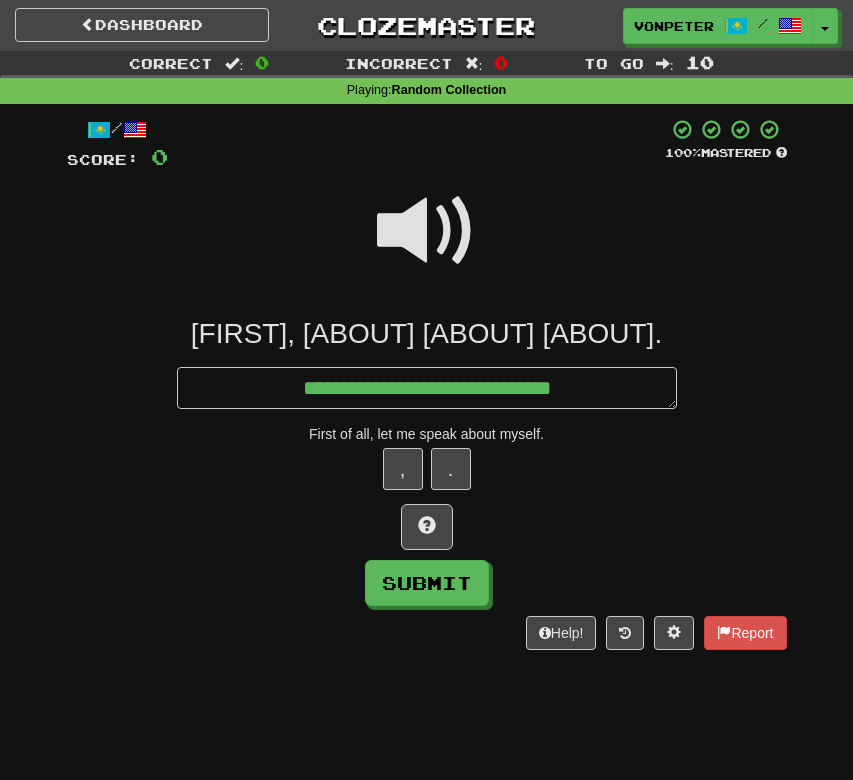 type on "*" 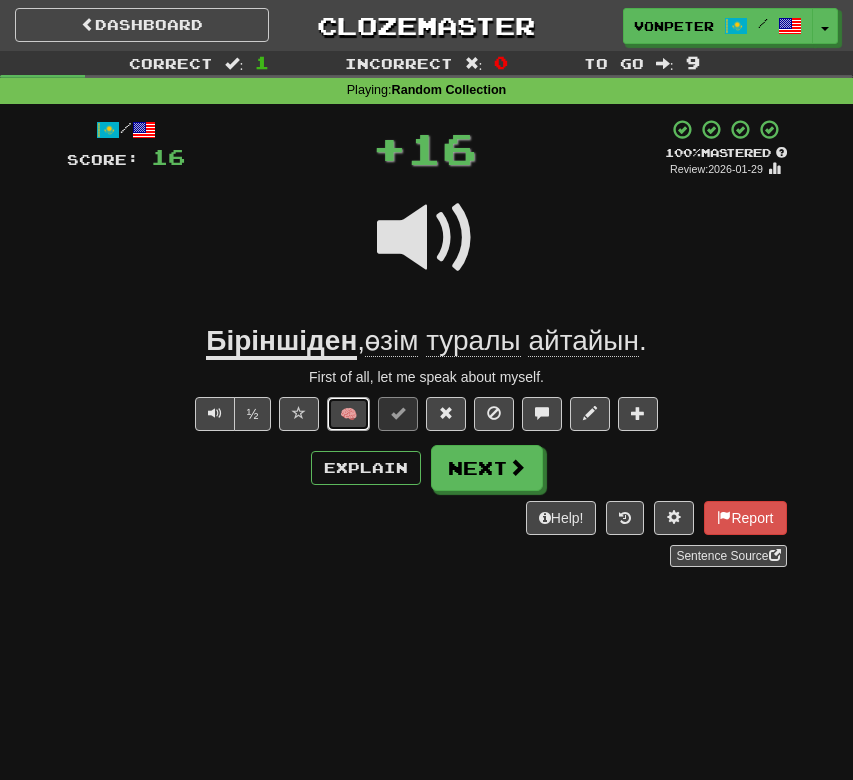 click on "🧠" at bounding box center (348, 414) 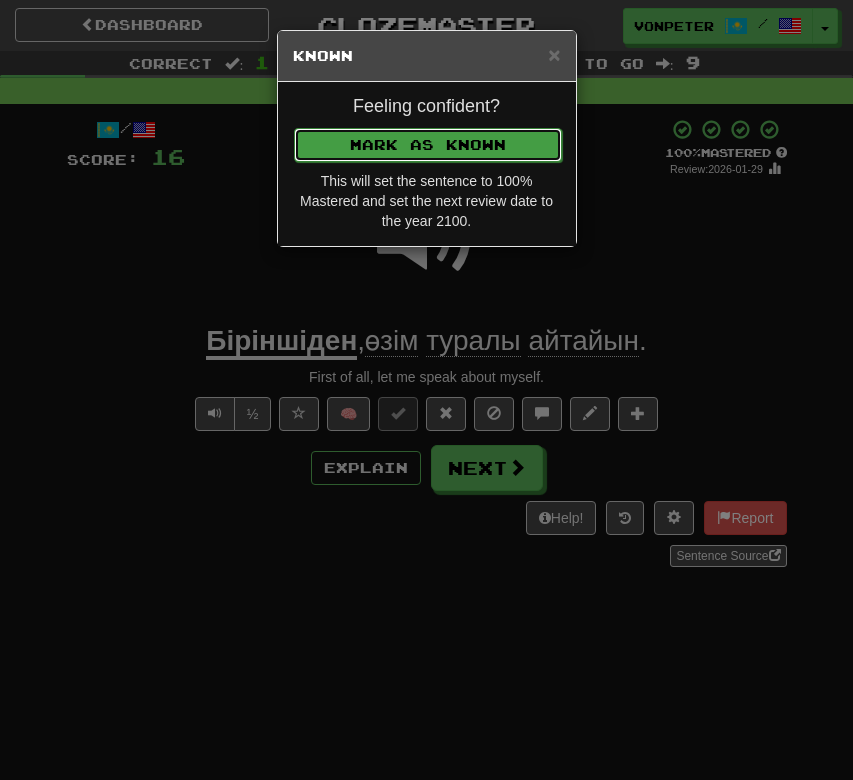 click on "Mark as Known" at bounding box center [428, 145] 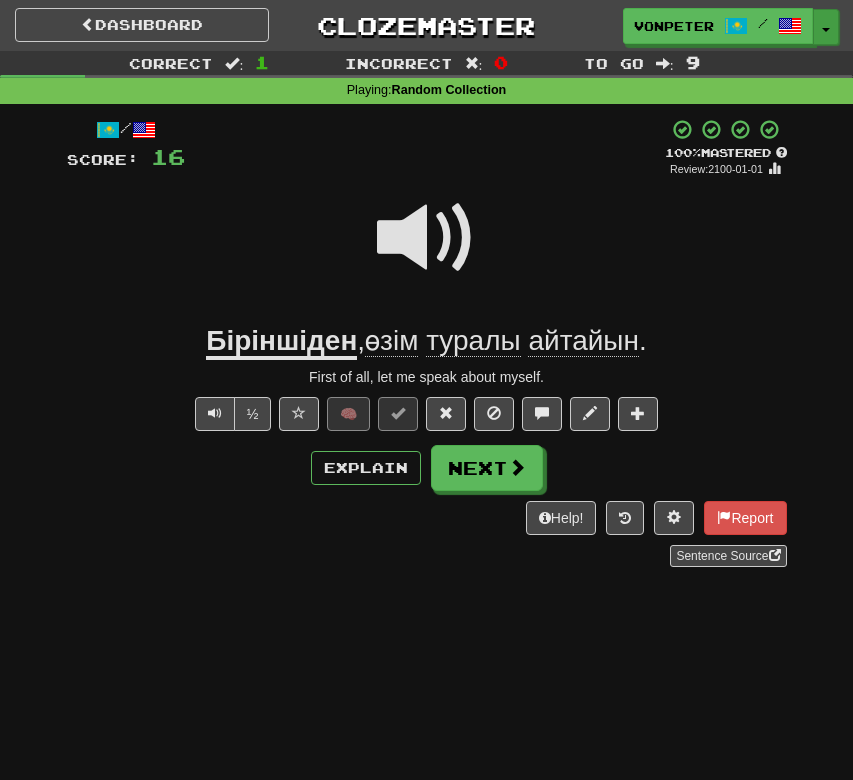 click on "Toggle Dropdown" at bounding box center (826, 27) 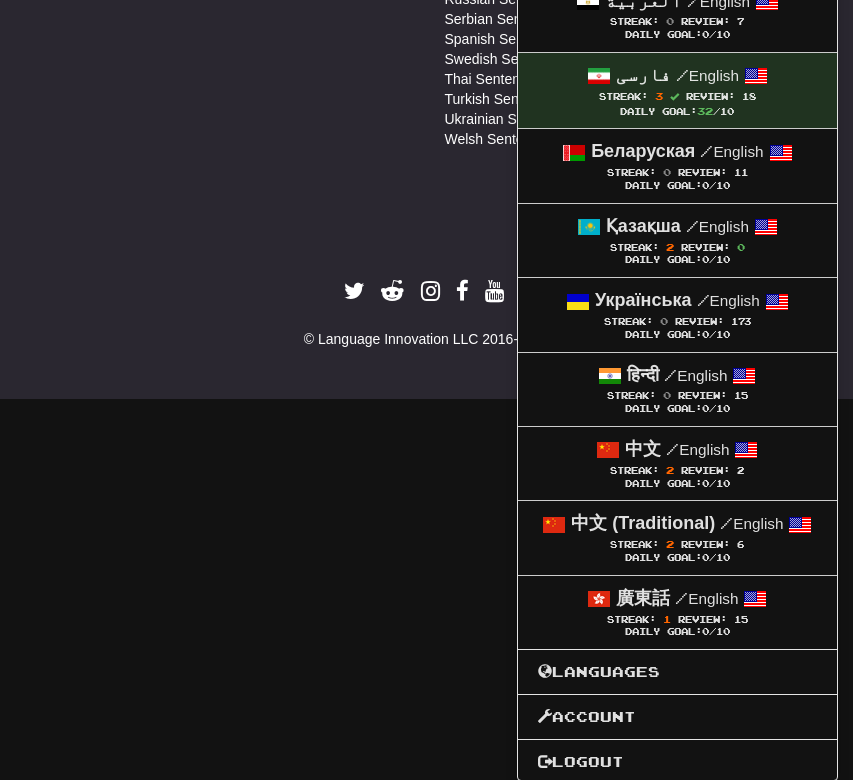 scroll, scrollTop: 1244, scrollLeft: 0, axis: vertical 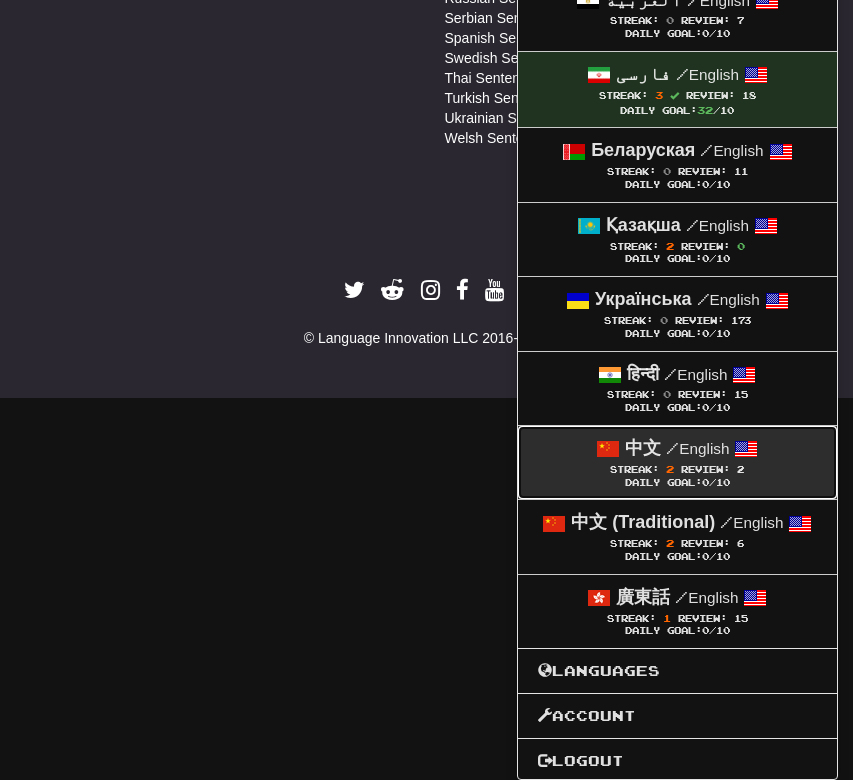 click on "中文
/
English" at bounding box center (677, 449) 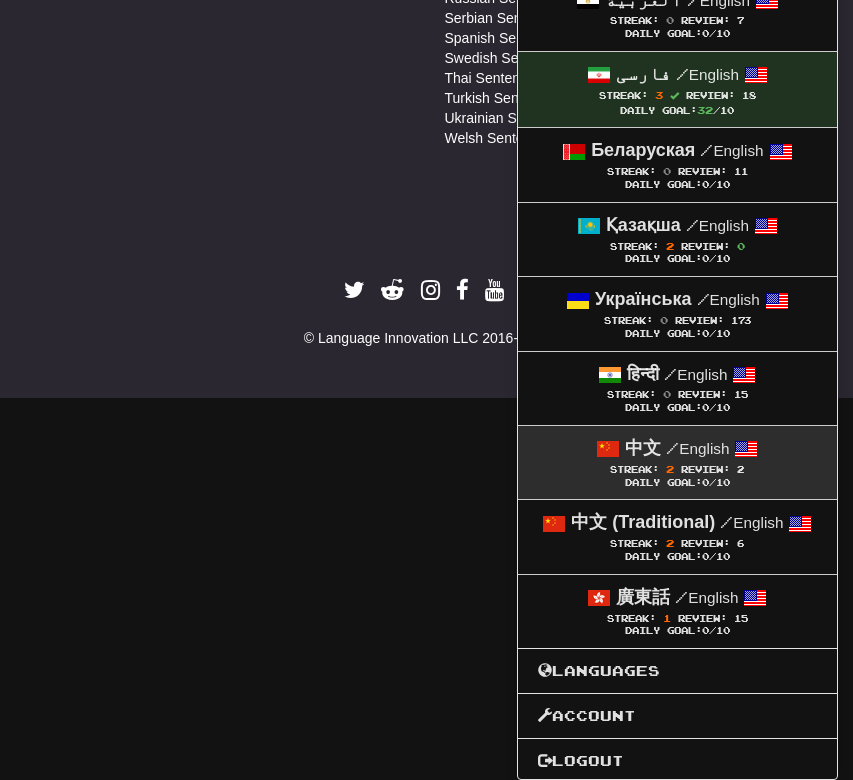 scroll, scrollTop: 850, scrollLeft: 0, axis: vertical 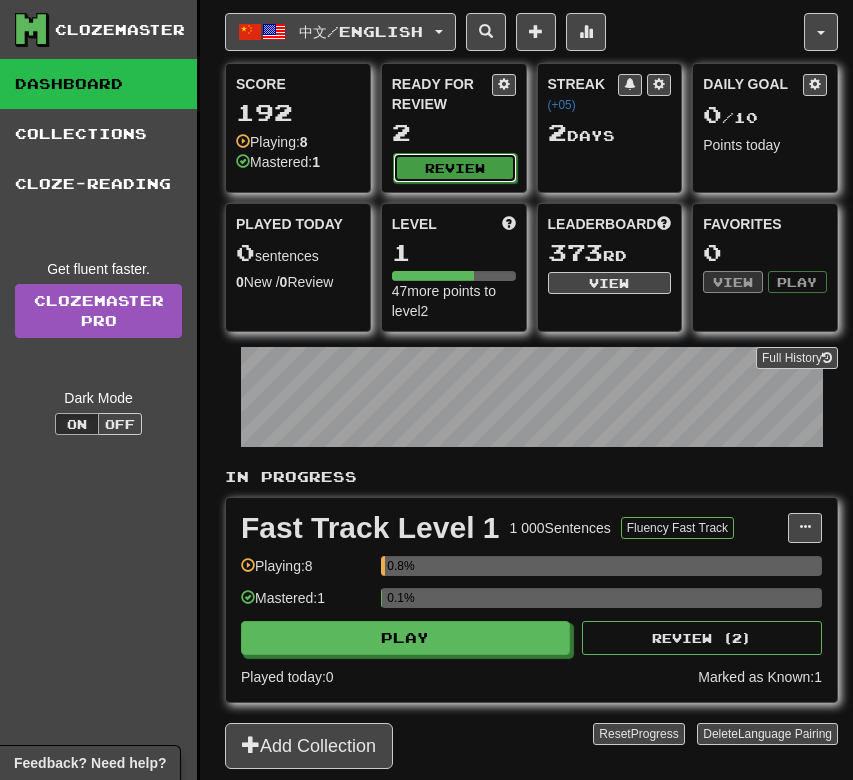click on "Review" at bounding box center [455, 168] 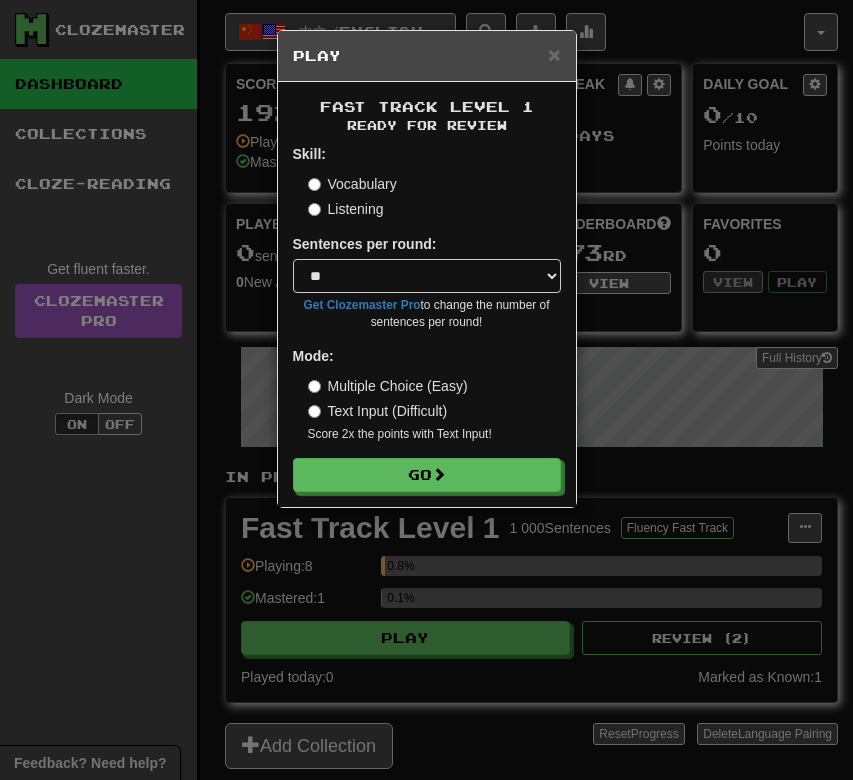 click on "Listening" at bounding box center (346, 209) 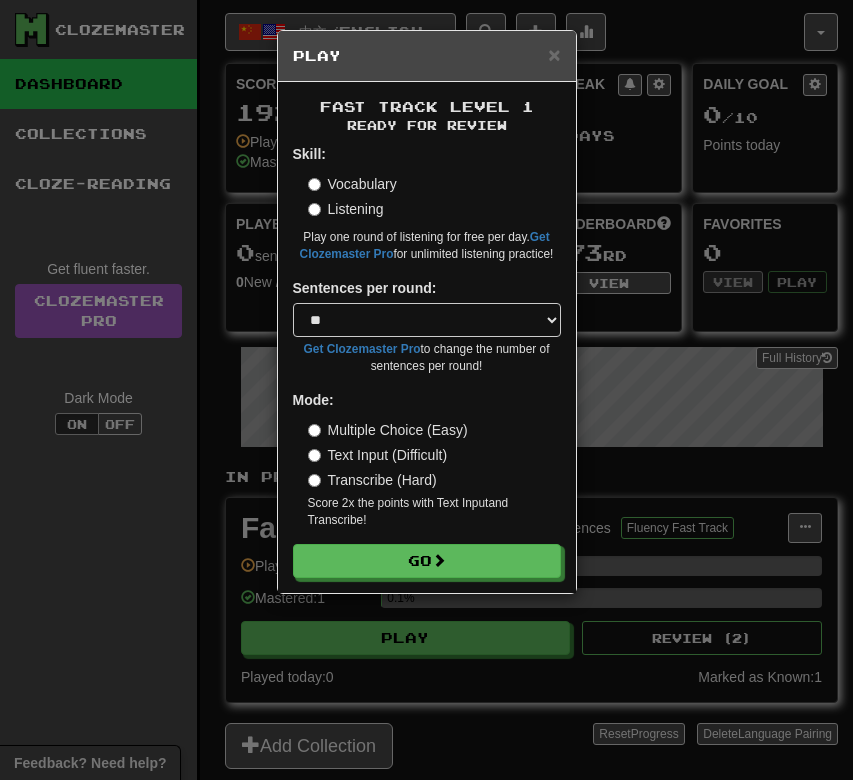 click on "Transcribe (Hard)" at bounding box center (372, 480) 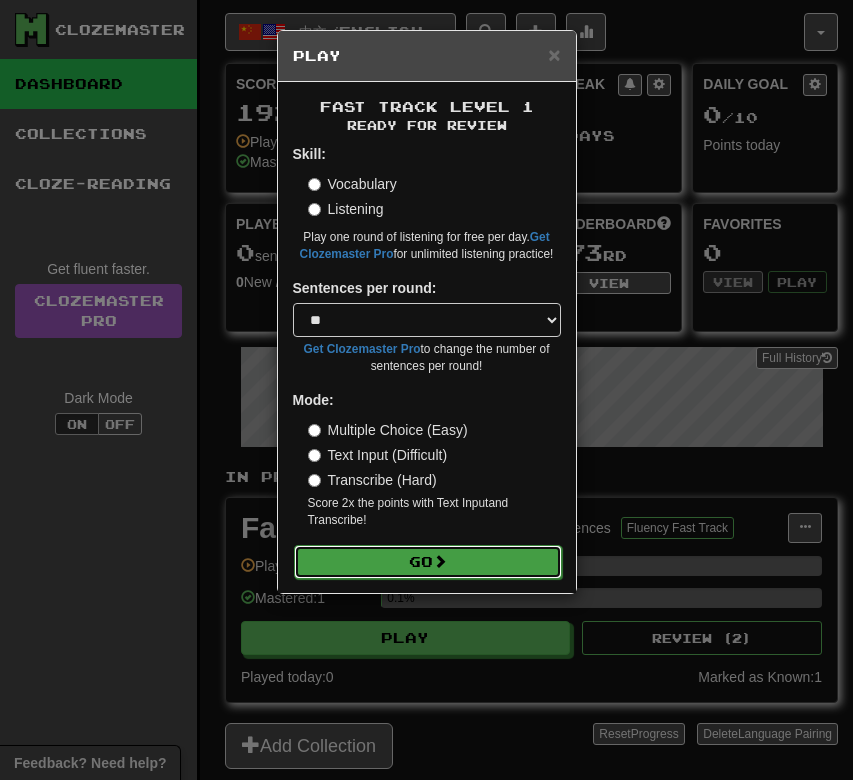click on "Go" at bounding box center [428, 562] 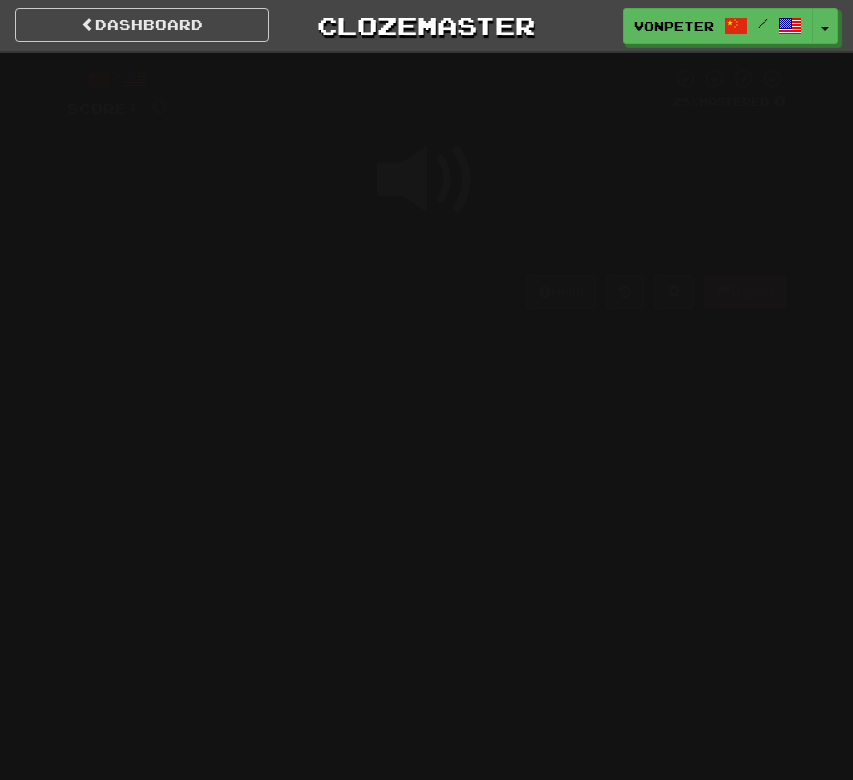 scroll, scrollTop: 0, scrollLeft: 0, axis: both 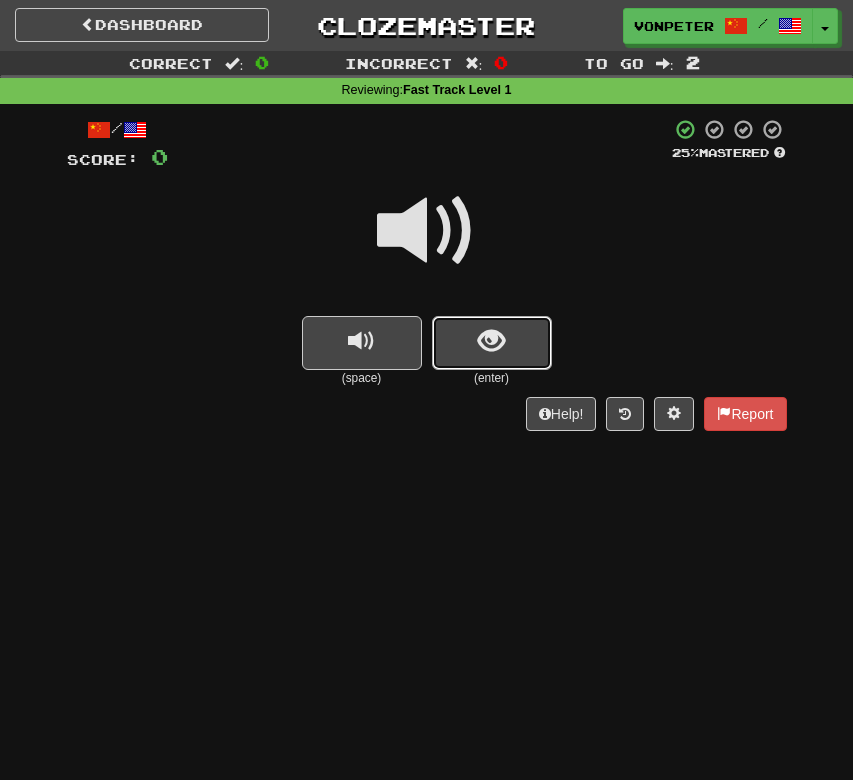 click at bounding box center (492, 343) 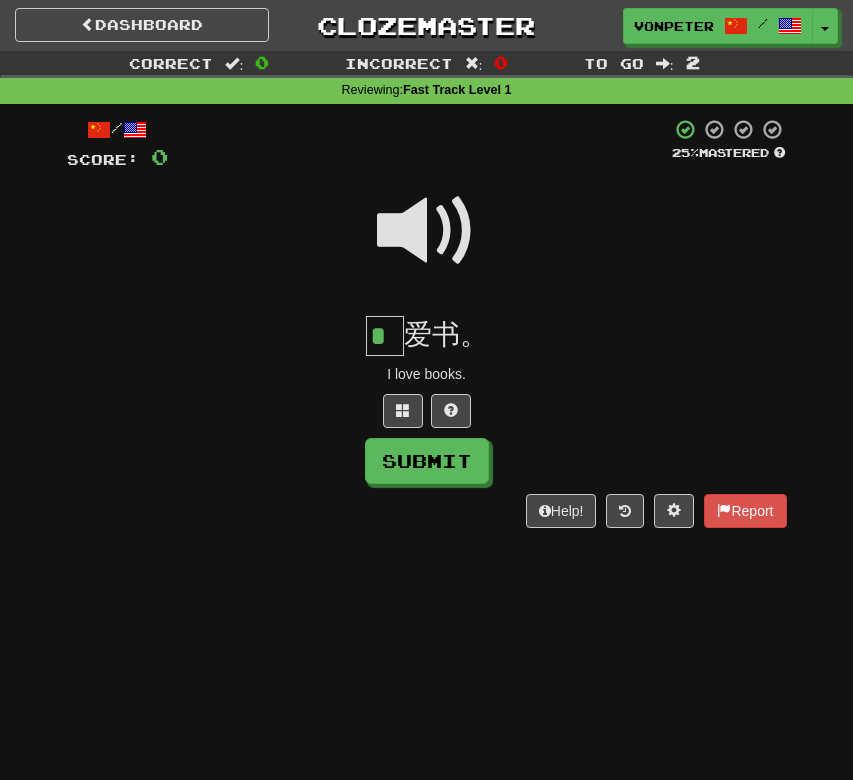 type on "*" 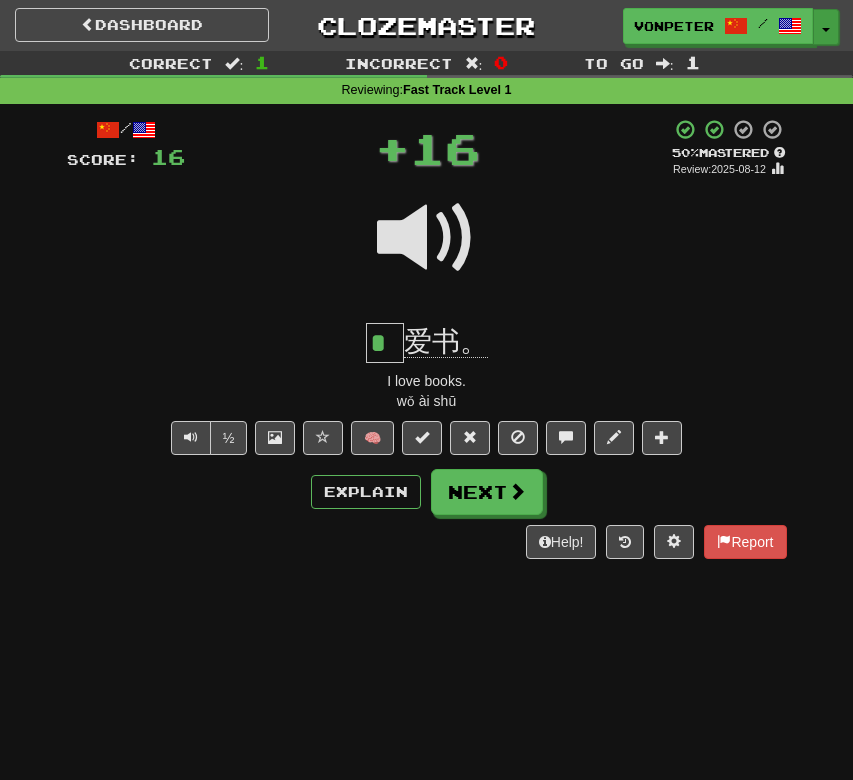 click on "Toggle Dropdown" at bounding box center [826, 27] 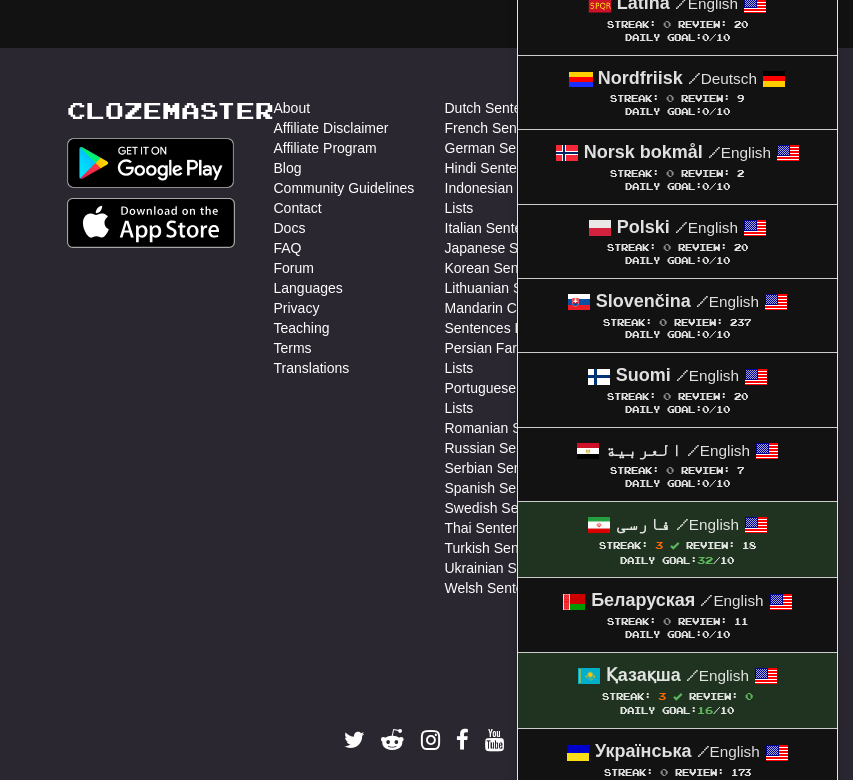 scroll, scrollTop: 1246, scrollLeft: 0, axis: vertical 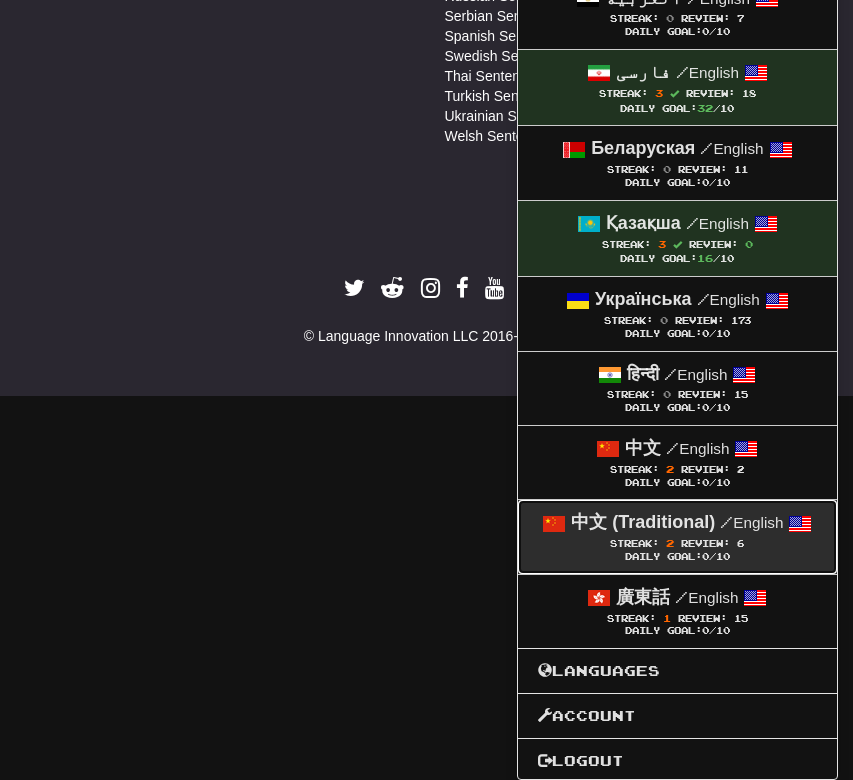click on "中文 (Traditional)
/
English" at bounding box center [677, 523] 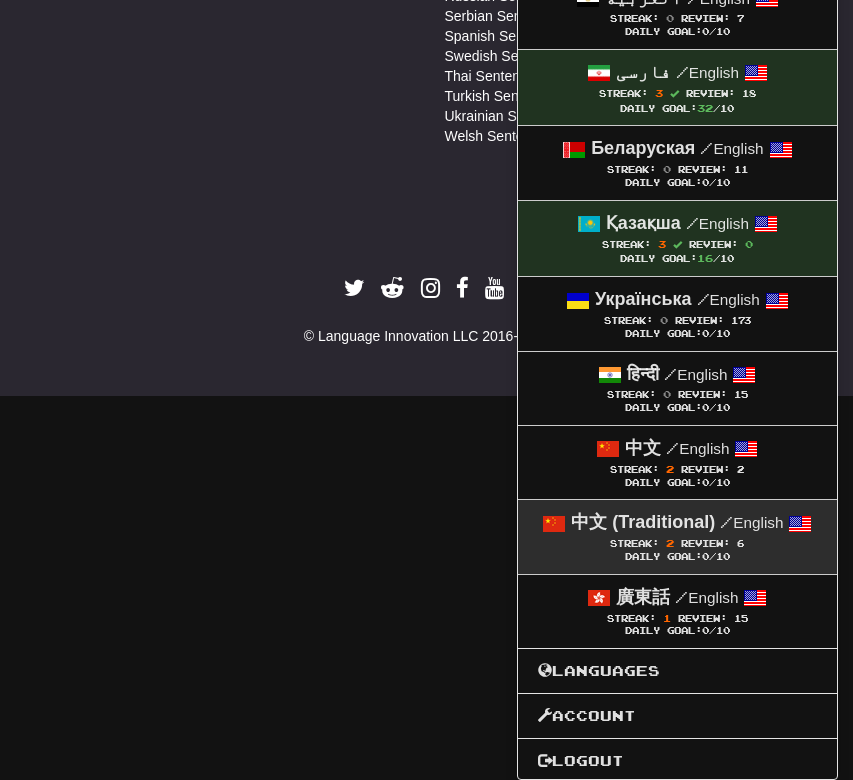 scroll, scrollTop: 850, scrollLeft: 0, axis: vertical 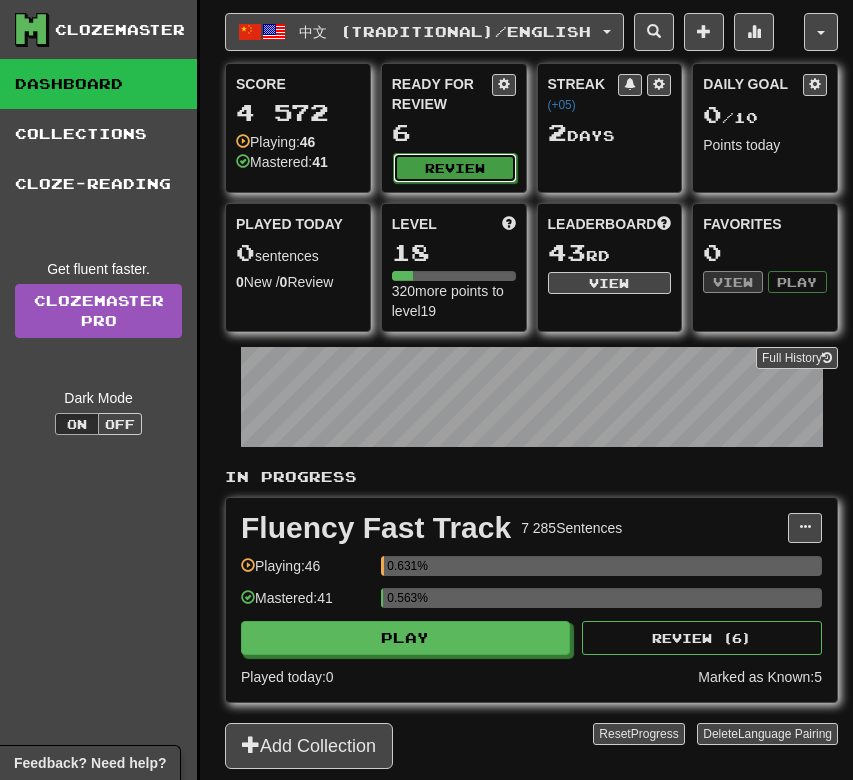 click on "Review" at bounding box center [455, 168] 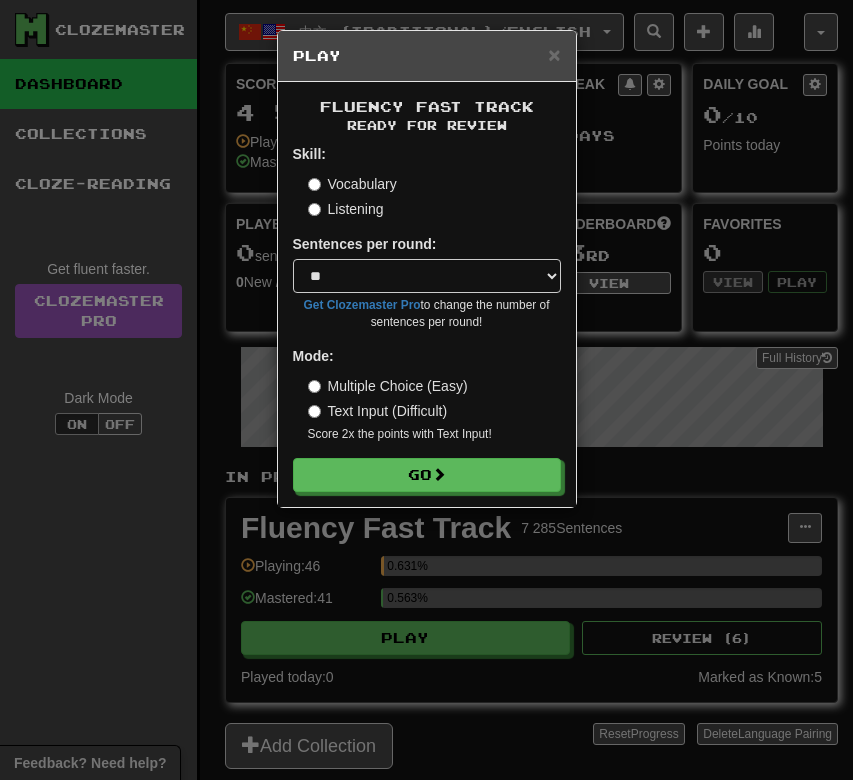 click on "Listening" at bounding box center (346, 209) 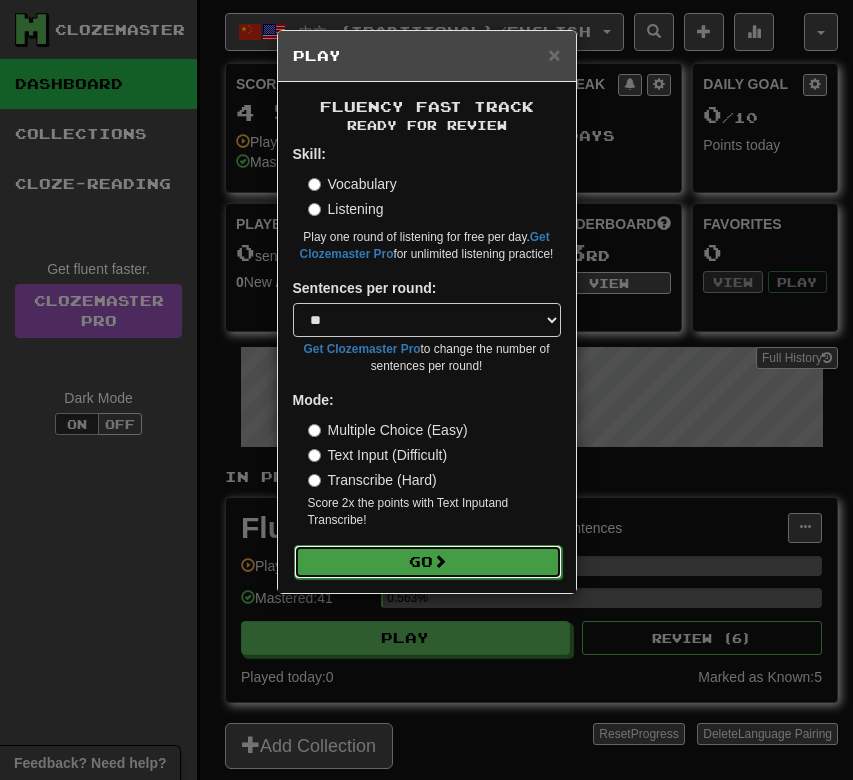 click on "Skill: Vocabulary Listening Play one round of listening for free per day.  Get Clozemaster Pro  for unlimited listening practice! Sentences per round: * ** ** ** ** ** *** ******** Get Clozemaster Pro  to change the number of sentences per round! Mode: Multiple Choice (Easy) Text Input (Difficult) Transcribe (Hard) Score 2x the points with Text Input  and Transcribe ! Go" at bounding box center (427, 361) 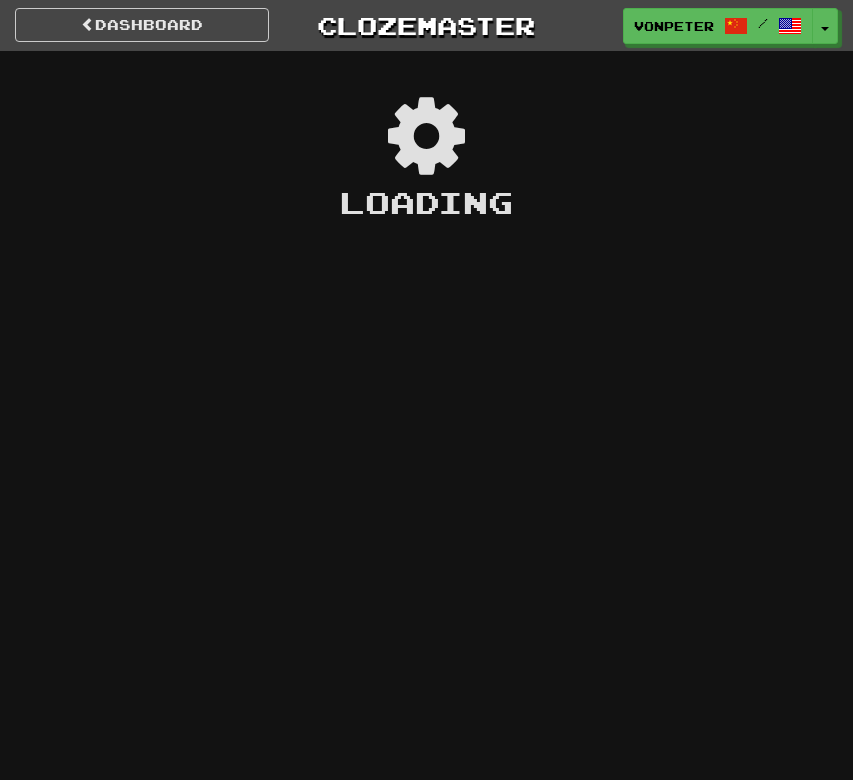 scroll, scrollTop: 0, scrollLeft: 0, axis: both 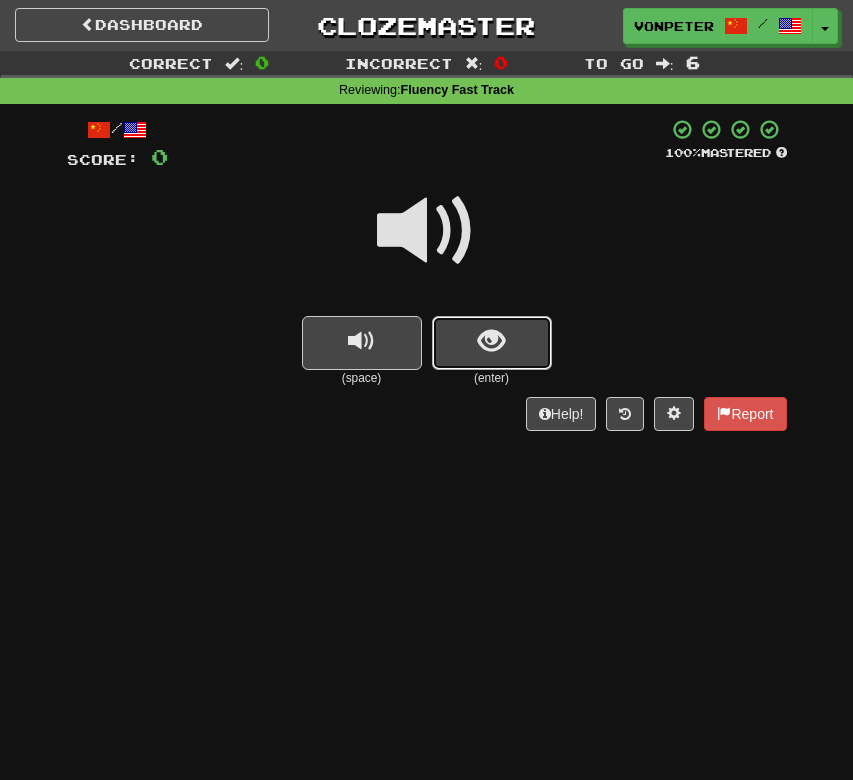 click at bounding box center [492, 343] 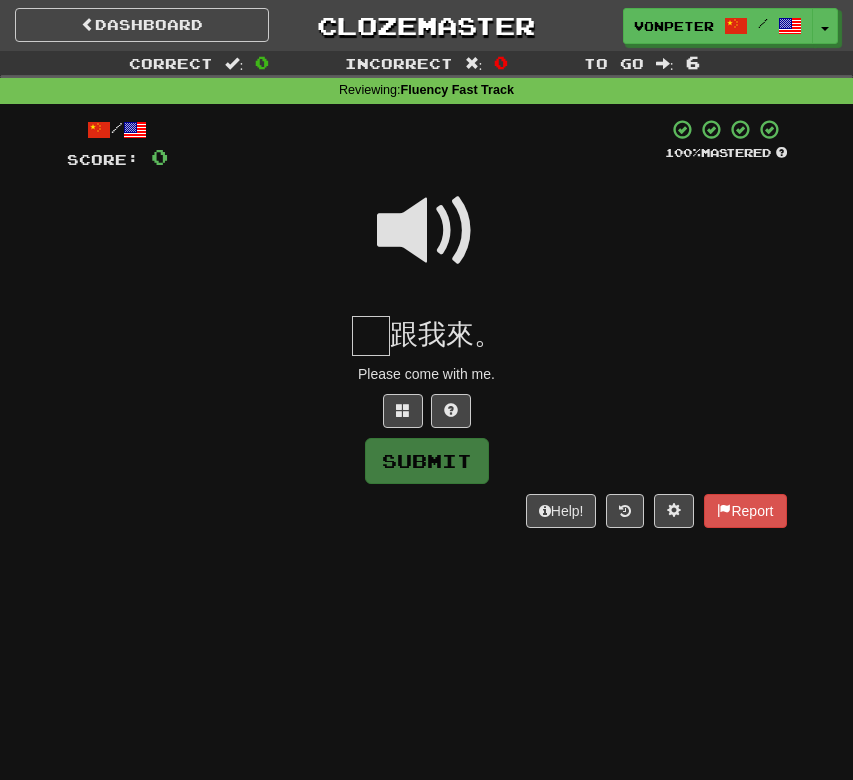 type on "*" 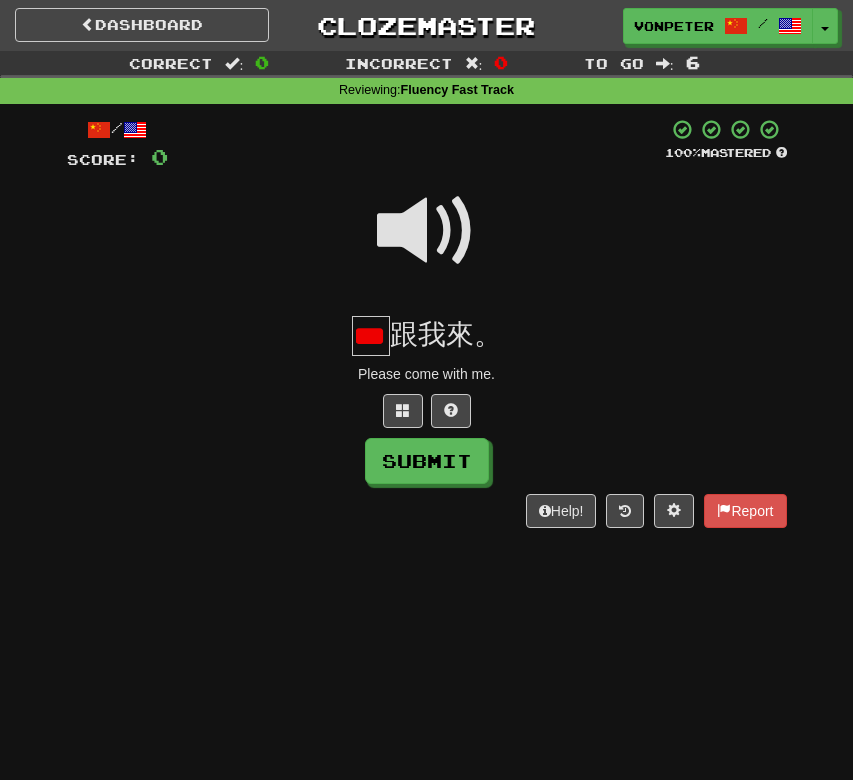 scroll, scrollTop: 0, scrollLeft: 54, axis: horizontal 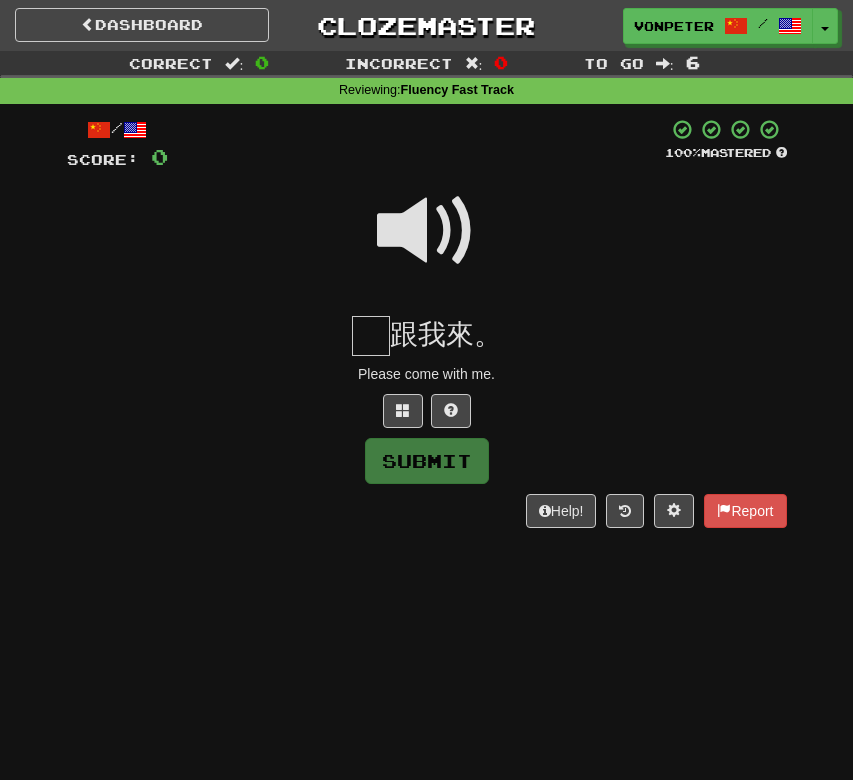 click at bounding box center (427, 231) 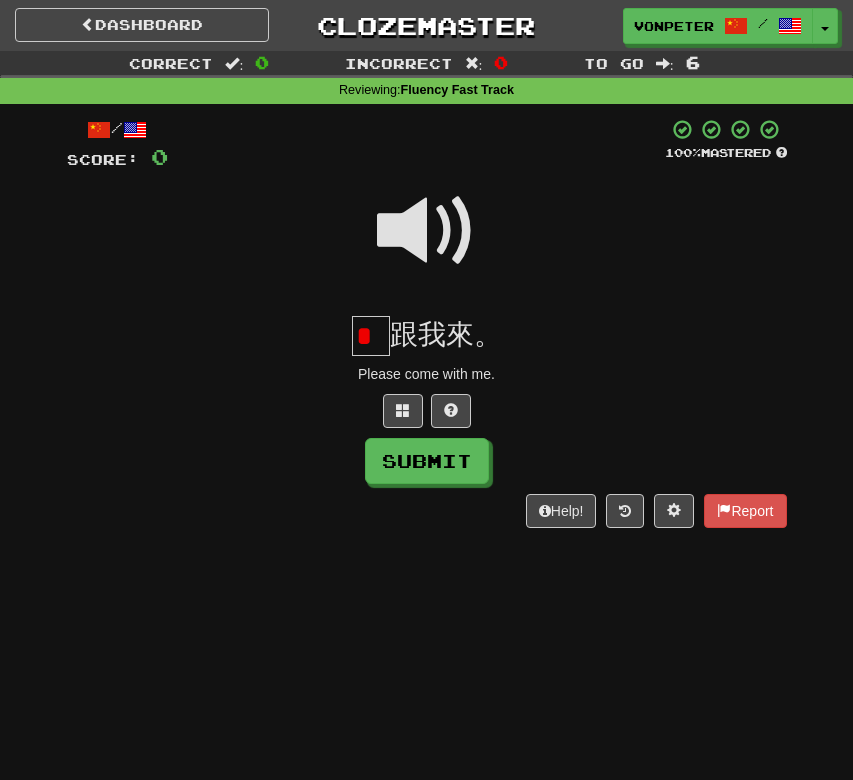 scroll, scrollTop: 0, scrollLeft: 0, axis: both 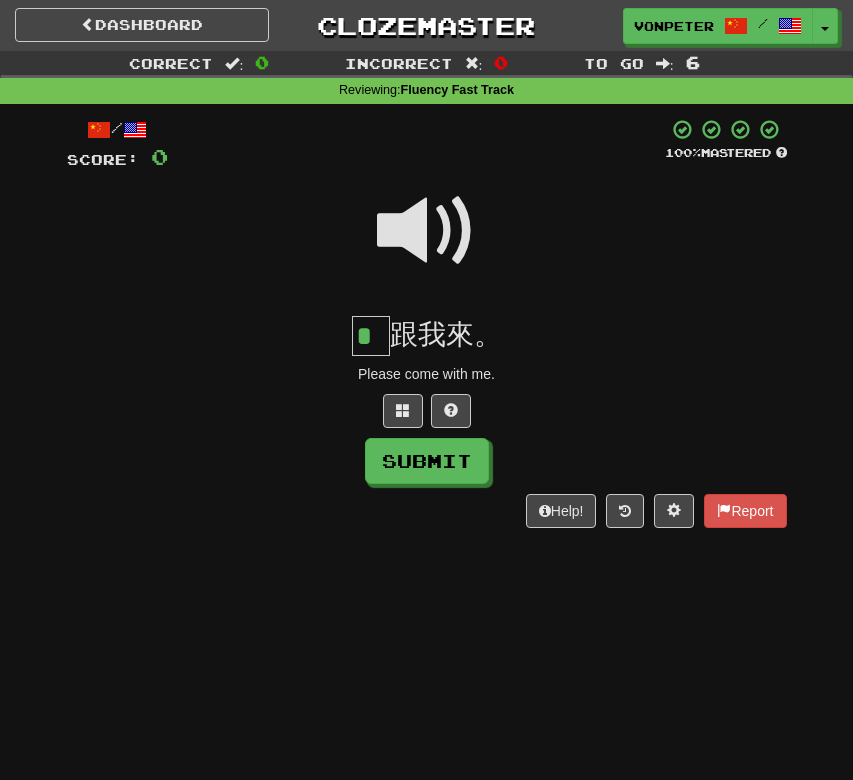 type on "*" 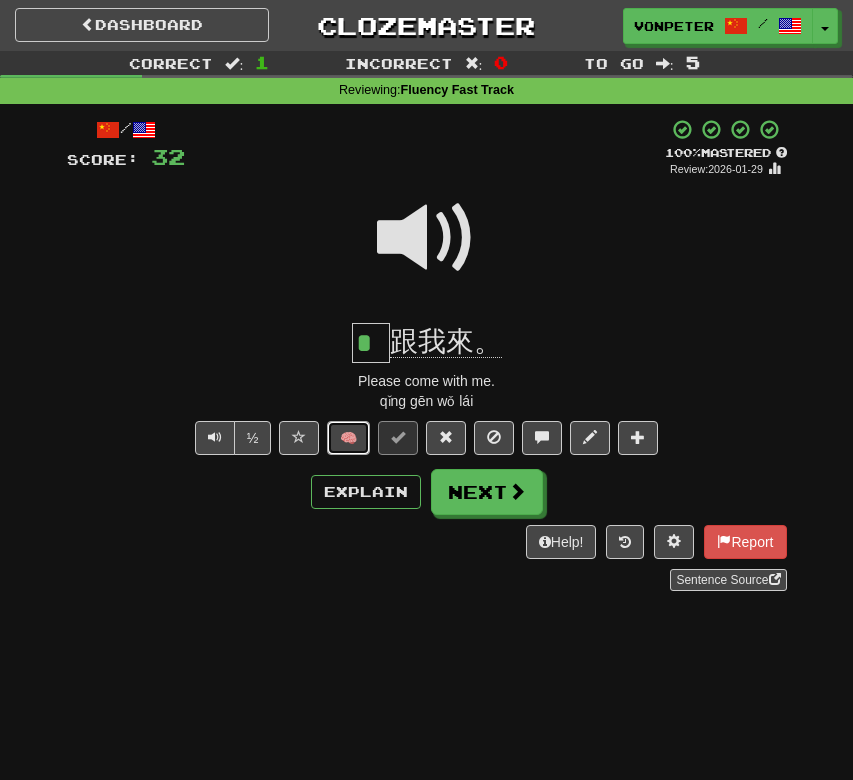 click on "🧠" at bounding box center [348, 438] 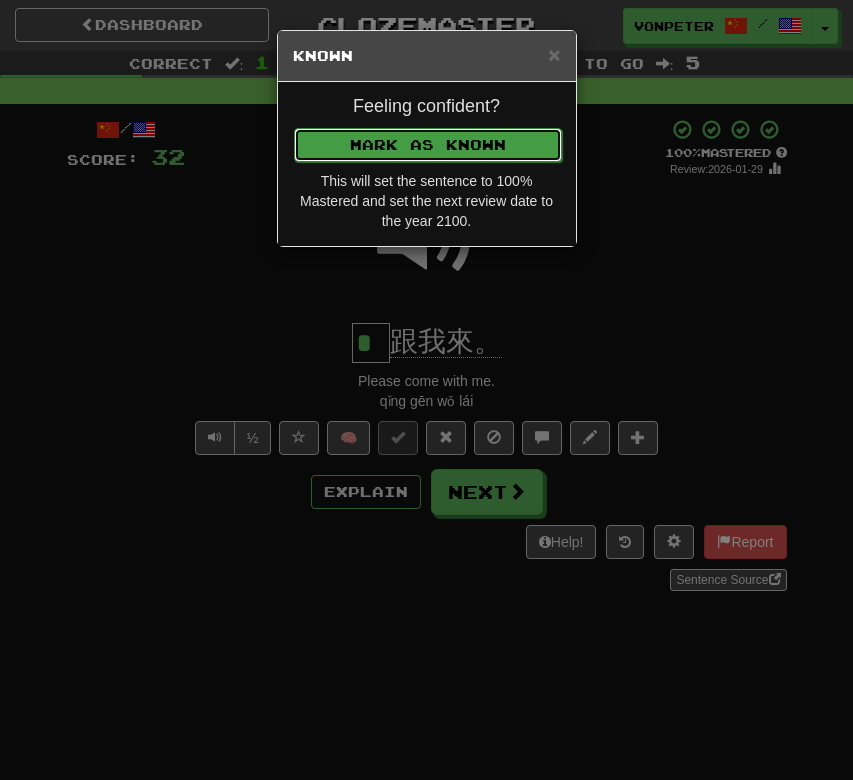 click on "Mark as Known" at bounding box center (428, 145) 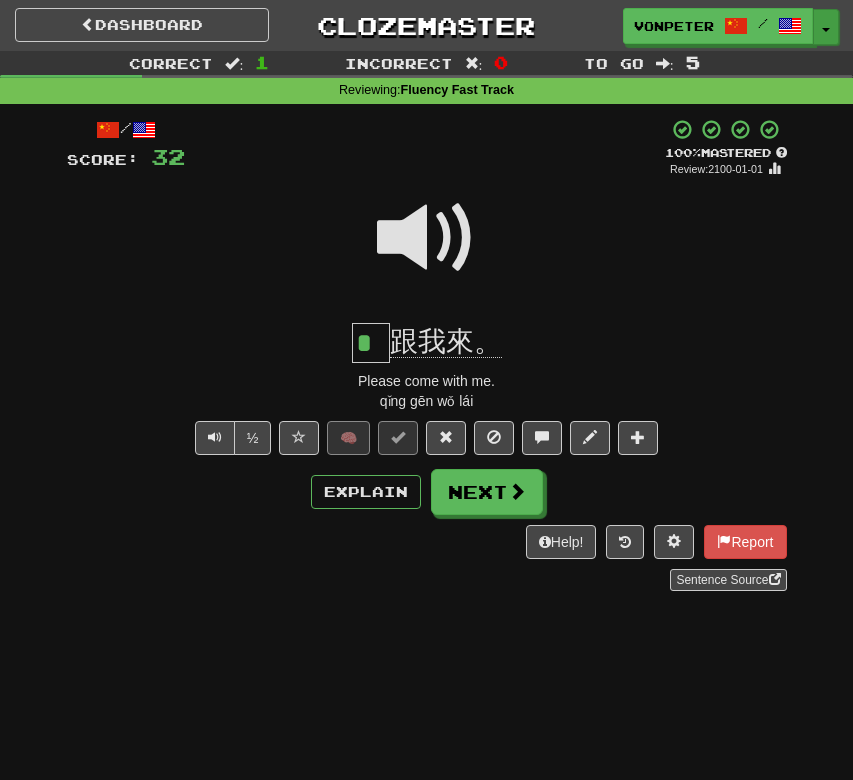 click on "Toggle Dropdown" at bounding box center [826, 27] 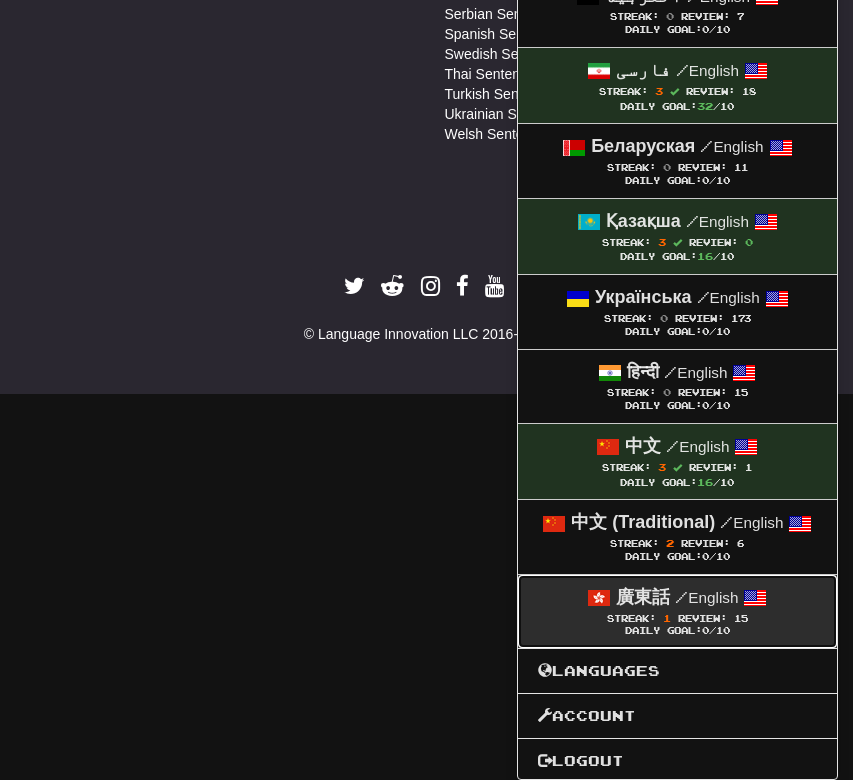 click on "Review:" at bounding box center [702, 618] 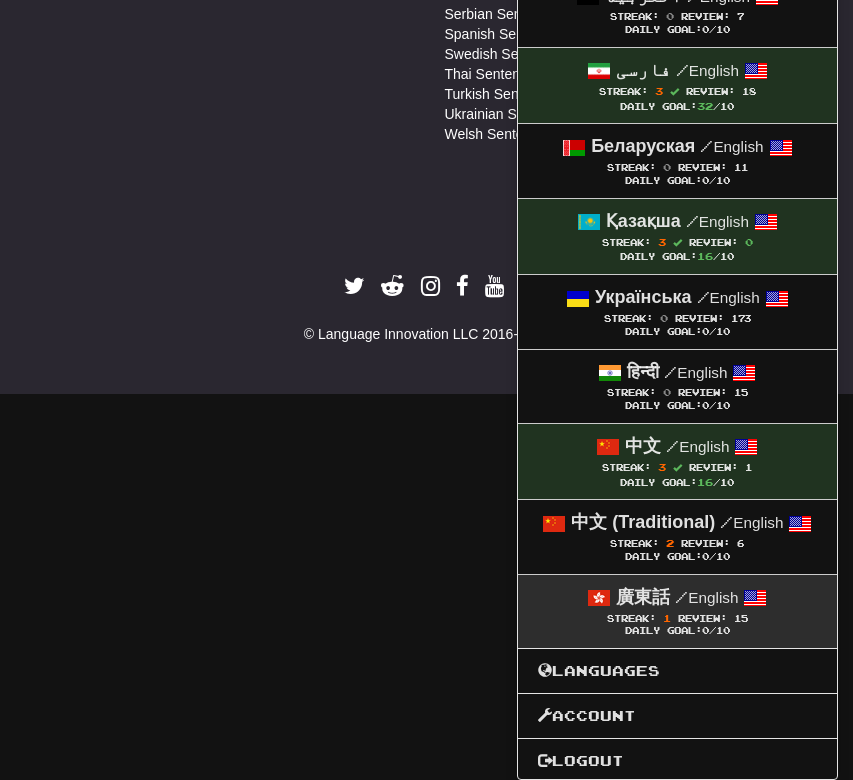 scroll, scrollTop: 850, scrollLeft: 0, axis: vertical 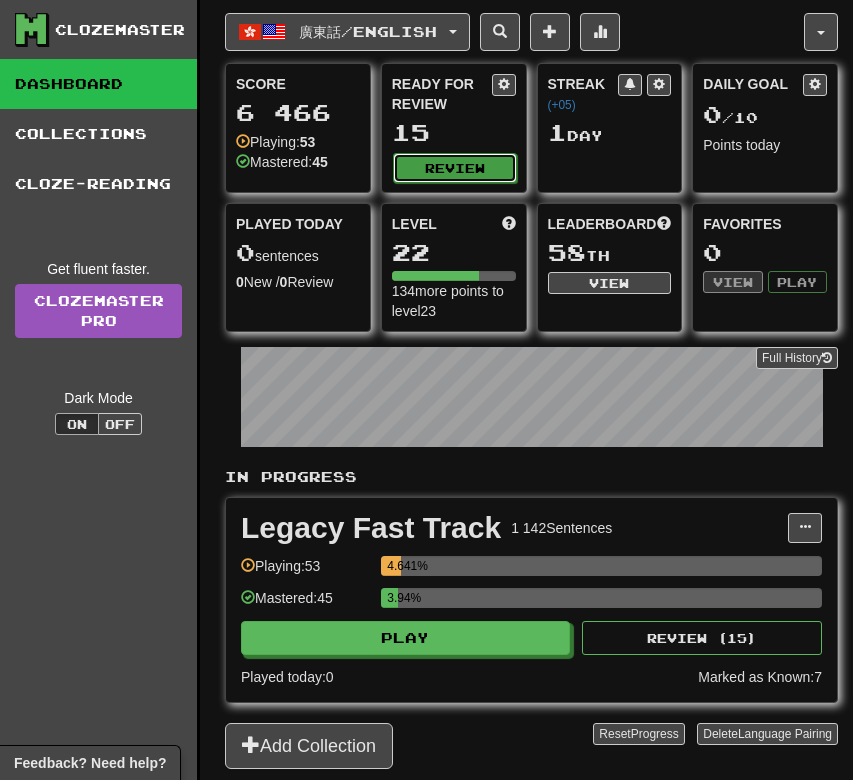 click on "Review" at bounding box center (455, 168) 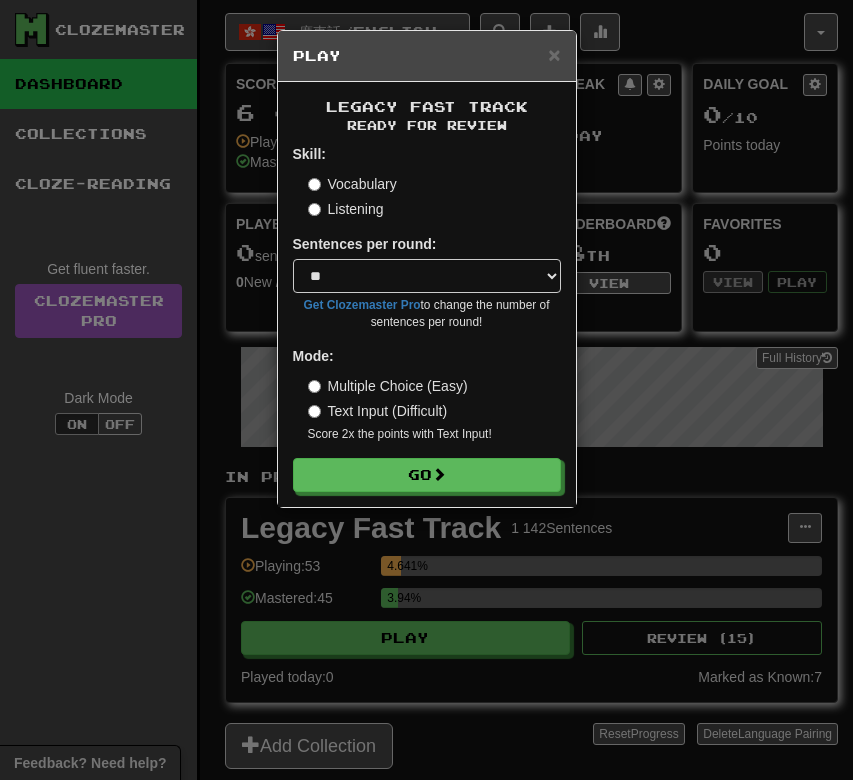 click on "Listening" at bounding box center [346, 209] 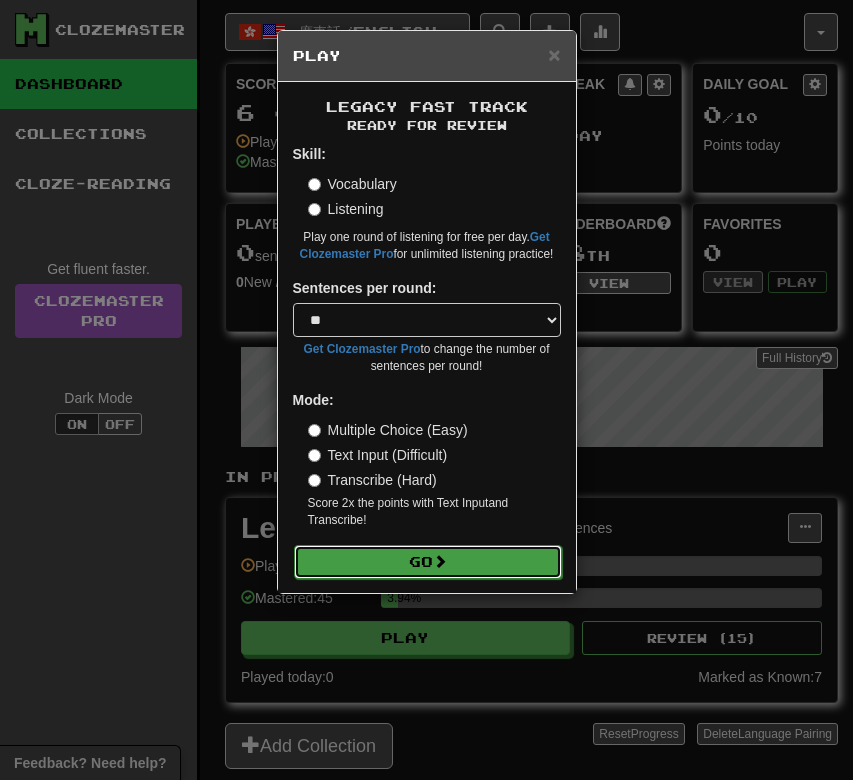 click on "Go" at bounding box center (428, 562) 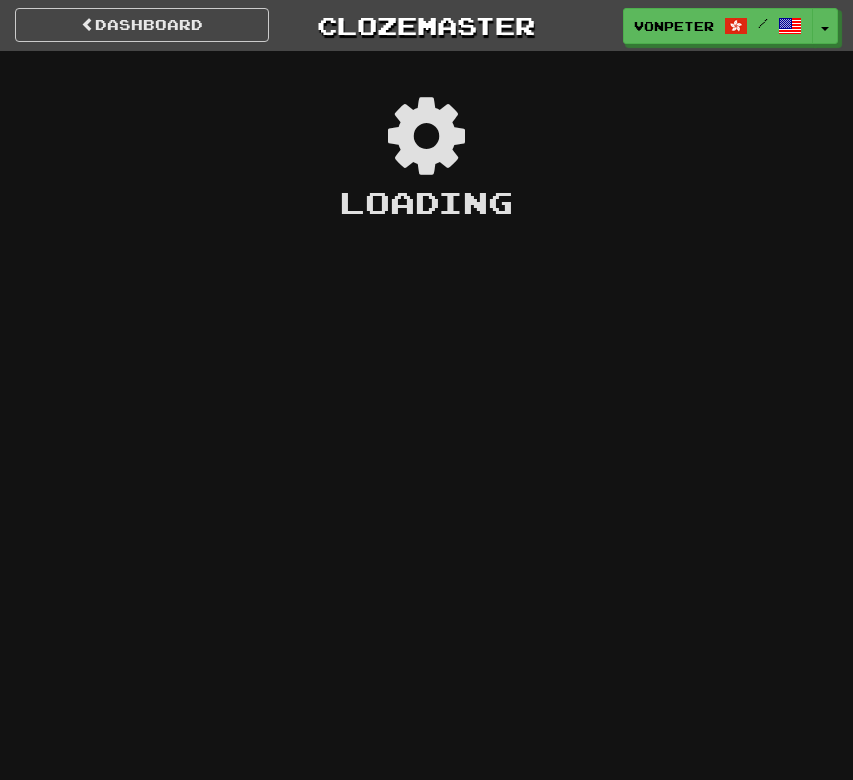 scroll, scrollTop: 0, scrollLeft: 0, axis: both 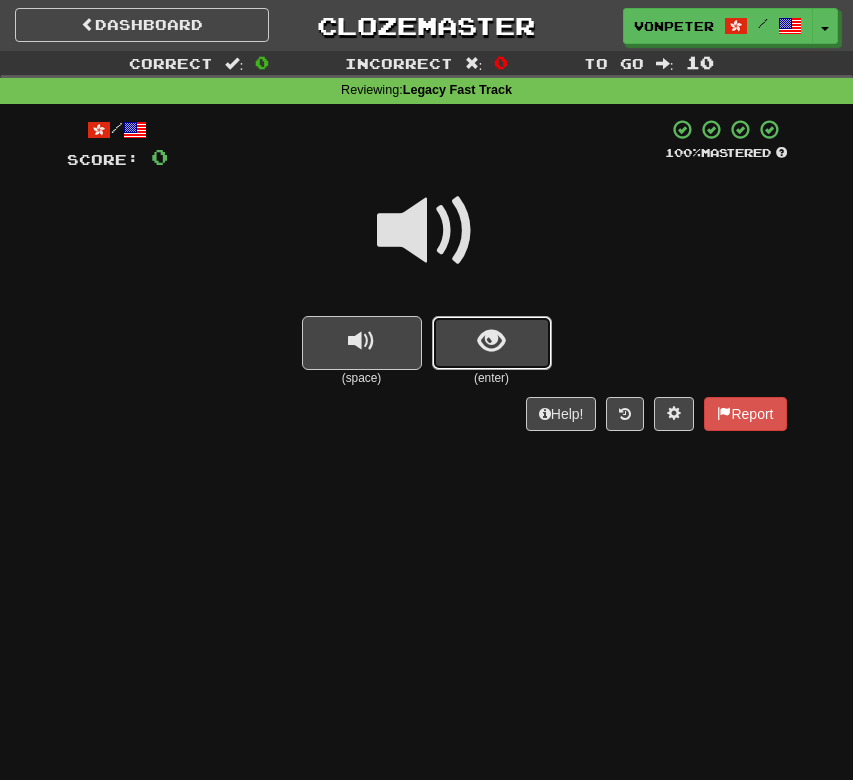 click at bounding box center (492, 343) 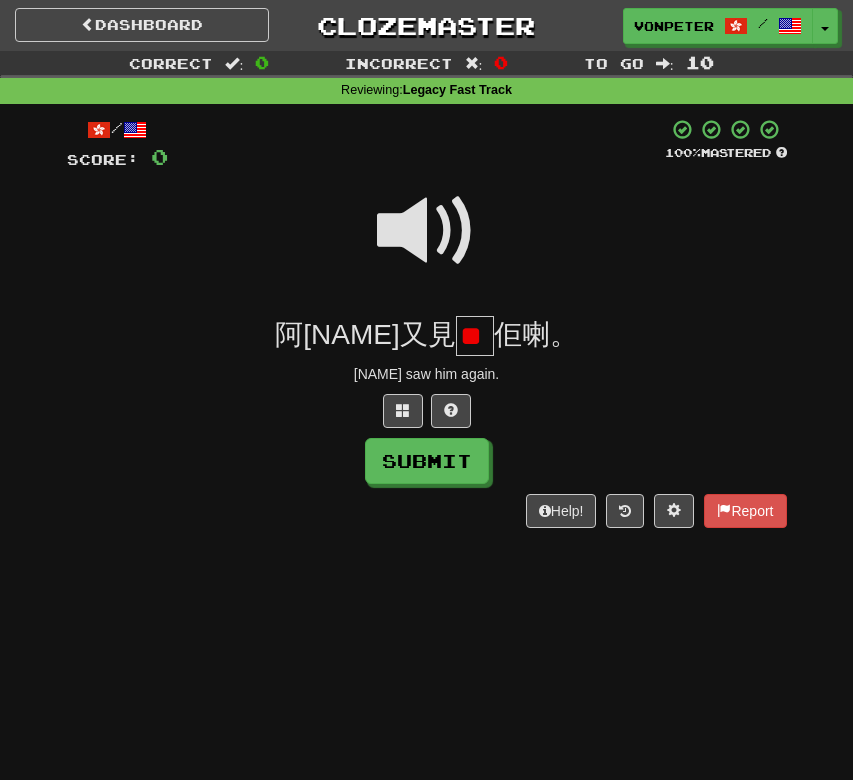 scroll, scrollTop: 0, scrollLeft: 26, axis: horizontal 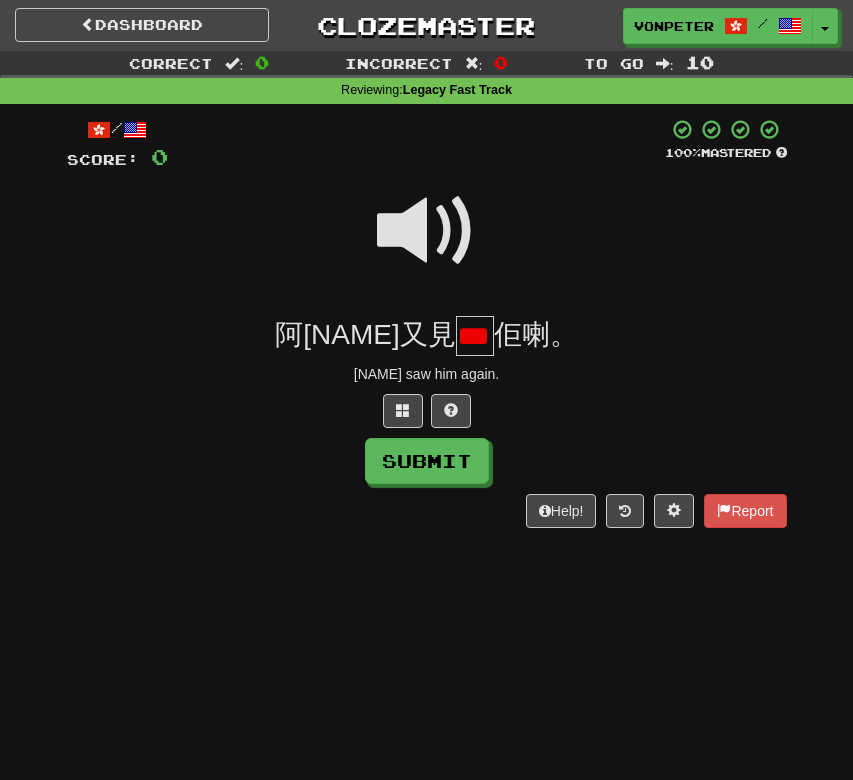 type on "*" 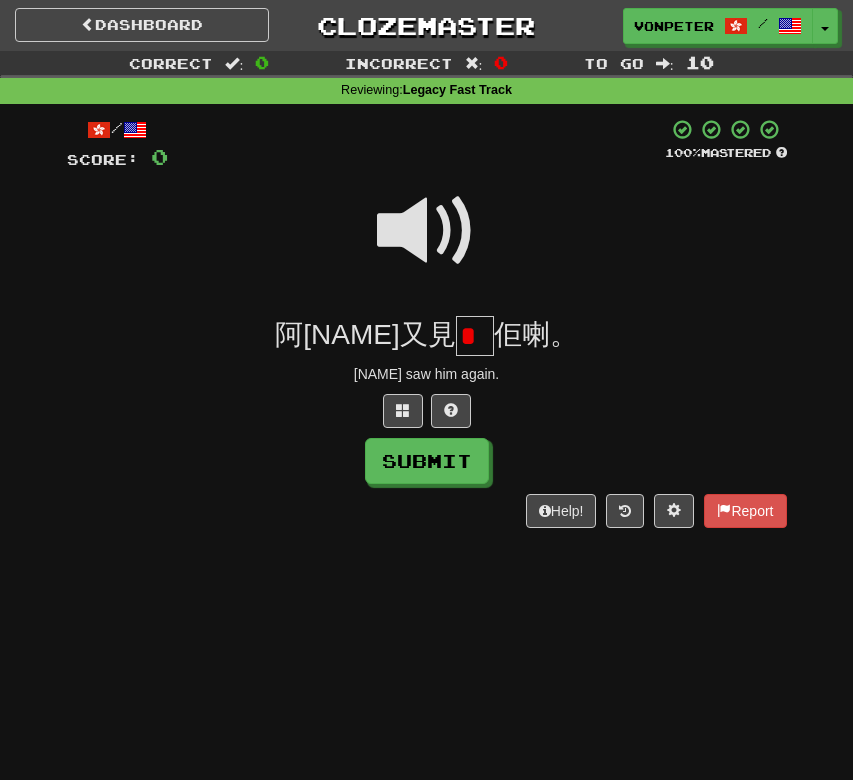scroll, scrollTop: 0, scrollLeft: 0, axis: both 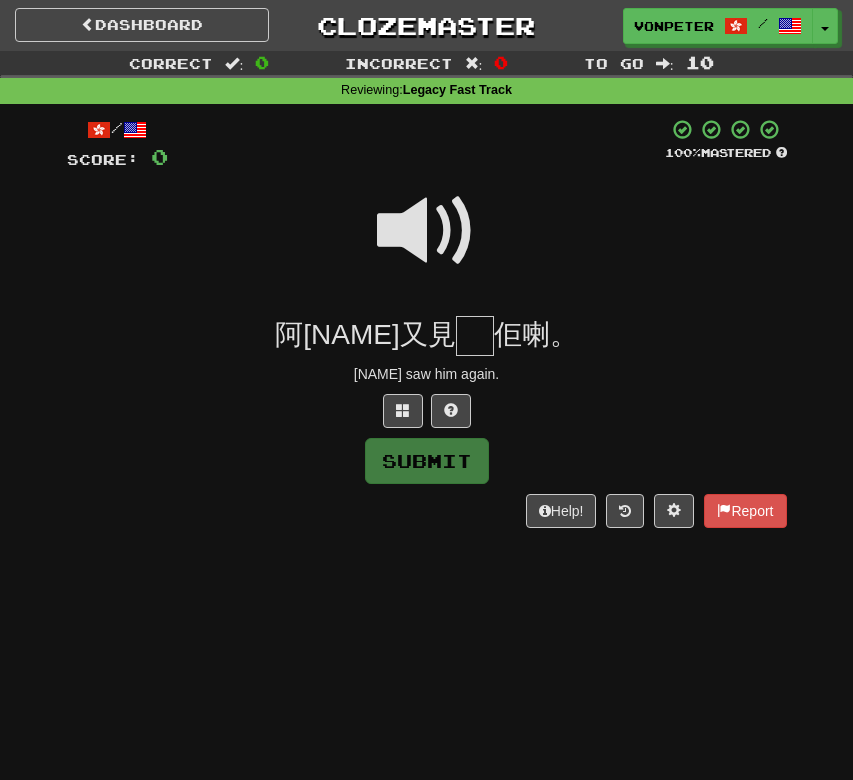 click at bounding box center (427, 231) 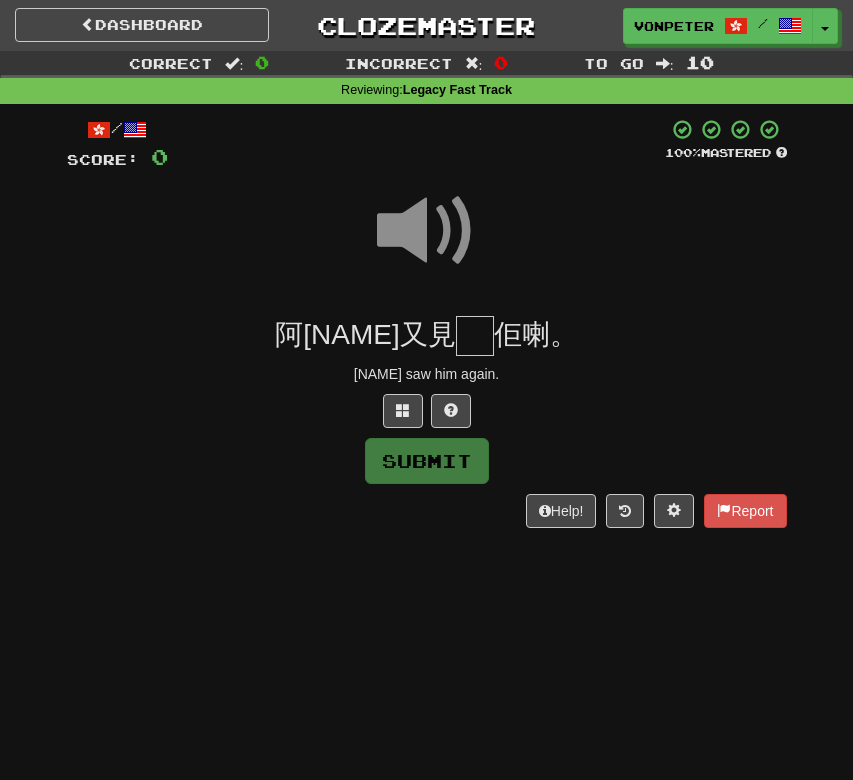 click at bounding box center (475, 336) 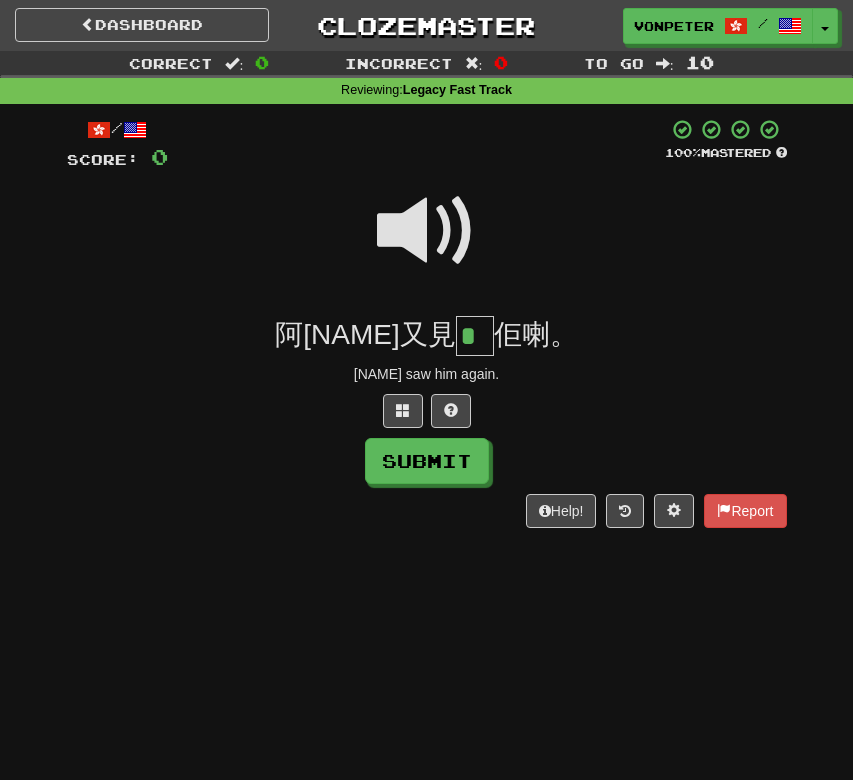 scroll, scrollTop: 0, scrollLeft: 0, axis: both 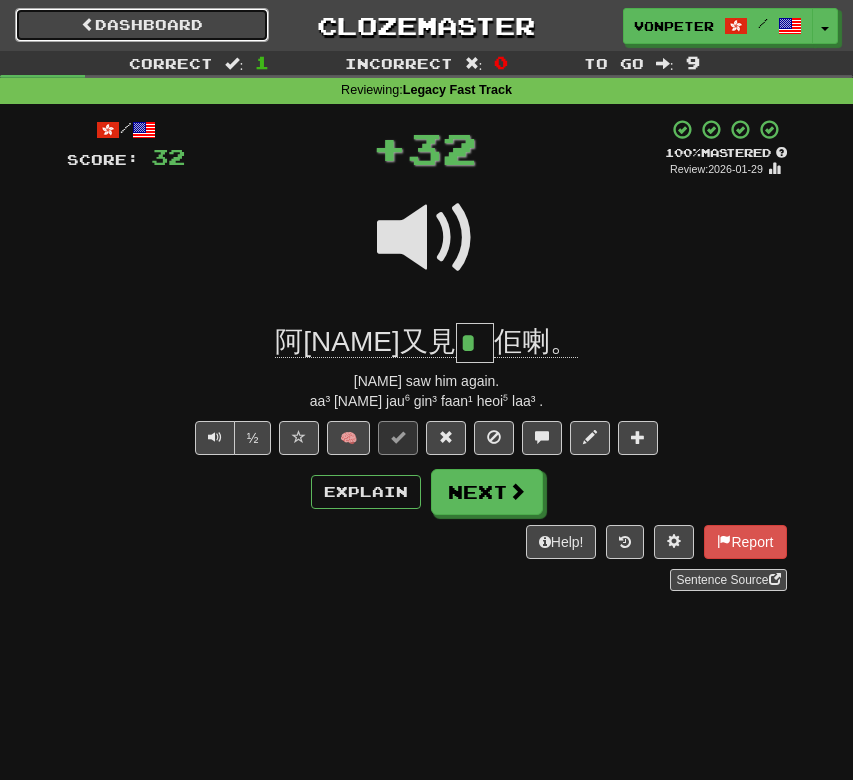 click on "Dashboard" at bounding box center (142, 25) 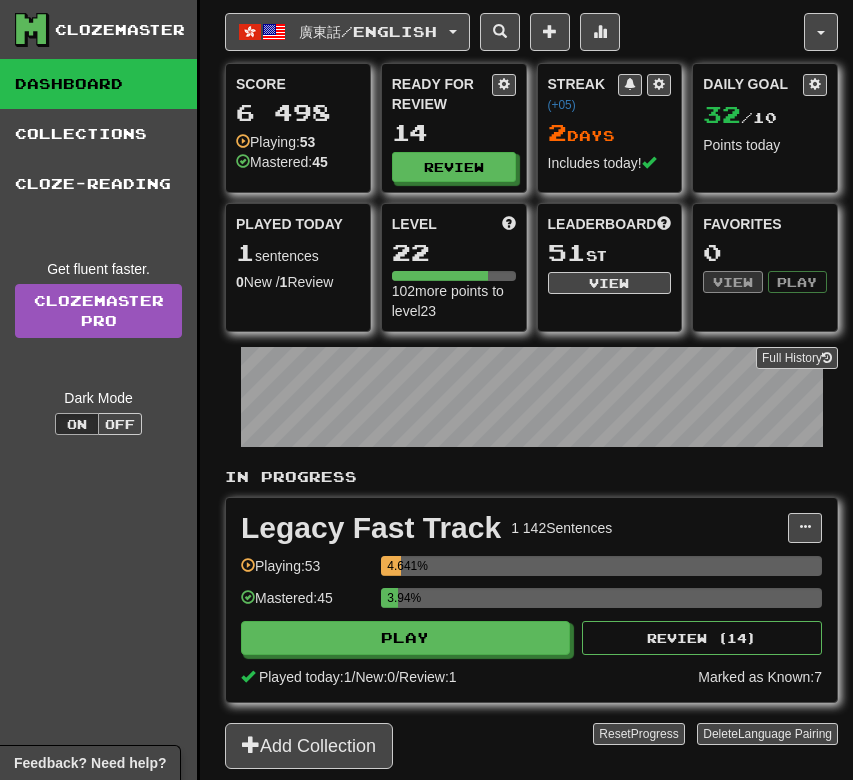 scroll, scrollTop: 0, scrollLeft: 0, axis: both 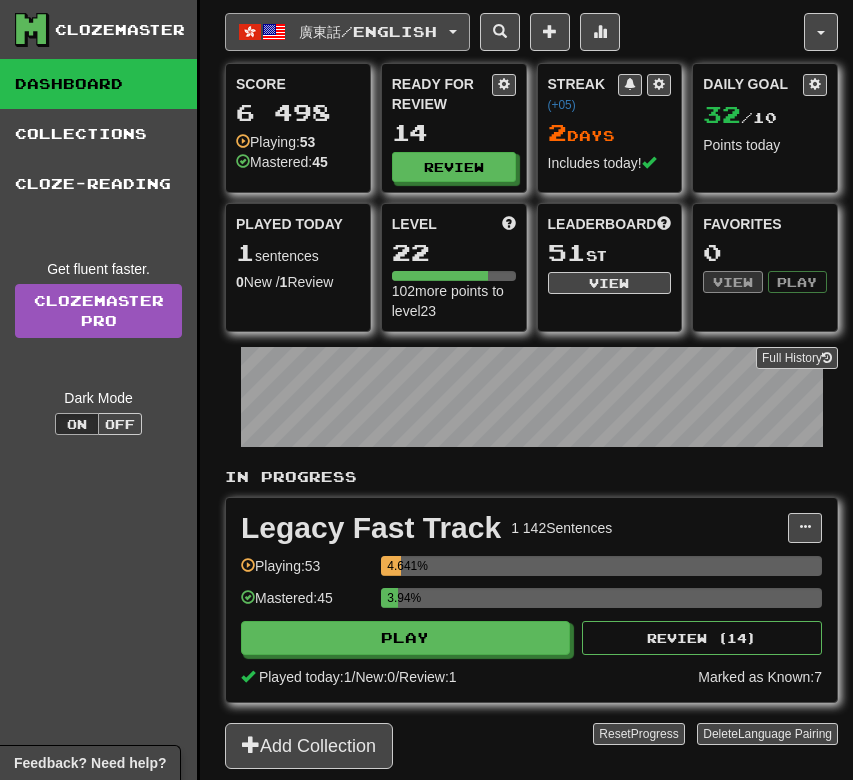 click on "廣東話  /  English" at bounding box center (368, 31) 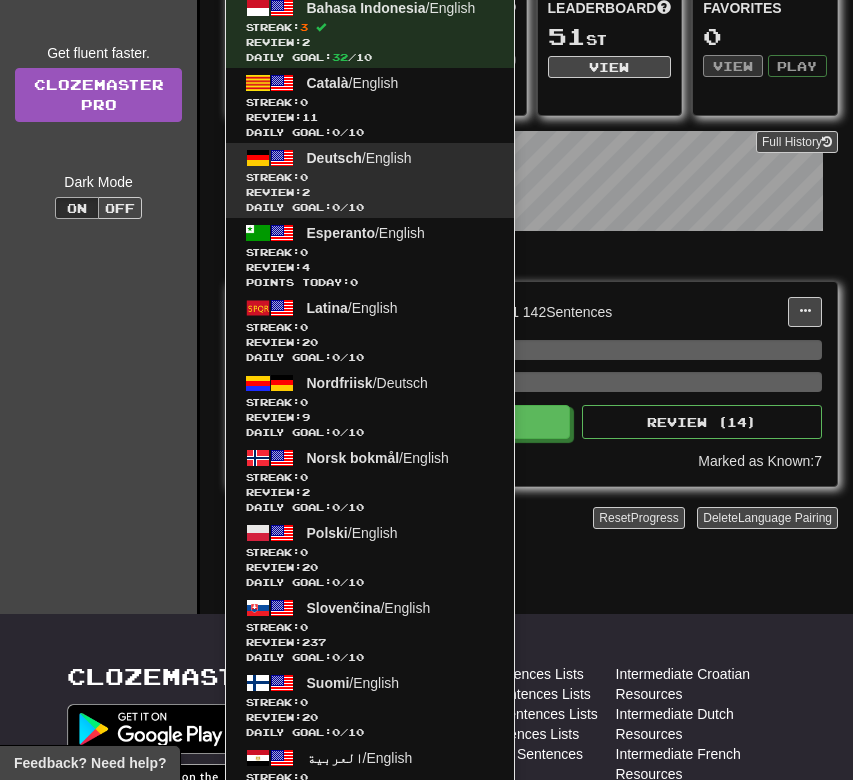 scroll, scrollTop: 0, scrollLeft: 0, axis: both 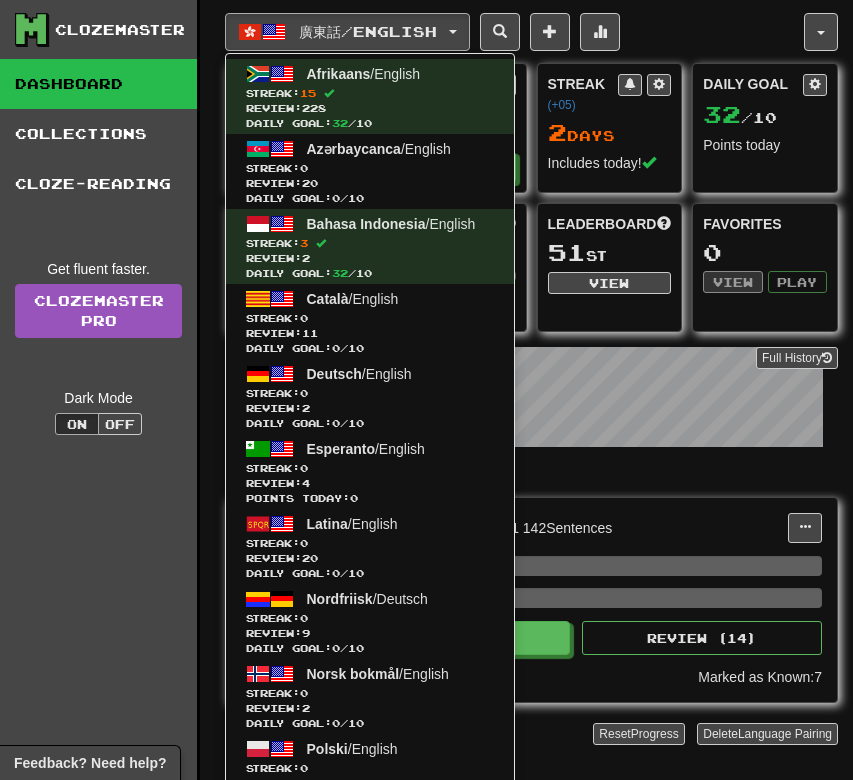 click on "廣東話  /  English Afrikaans  /  English Streak:  [NUMBER]   Review:  [NUMBER] Daily Goal:  [NUMBER]  /  10 Azərbaycanca  /  English Streak:  [NUMBER]   Review:  [NUMBER] Daily Goal:  [NUMBER]  /  10 Bahasa Indonesia  /  English Streak:  [NUMBER]   Review:  [NUMBER] Daily Goal:  [NUMBER]  /  10 Català  /  English Streak:  [NUMBER]   Review:  [NUMBER] Points today:  [NUMBER] Latina  /  English Streak:  [NUMBER]   Review:  [NUMBER] Daily Goal:  [NUMBER]  /  10 Nordfriisk  /  Deutsch Streak:  [NUMBER]   Review:  [NUMBER] Daily Goal:  [NUMBER]  /  10 Norsk bokmål  /  English Streak:  [NUMBER]   Review:  [NUMBER] Daily Goal:  [NUMBER]  /  10 Polski  /  English Streak:  [NUMBER]   Review:  [NUMBER] Daily Goal:  [NUMBER]  /  10 Slovenčina  /  English Streak:  [NUMBER]   Review:  [NUMBER] Daily Goal:  [NUMBER]  /  10 Suomi  /  English Streak:  [NUMBER]   Review:  [NUMBER] Daily Goal:  [NUMBER]  /  10 العربية  /  English Streak:  [NUMBER]   Review:  [NUMBER] Daily Goal:  [NUMBER]  /  10 فارسی  /  English Streak:  [NUMBER]   Review:  [NUMBER] Daily Goal:  [NUMBER]  /  10 Беларуская  /  [NUMBER]   11" at bounding box center (514, 32) 